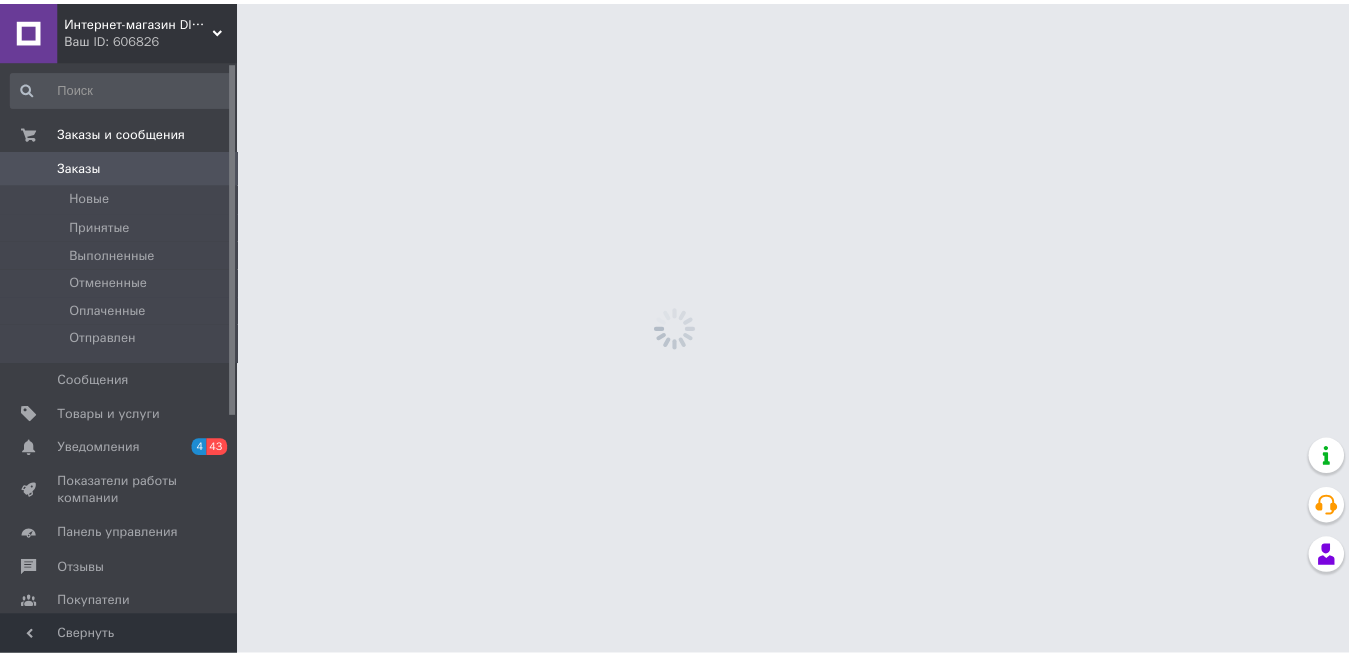 scroll, scrollTop: 0, scrollLeft: 0, axis: both 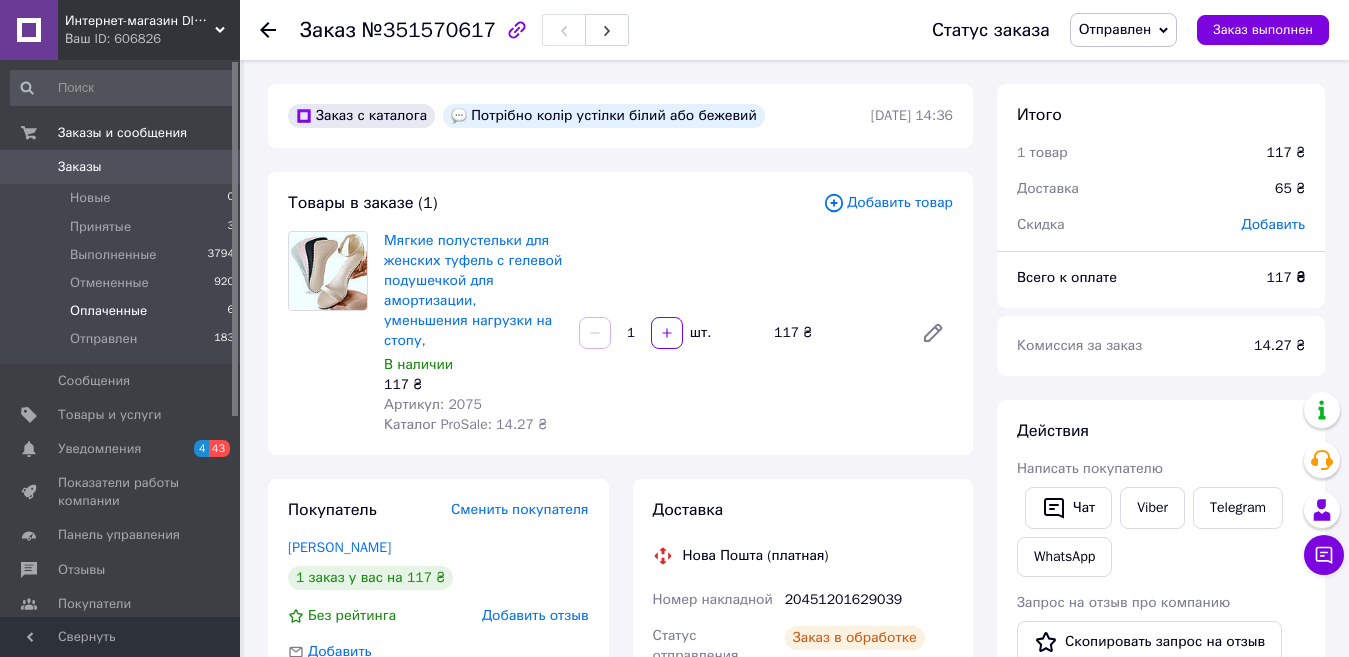 click on "Оплаченные" at bounding box center (108, 311) 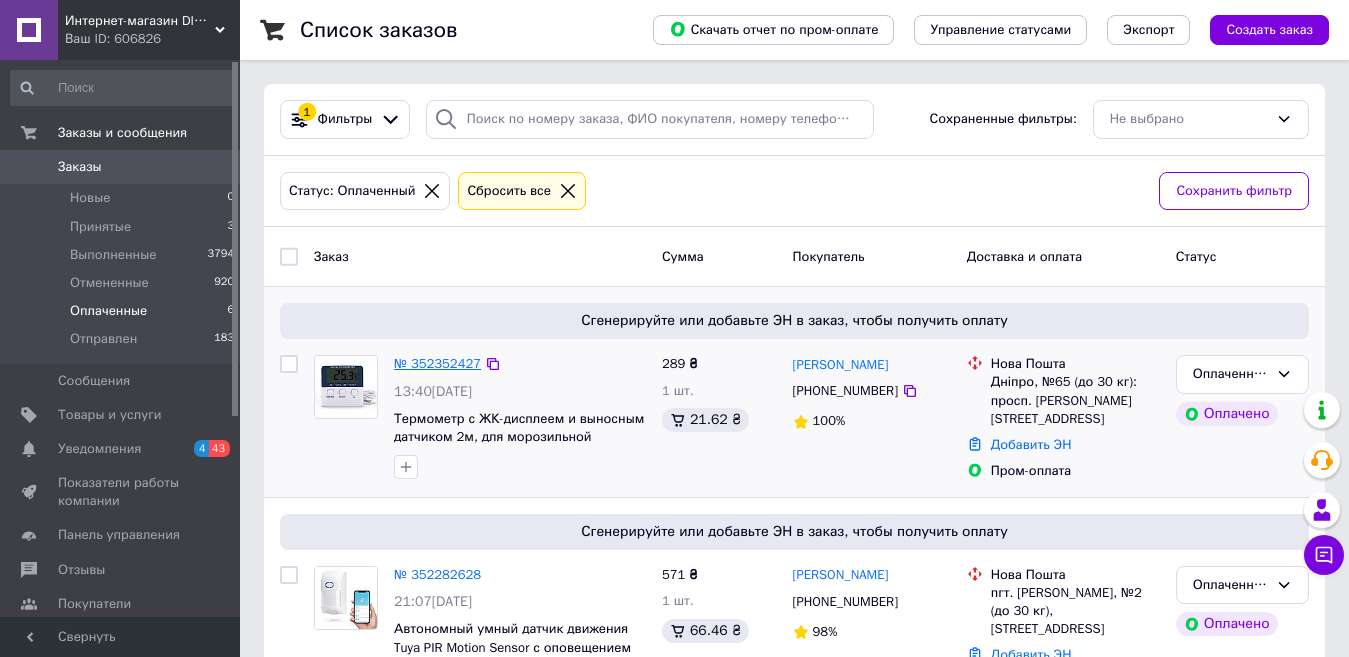 click on "№ 352352427" at bounding box center [437, 363] 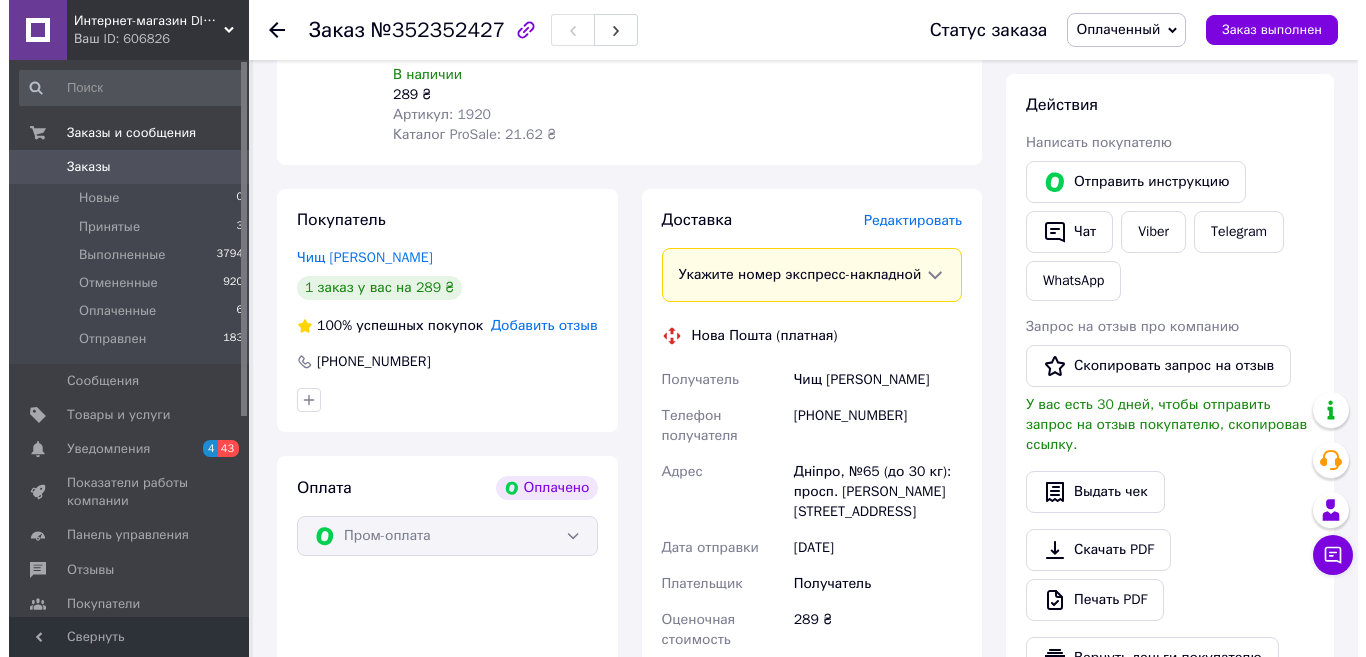 scroll, scrollTop: 900, scrollLeft: 0, axis: vertical 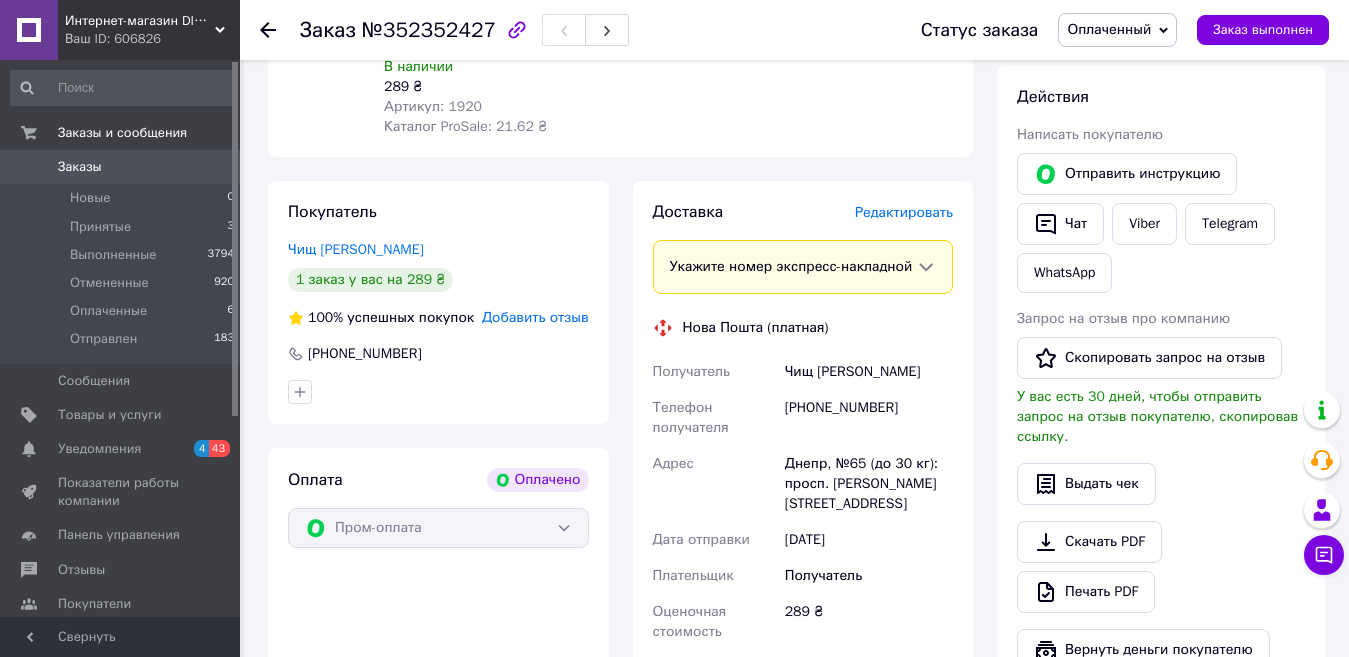 click on "Редактировать" at bounding box center [904, 212] 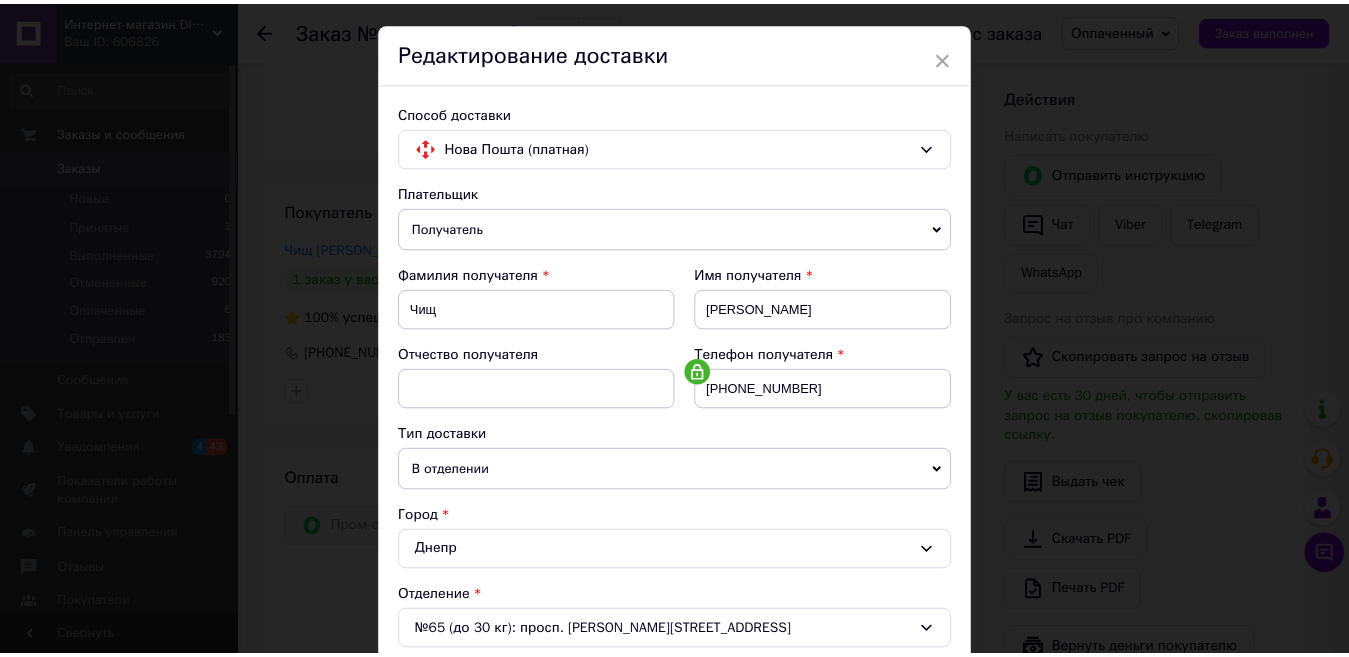 scroll, scrollTop: 0, scrollLeft: 0, axis: both 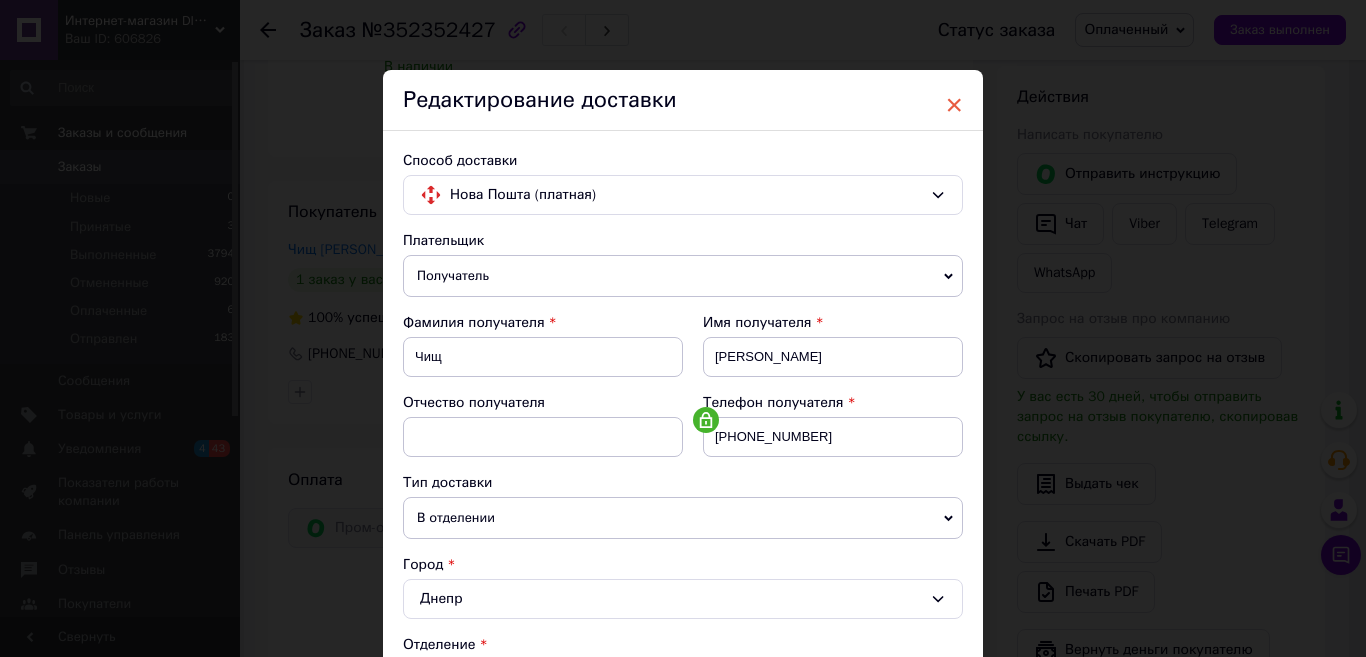click on "×" at bounding box center (954, 105) 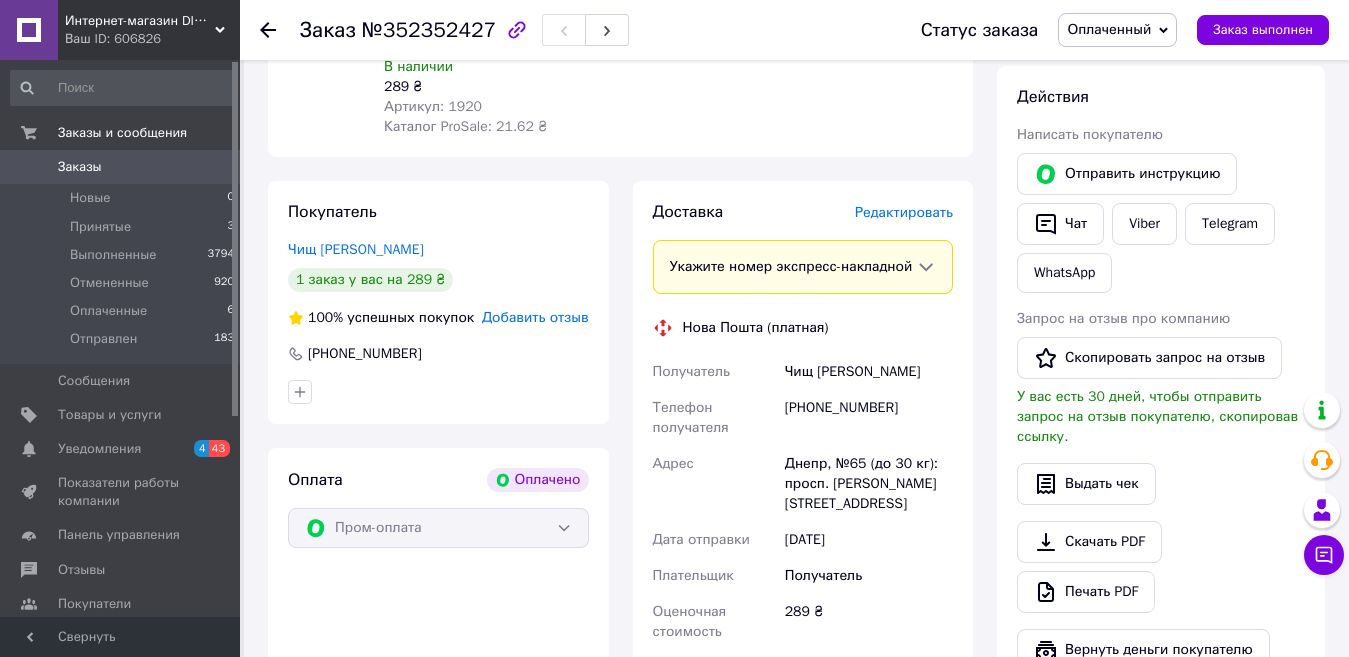 scroll, scrollTop: 1400, scrollLeft: 0, axis: vertical 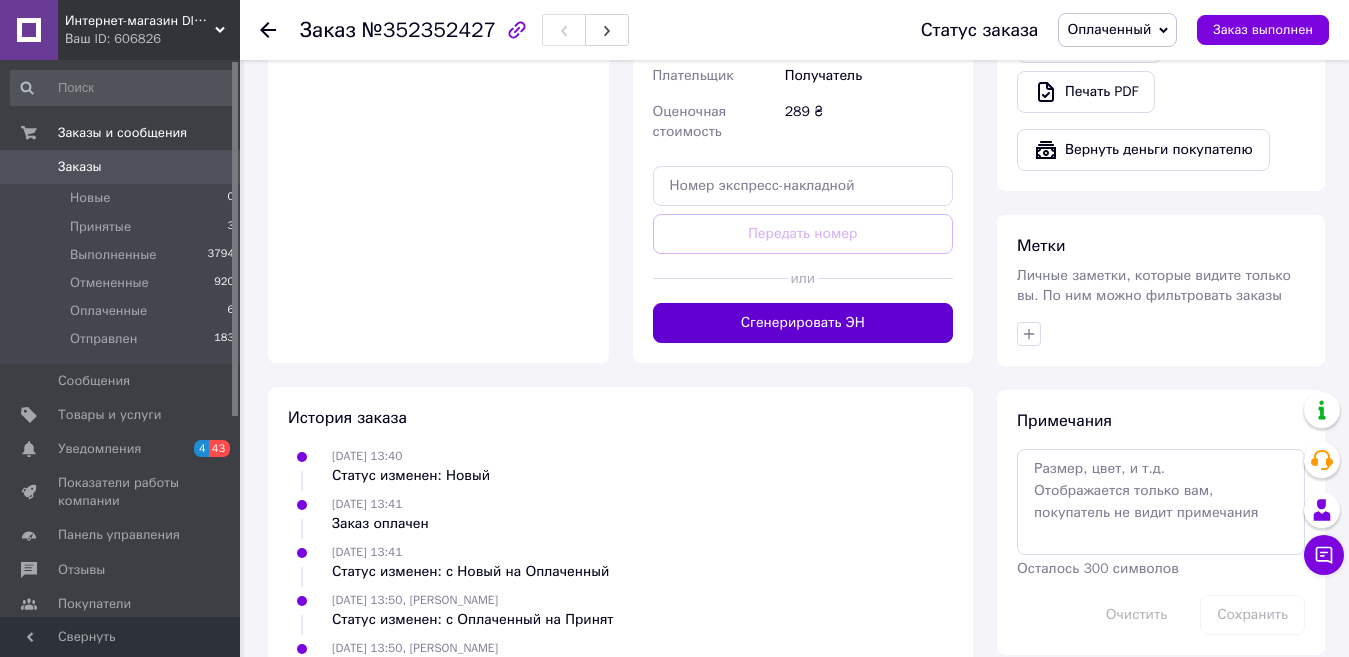 click on "Сгенерировать ЭН" at bounding box center (803, 323) 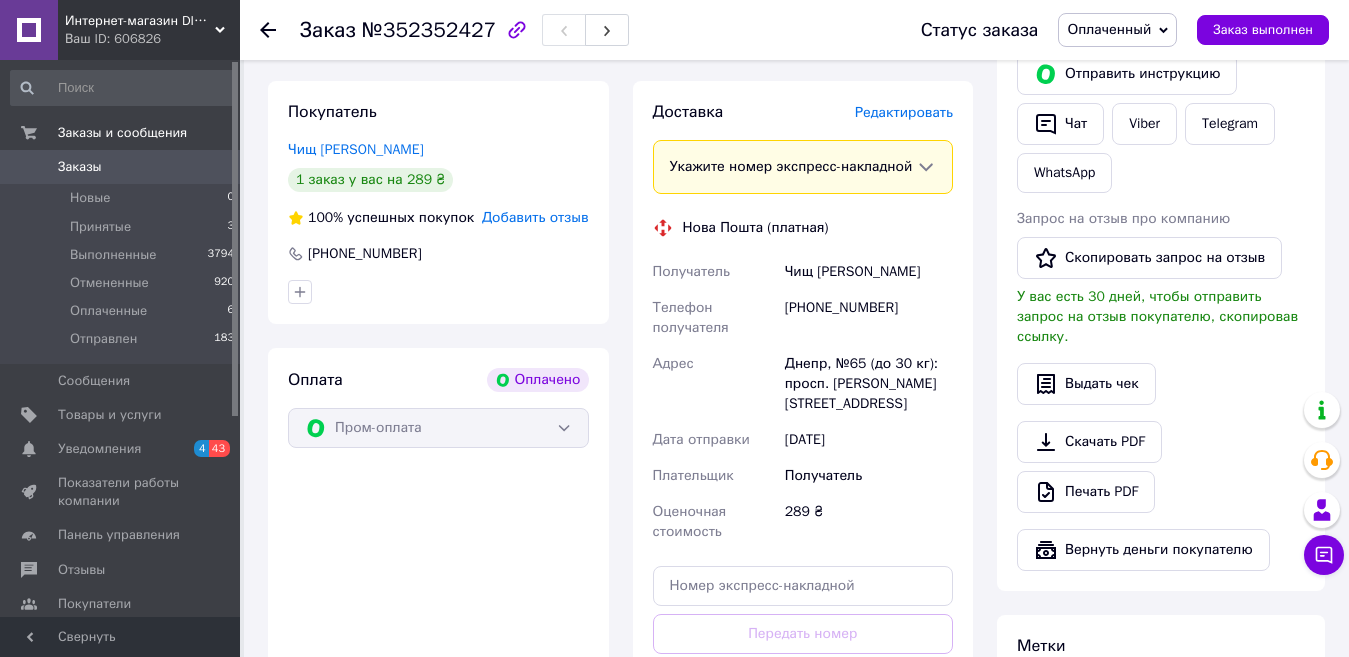 scroll, scrollTop: 900, scrollLeft: 0, axis: vertical 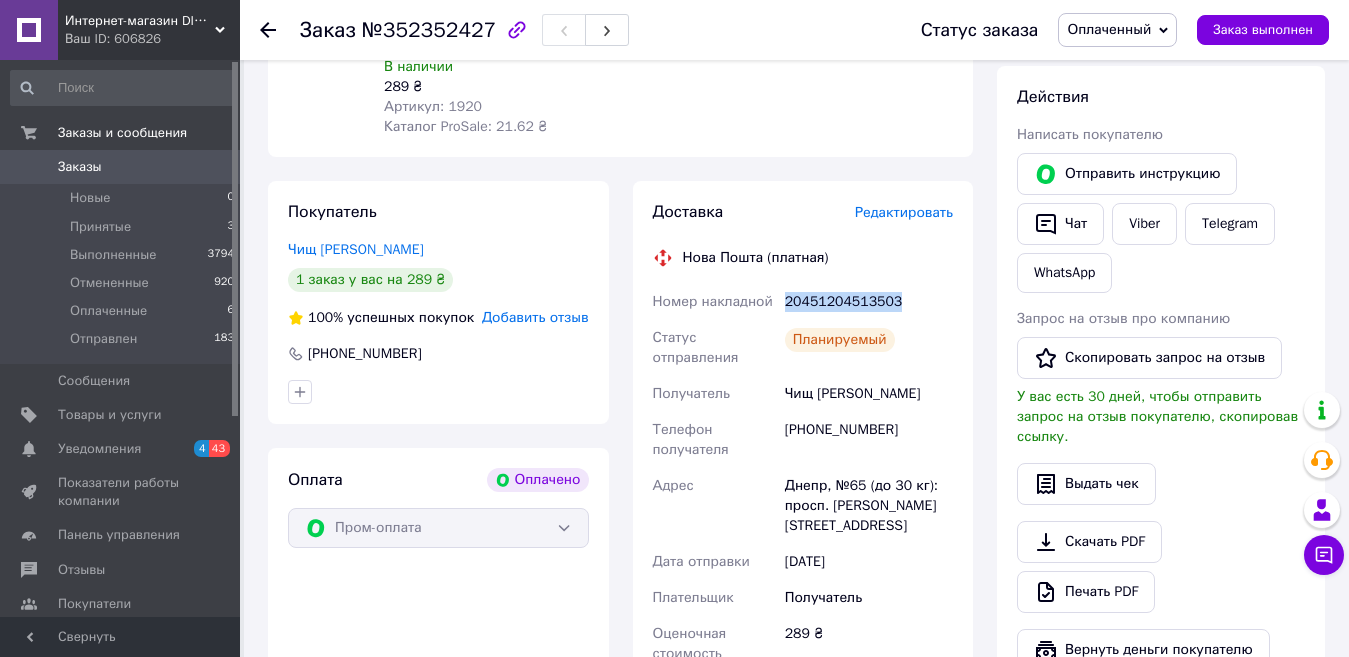 drag, startPoint x: 787, startPoint y: 261, endPoint x: 888, endPoint y: 258, distance: 101.04455 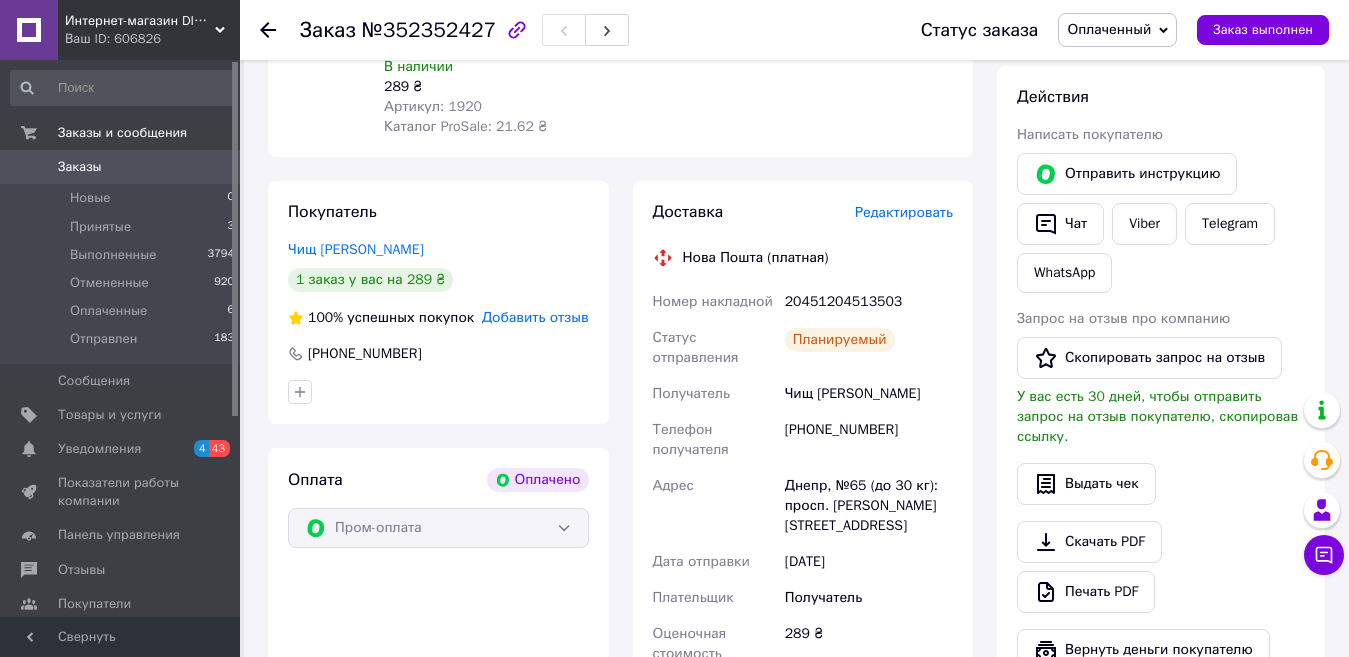 click on "Статус заказа Оплаченный Принят Выполнен Отменен Отправлен Заказ выполнен" at bounding box center [1105, 30] 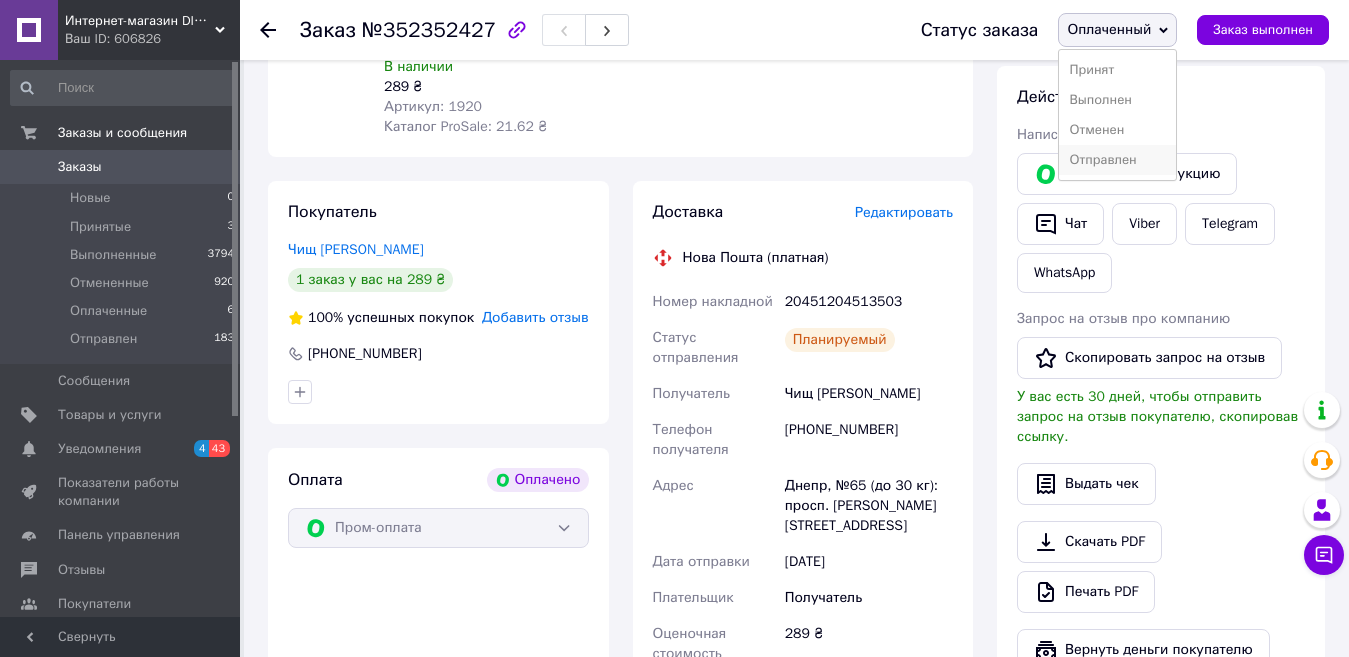 click on "Отправлен" at bounding box center [1117, 160] 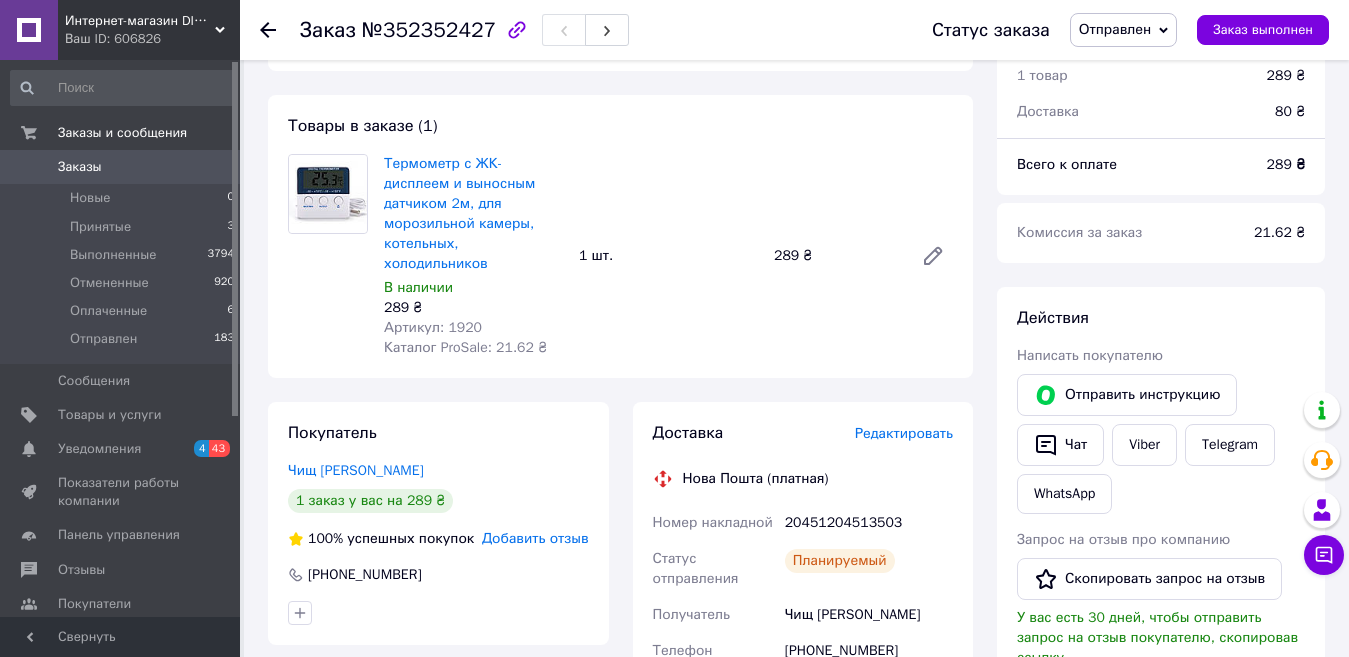scroll, scrollTop: 600, scrollLeft: 0, axis: vertical 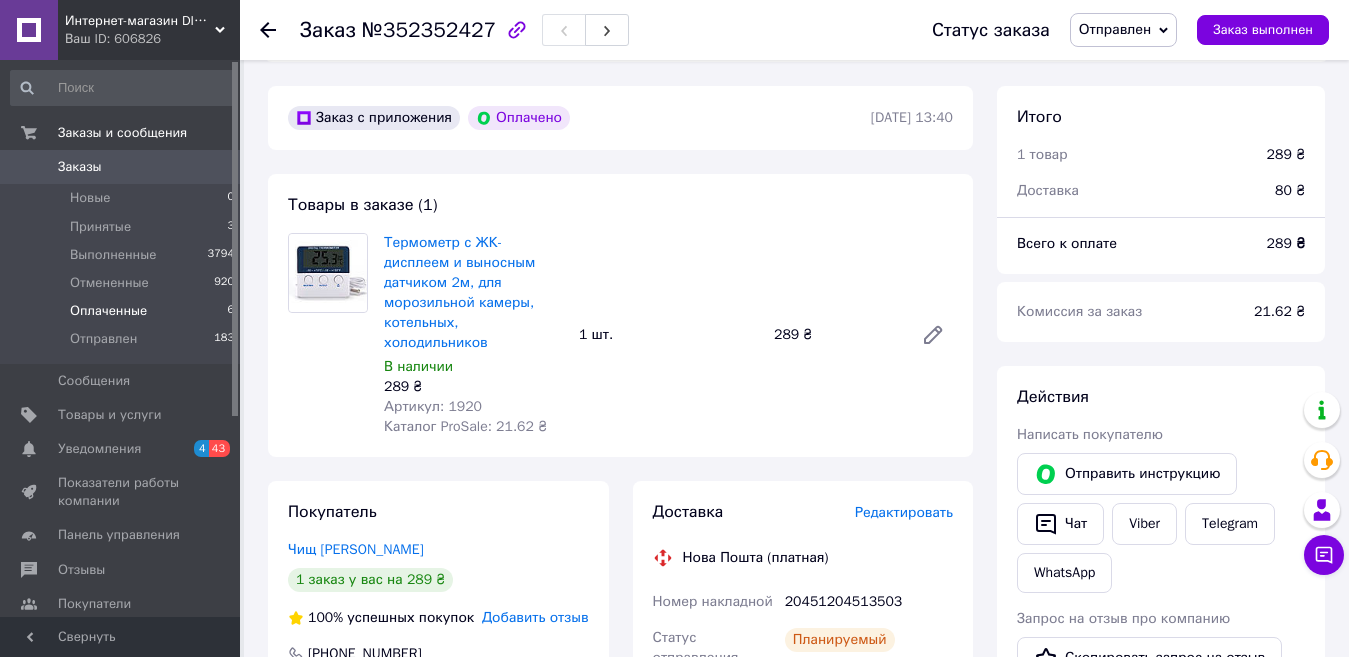 click on "Оплаченные 6" at bounding box center (123, 311) 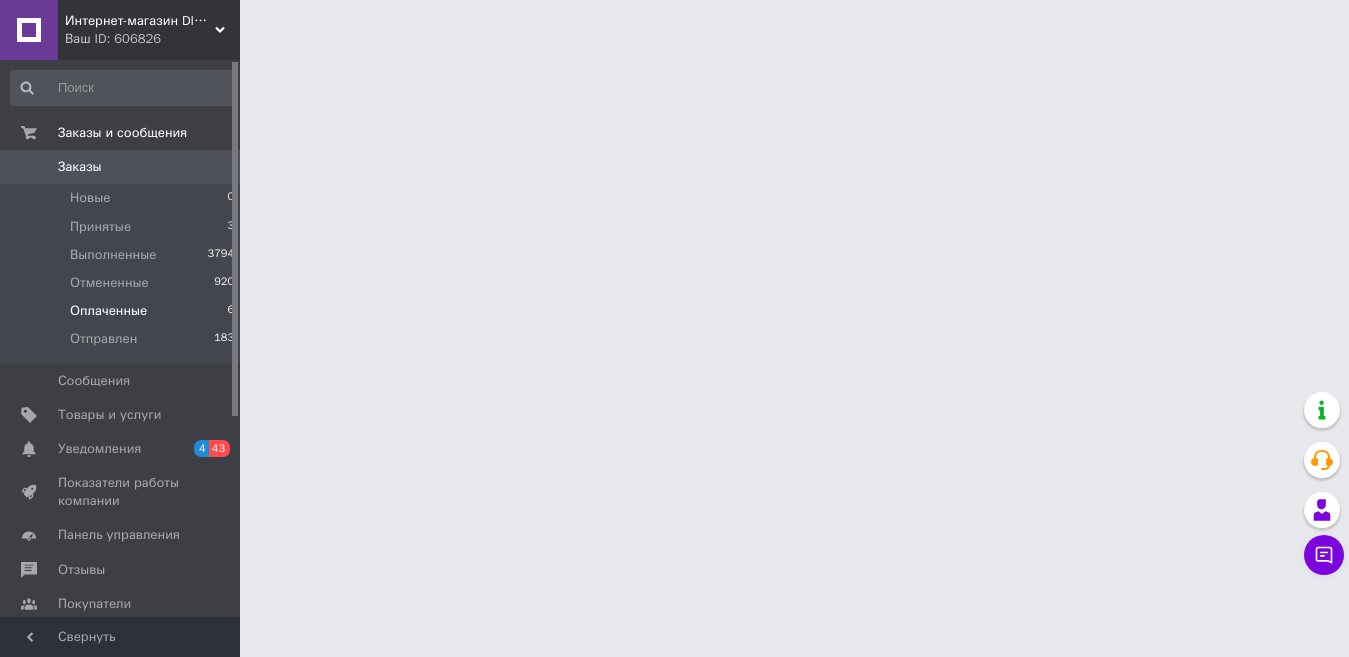 scroll, scrollTop: 0, scrollLeft: 0, axis: both 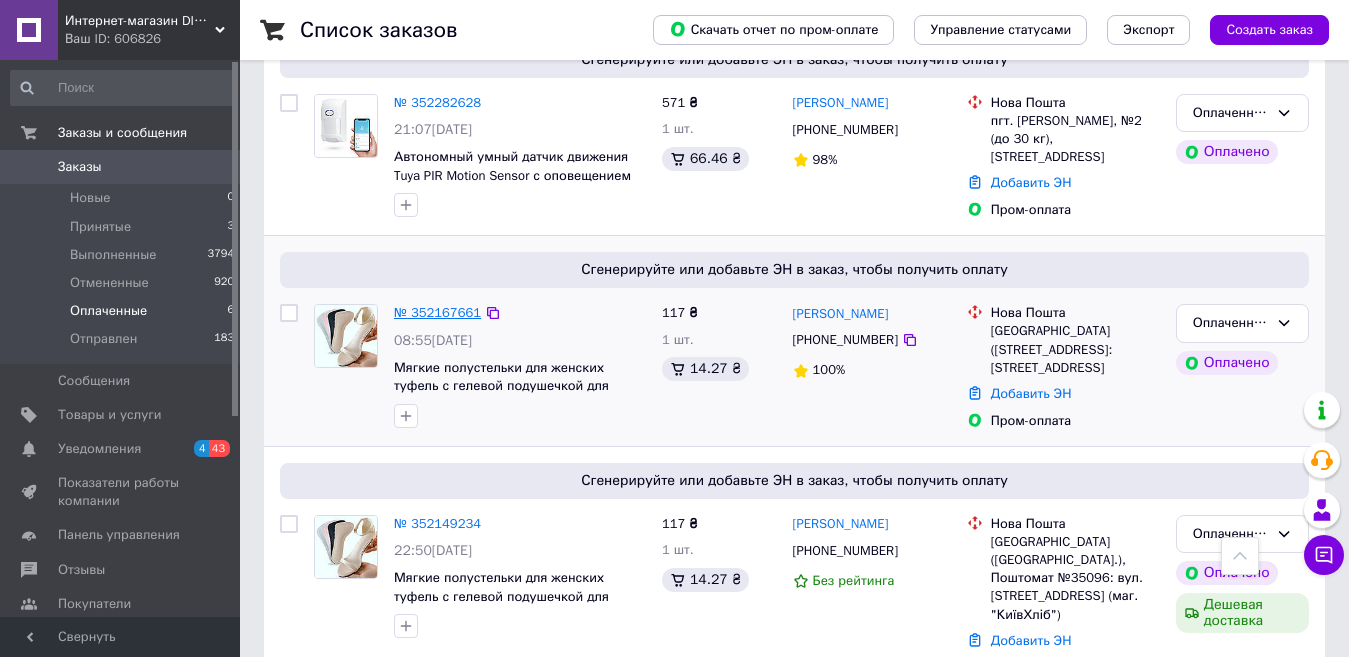 click on "№ 352167661" at bounding box center [437, 312] 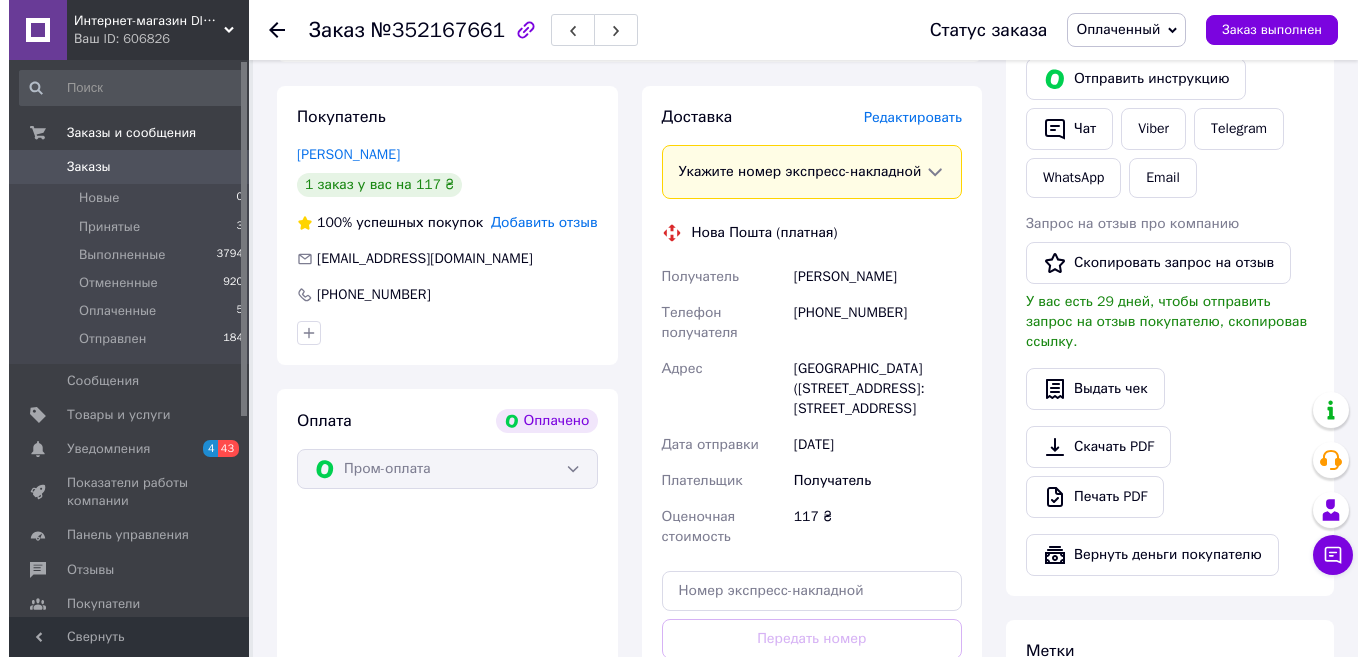 scroll, scrollTop: 1000, scrollLeft: 0, axis: vertical 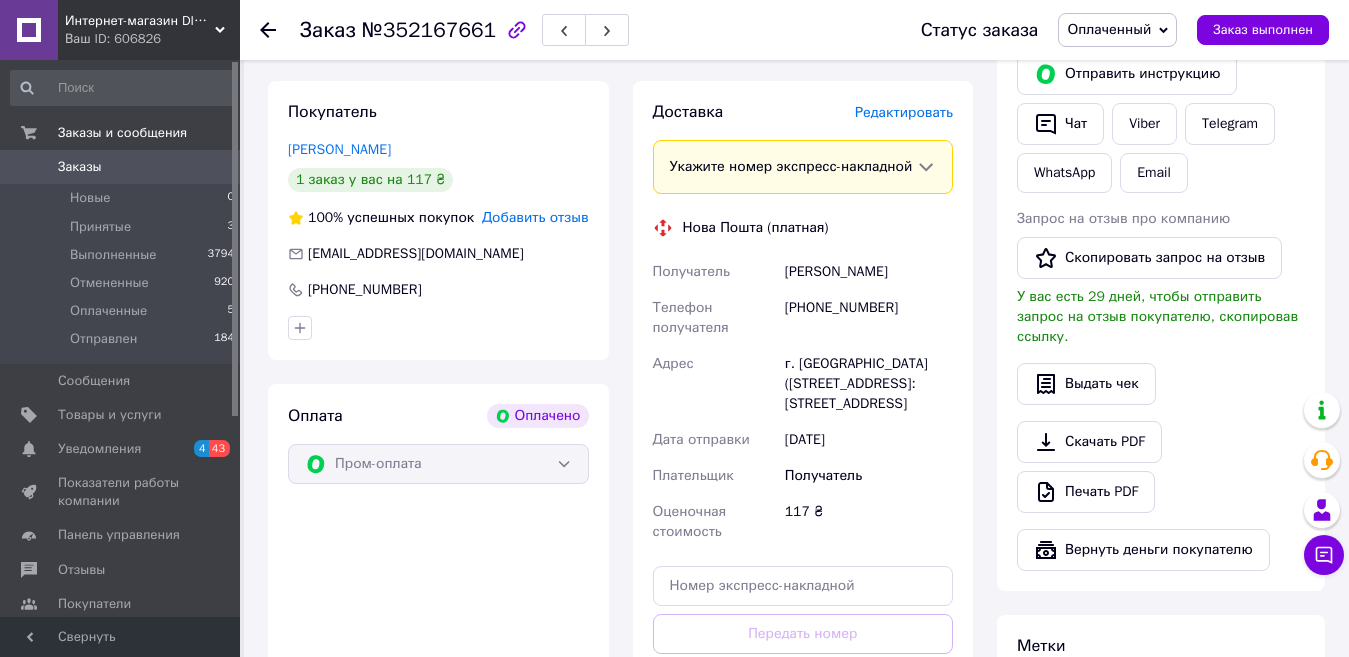 click on "Редактировать" at bounding box center (904, 112) 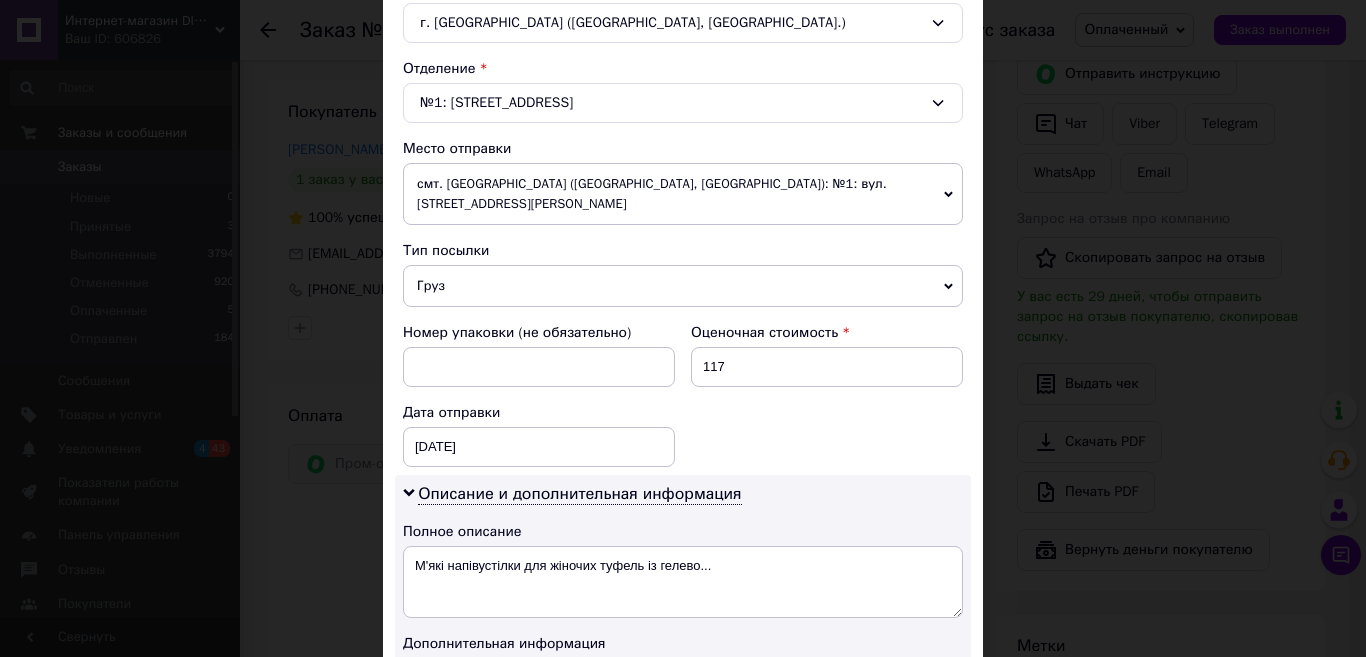 scroll, scrollTop: 600, scrollLeft: 0, axis: vertical 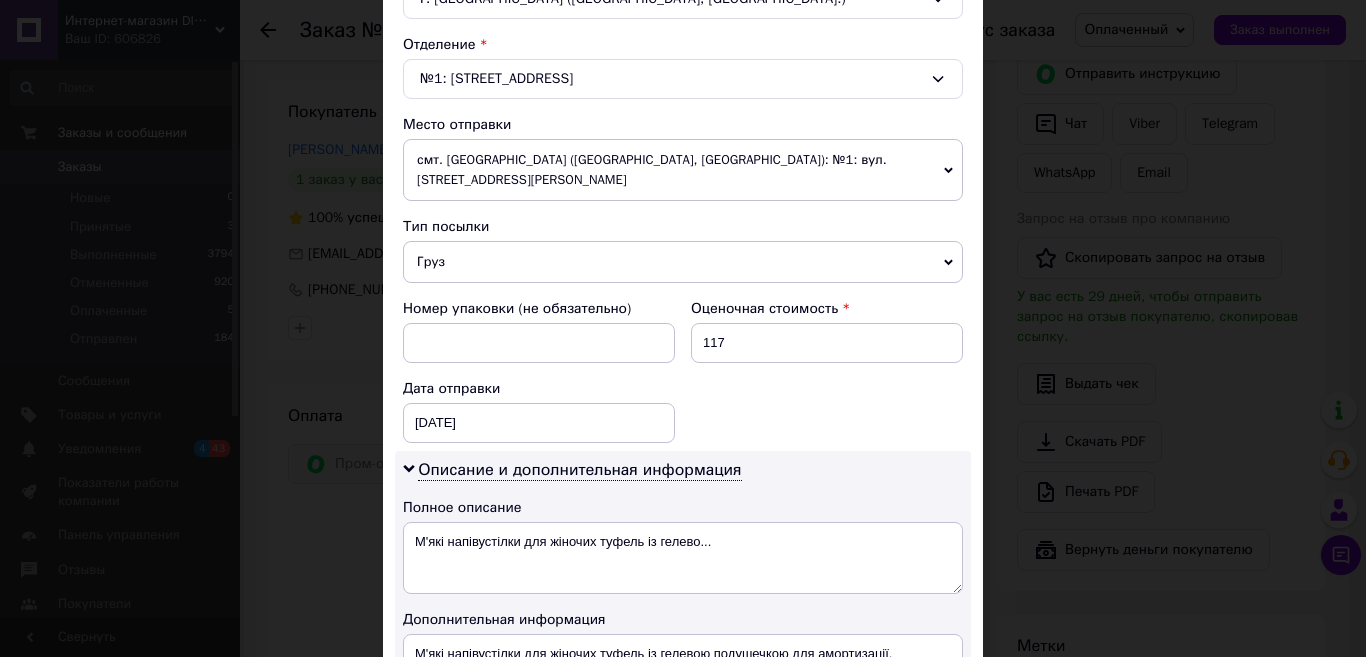 click on "Груз" at bounding box center (683, 262) 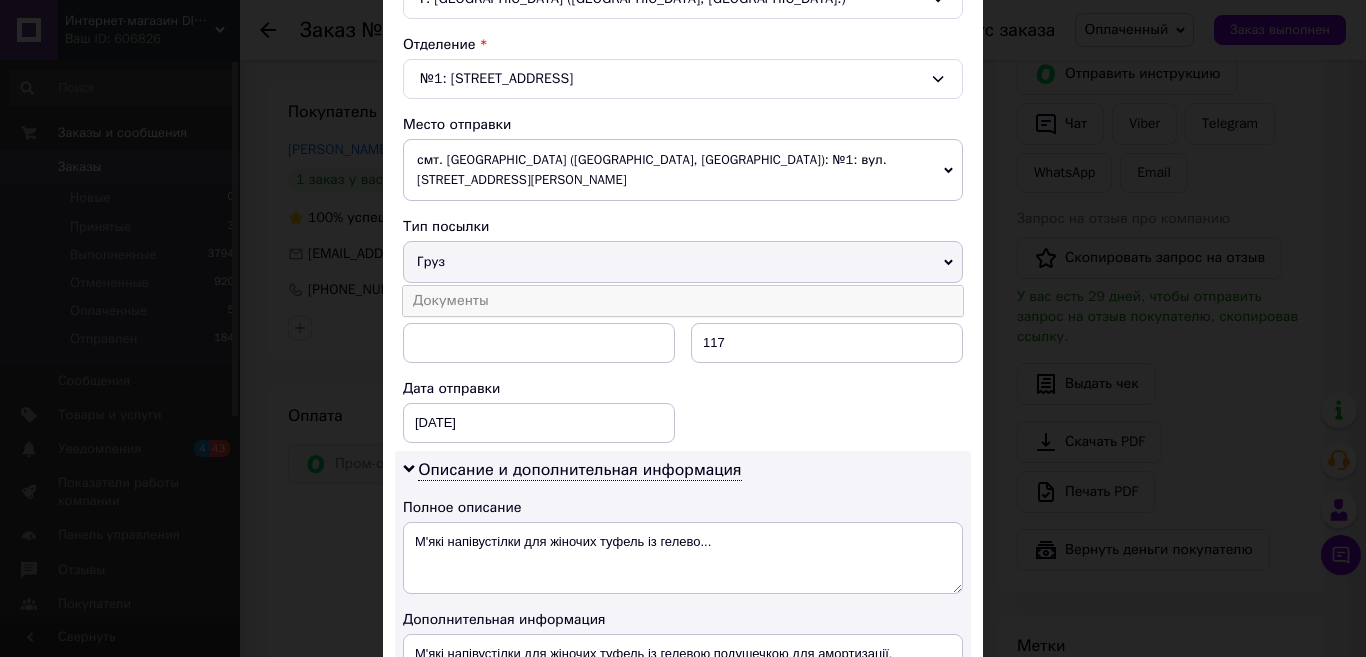 click on "Документы" at bounding box center [683, 301] 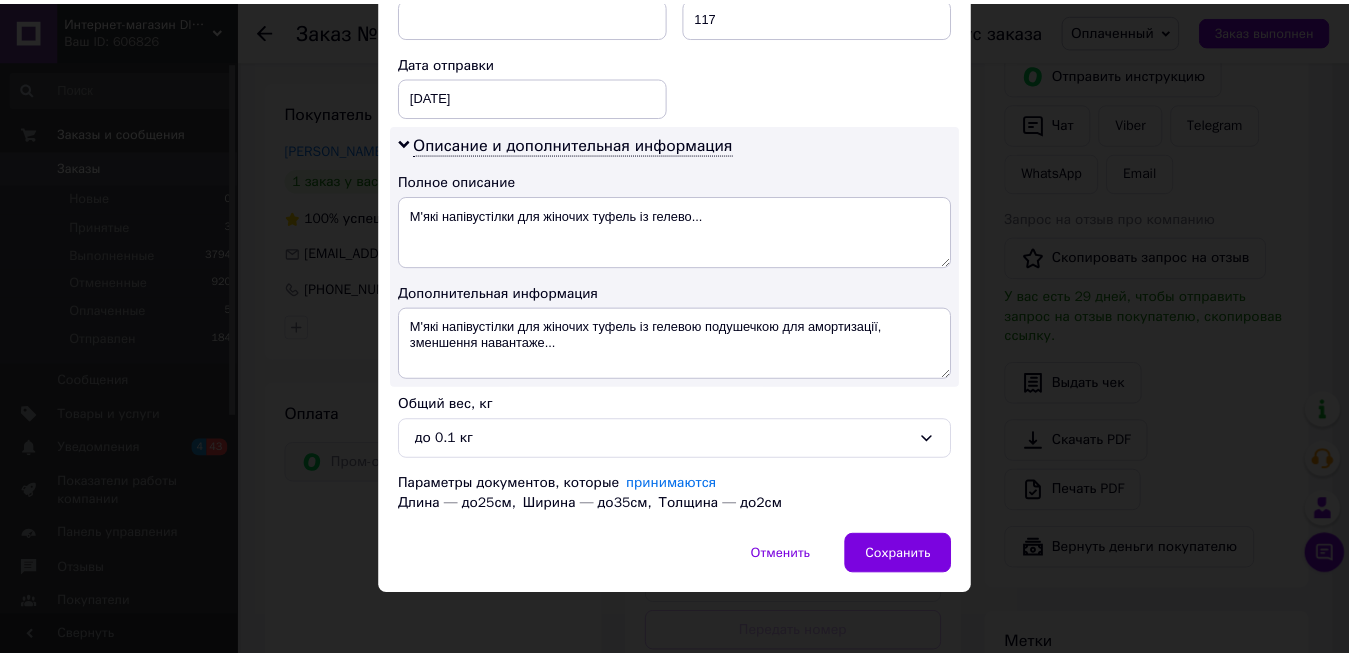 scroll, scrollTop: 935, scrollLeft: 0, axis: vertical 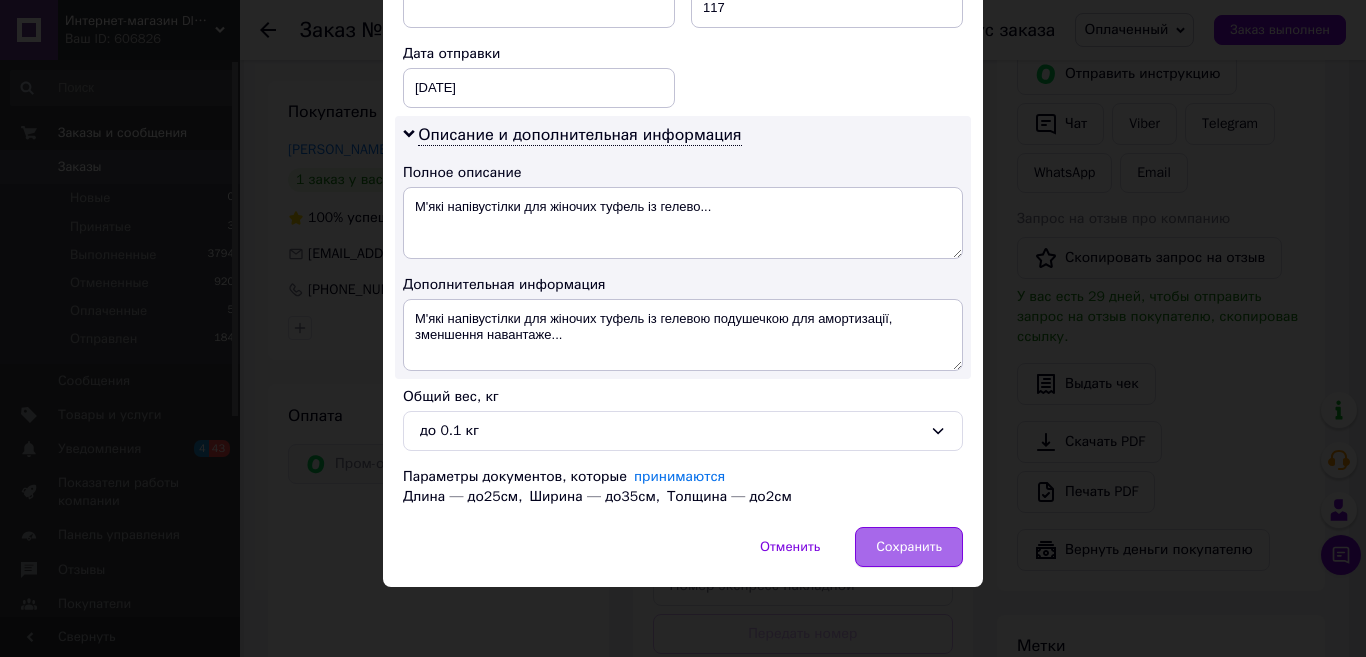 click on "Сохранить" at bounding box center (909, 547) 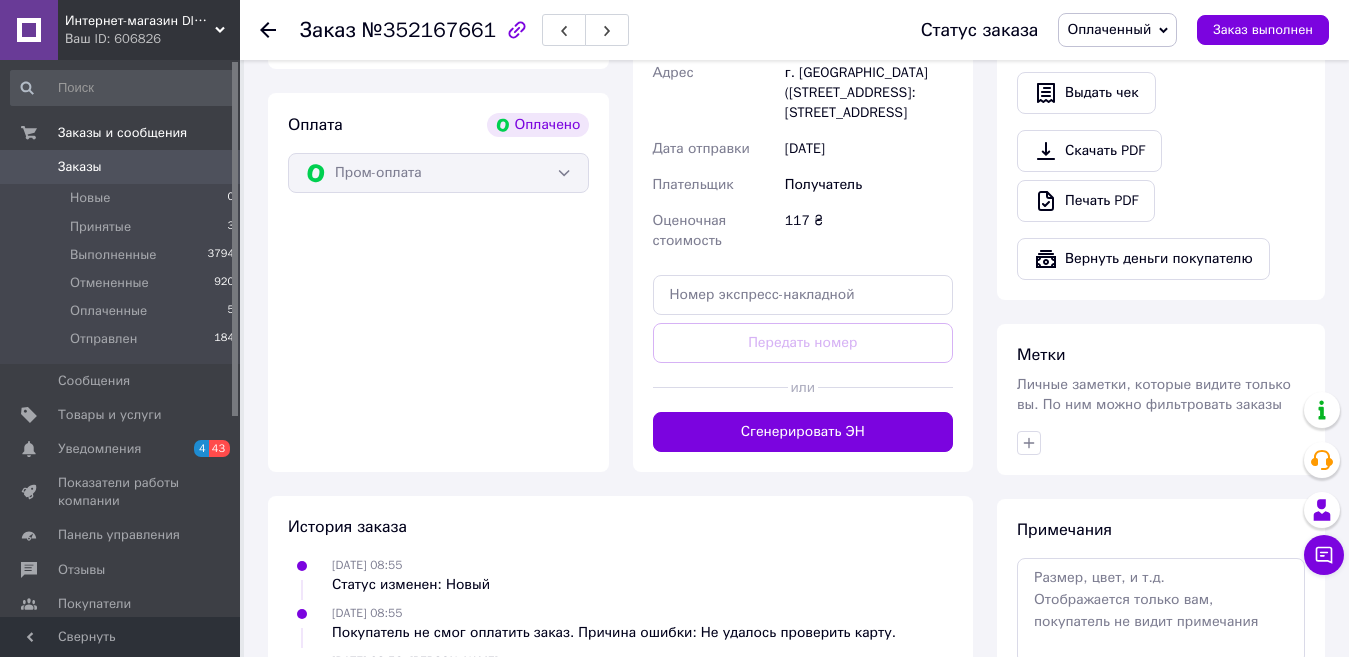 scroll, scrollTop: 1300, scrollLeft: 0, axis: vertical 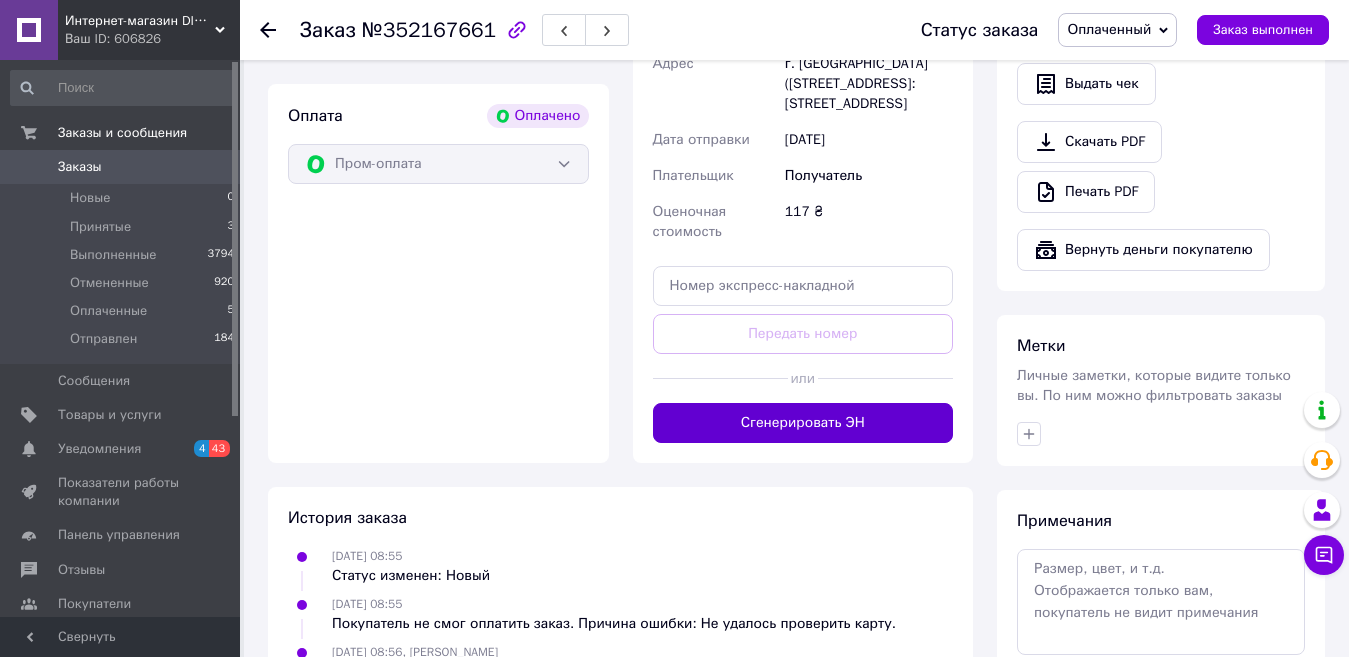 click on "Сгенерировать ЭН" at bounding box center (803, 423) 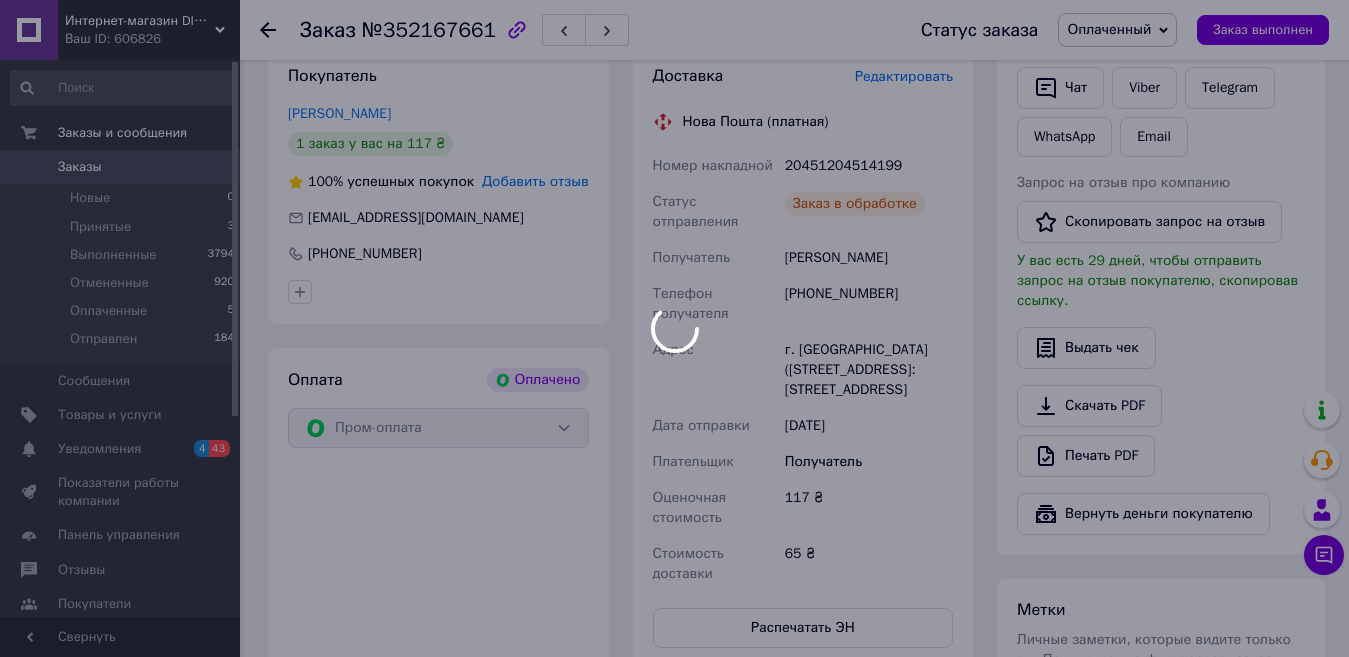 scroll, scrollTop: 1000, scrollLeft: 0, axis: vertical 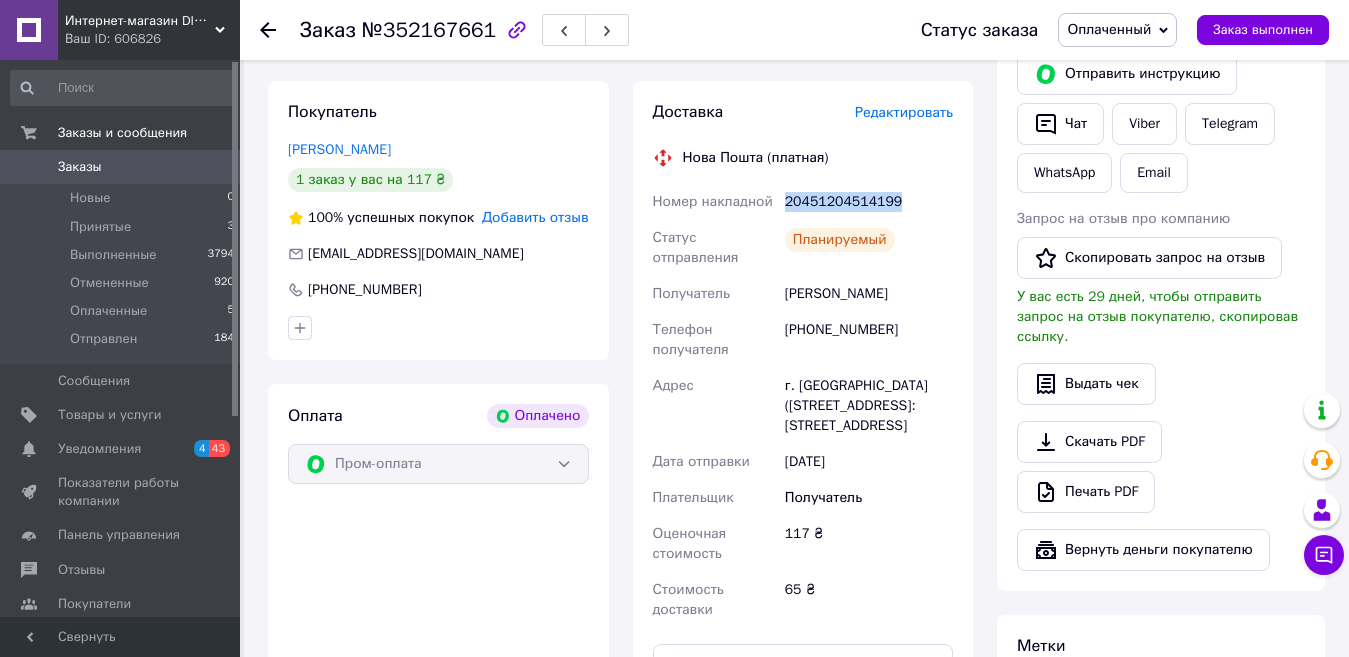 drag, startPoint x: 785, startPoint y: 179, endPoint x: 888, endPoint y: 180, distance: 103.00485 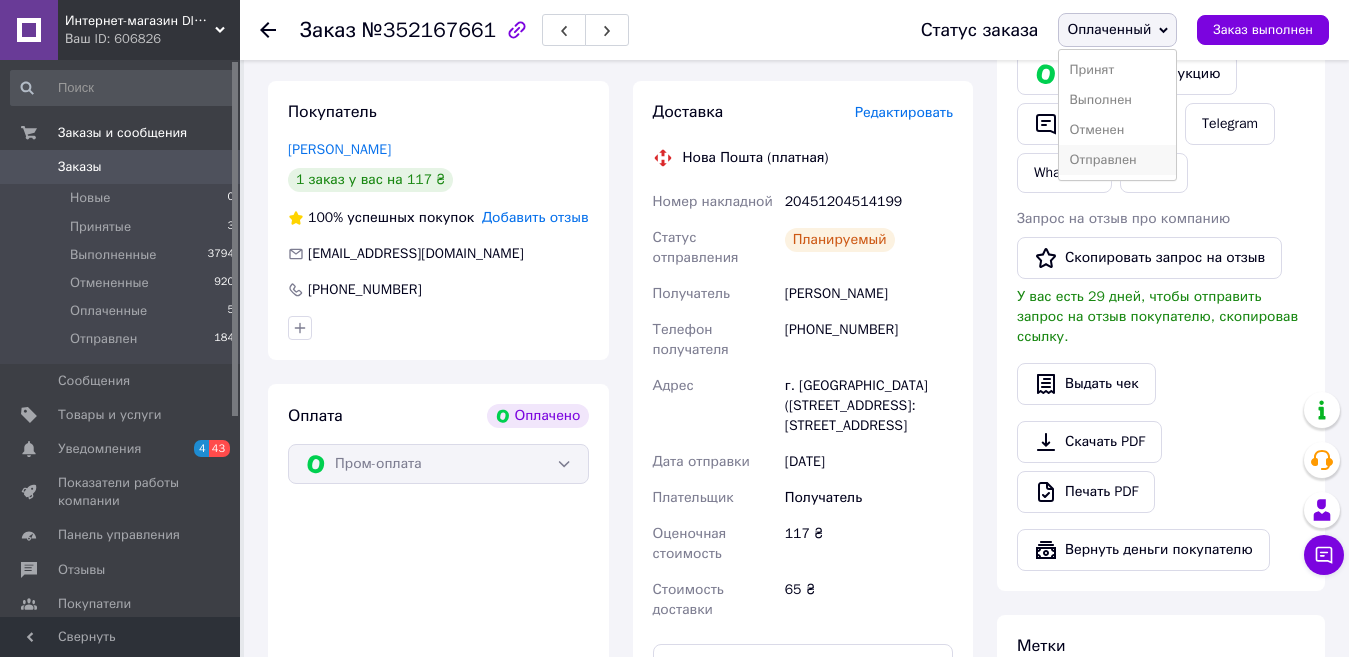 click on "Отправлен" at bounding box center (1117, 160) 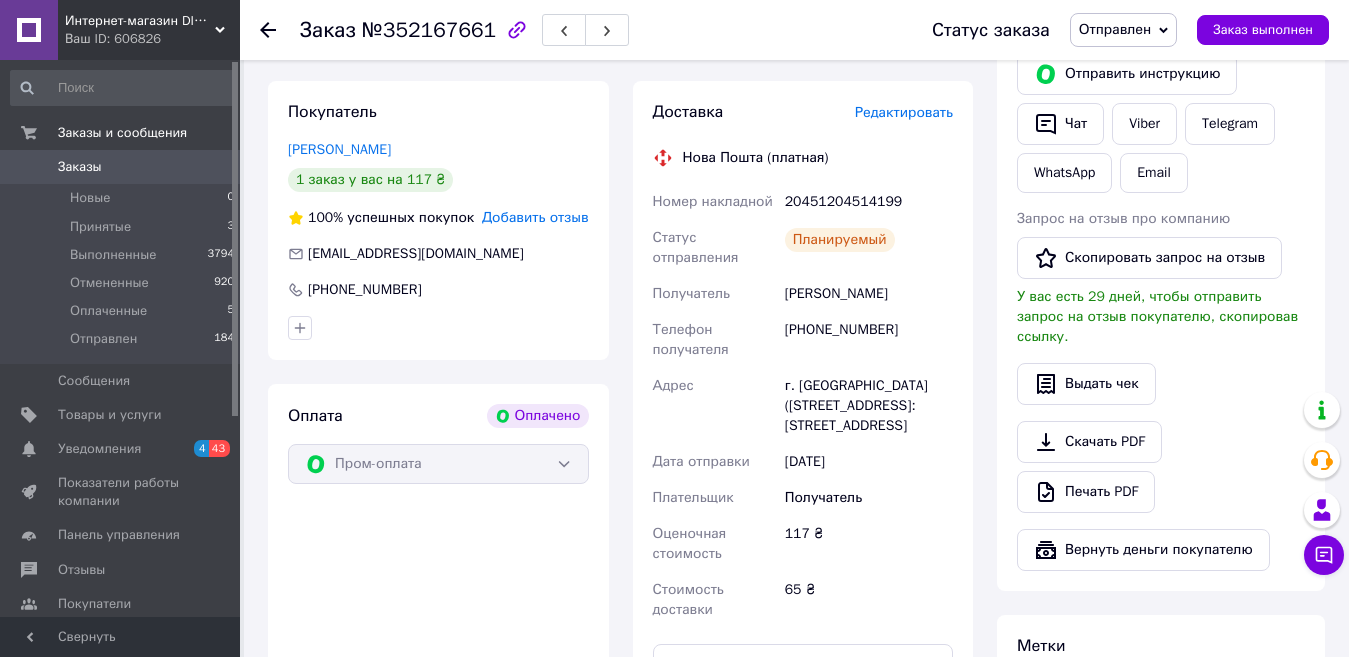scroll, scrollTop: 52, scrollLeft: 0, axis: vertical 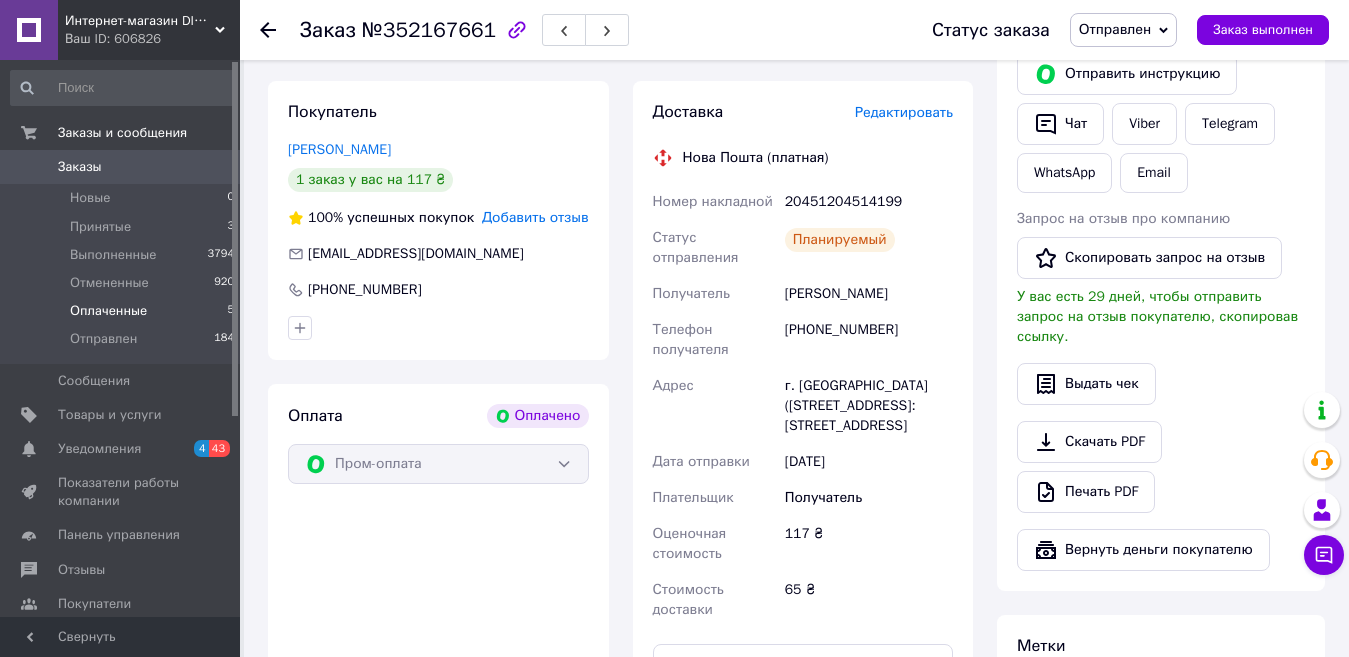 click on "Оплаченные 5" at bounding box center (123, 311) 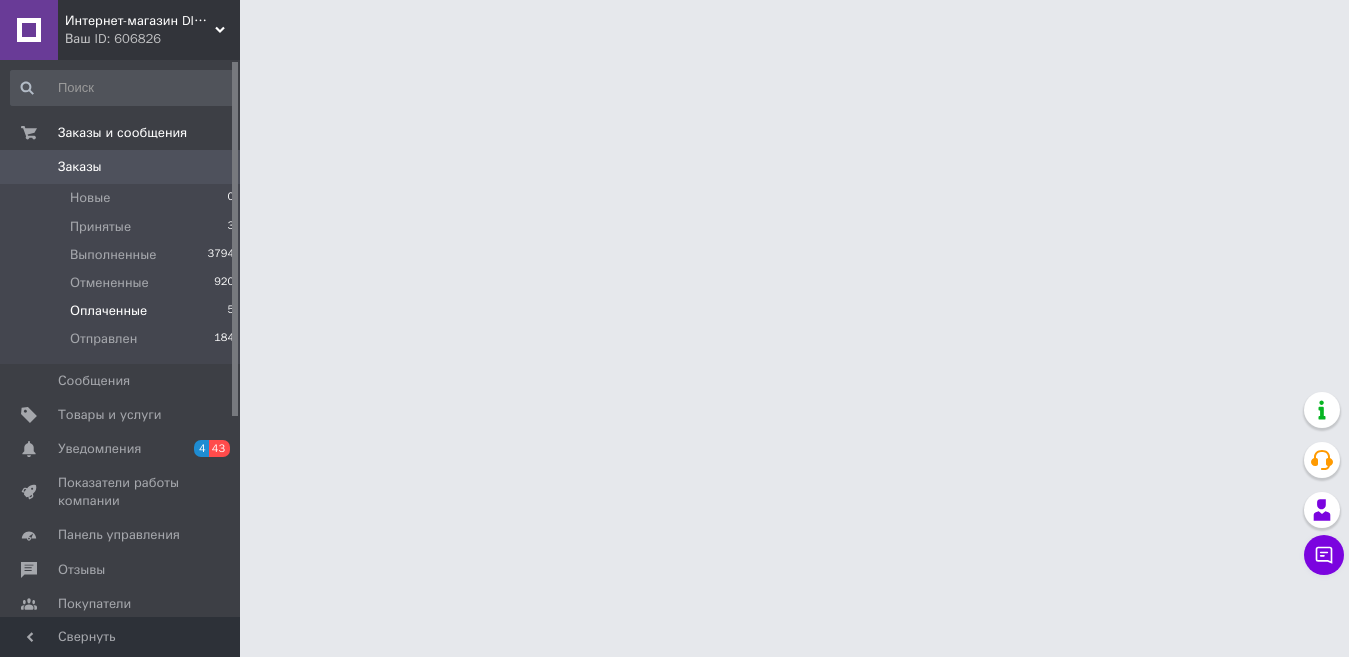 scroll, scrollTop: 0, scrollLeft: 0, axis: both 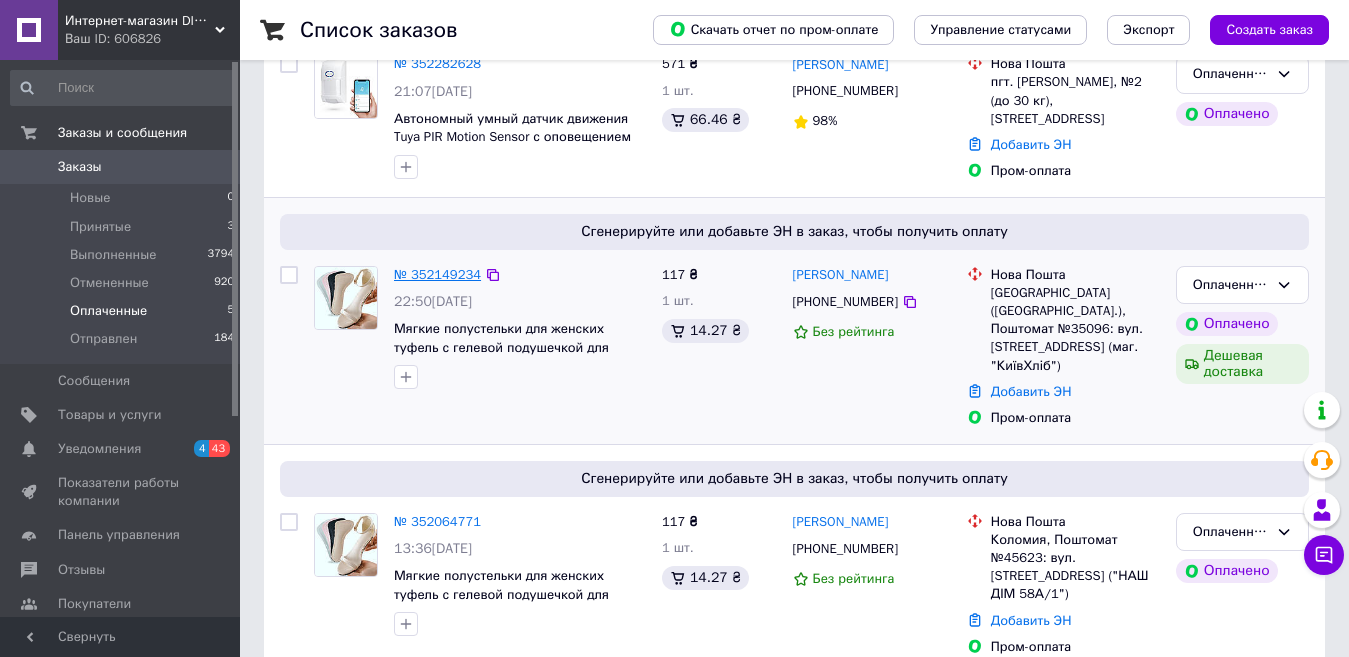 click on "№ 352149234" at bounding box center (437, 274) 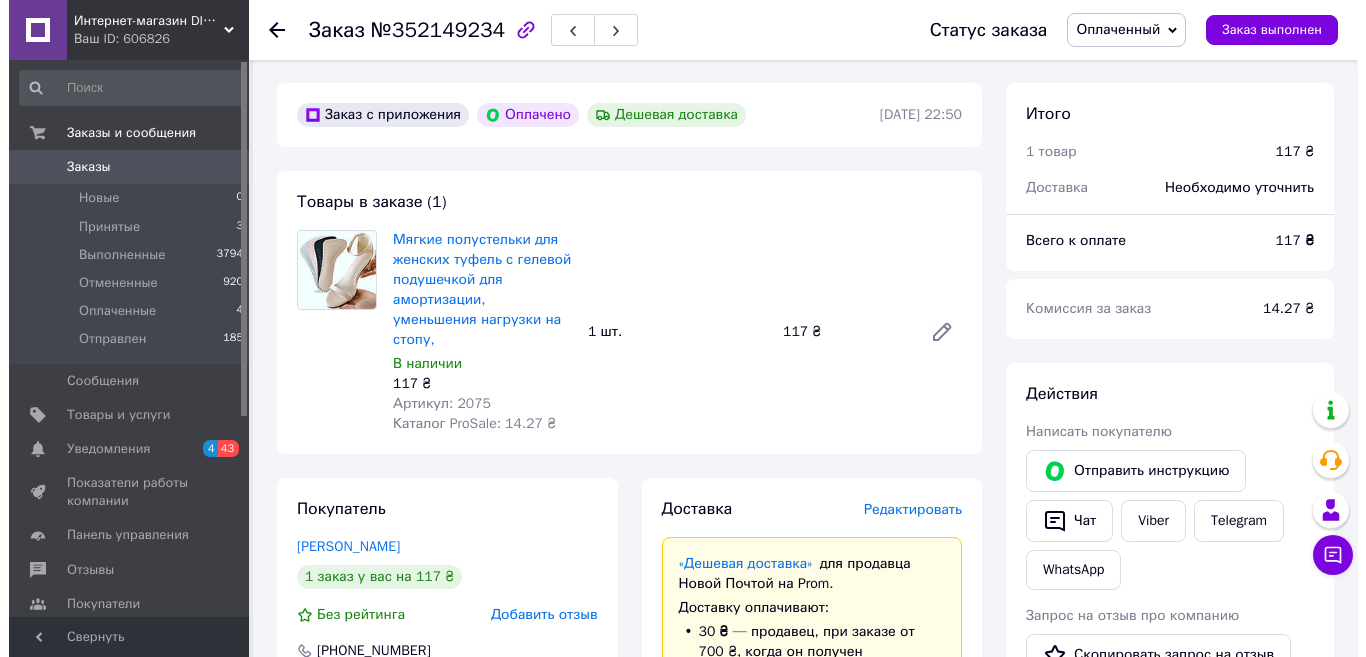 scroll, scrollTop: 700, scrollLeft: 0, axis: vertical 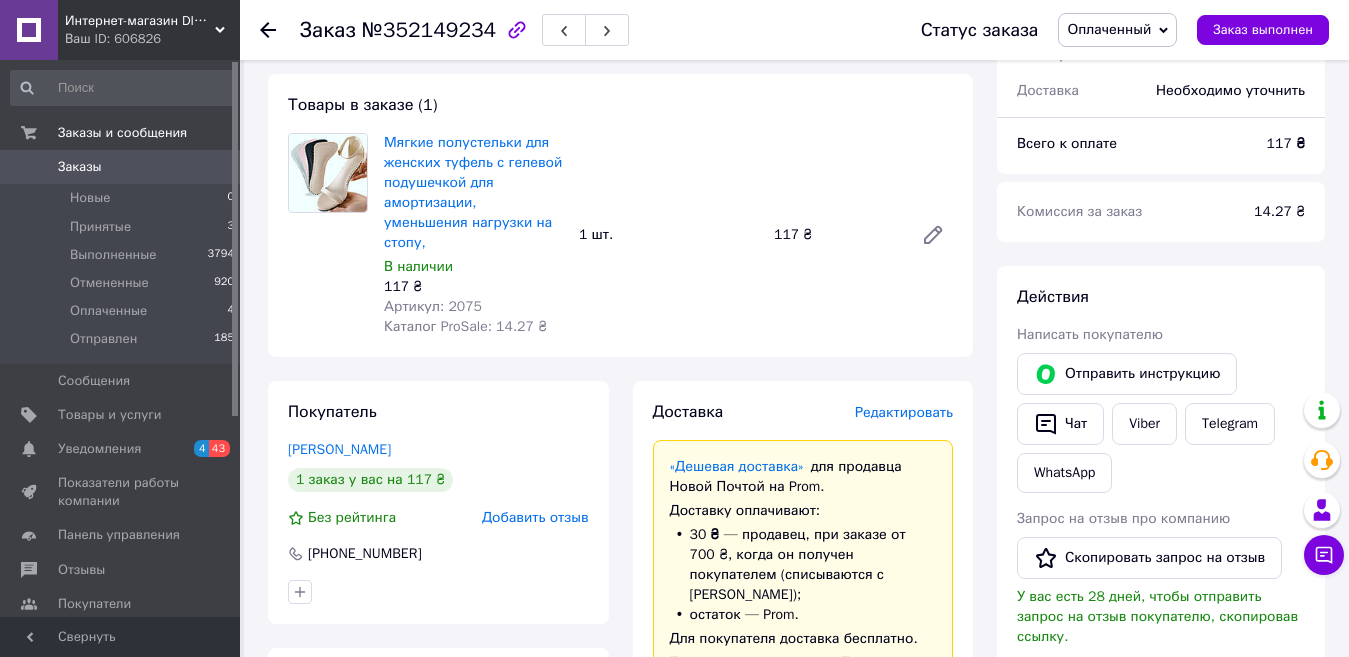 click on "Редактировать" at bounding box center (904, 412) 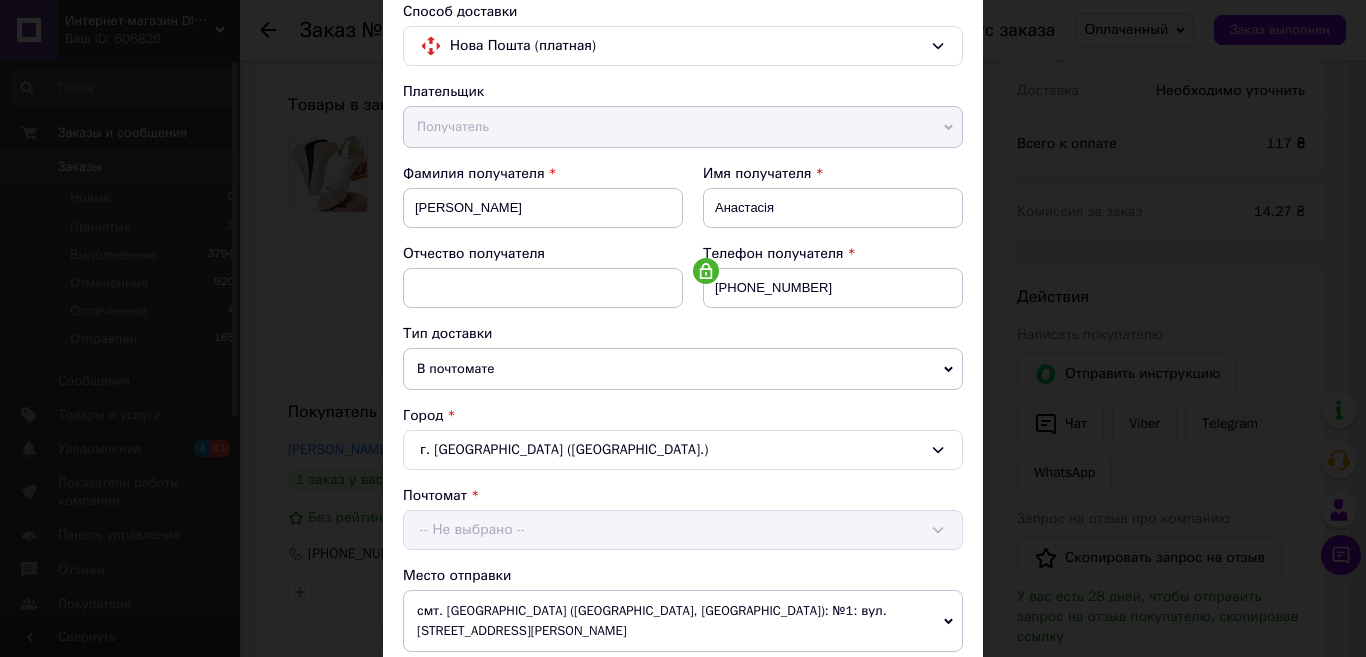 scroll, scrollTop: 500, scrollLeft: 0, axis: vertical 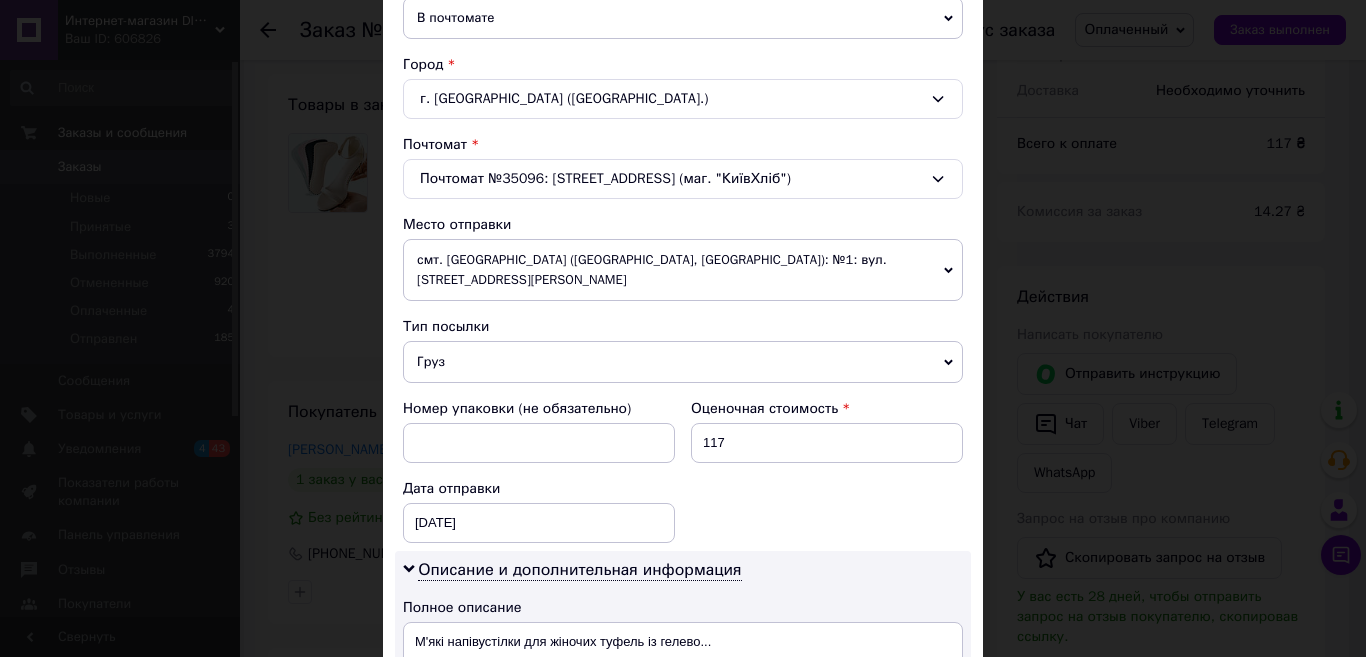 click on "Груз" at bounding box center (683, 362) 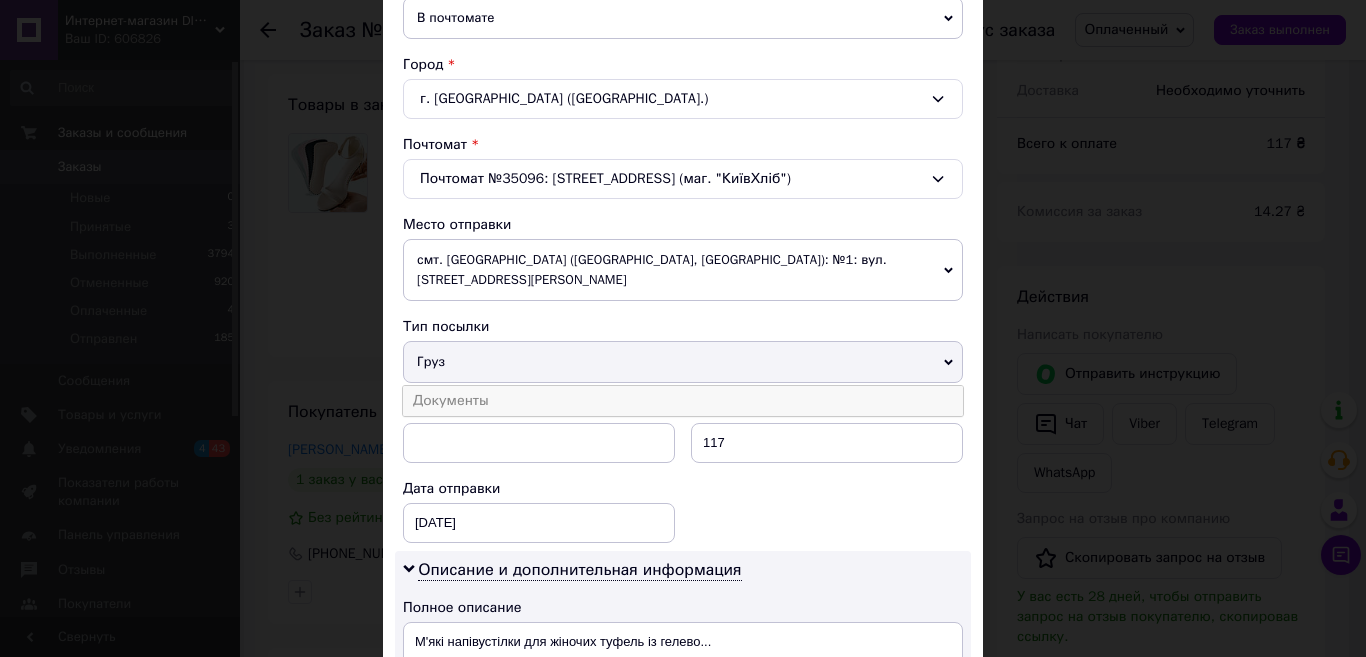 click on "Документы" at bounding box center (683, 401) 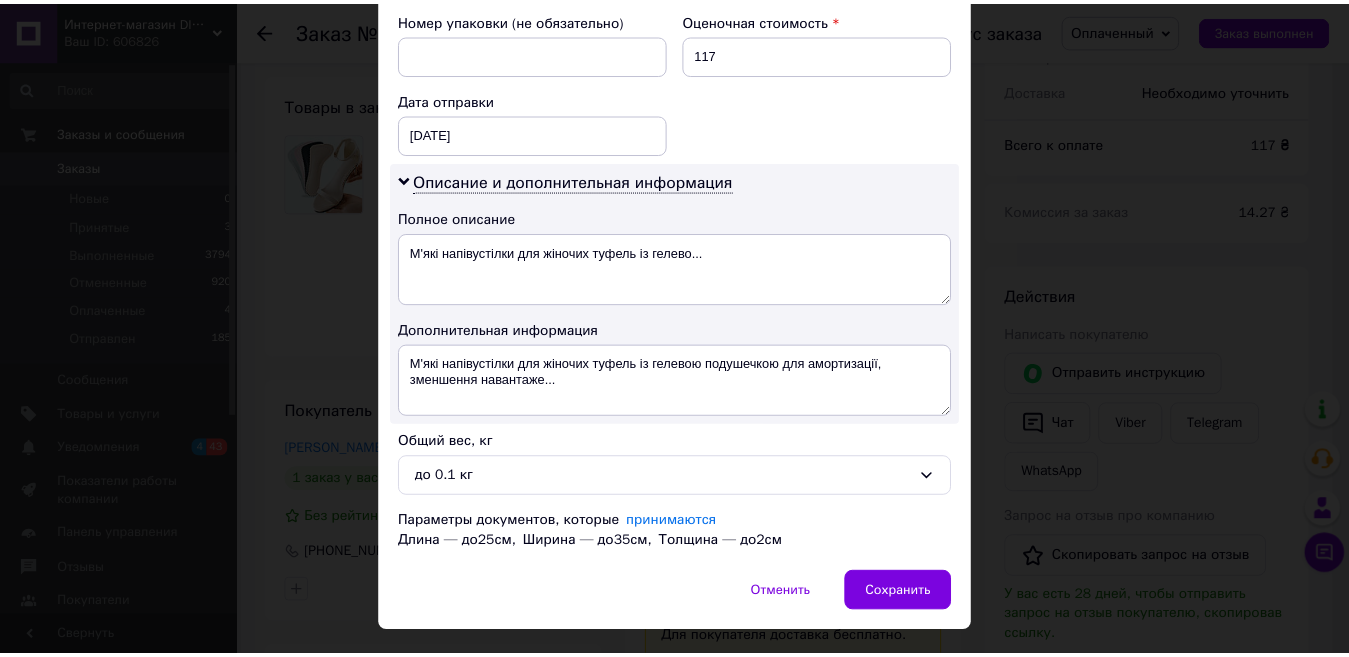 scroll, scrollTop: 900, scrollLeft: 0, axis: vertical 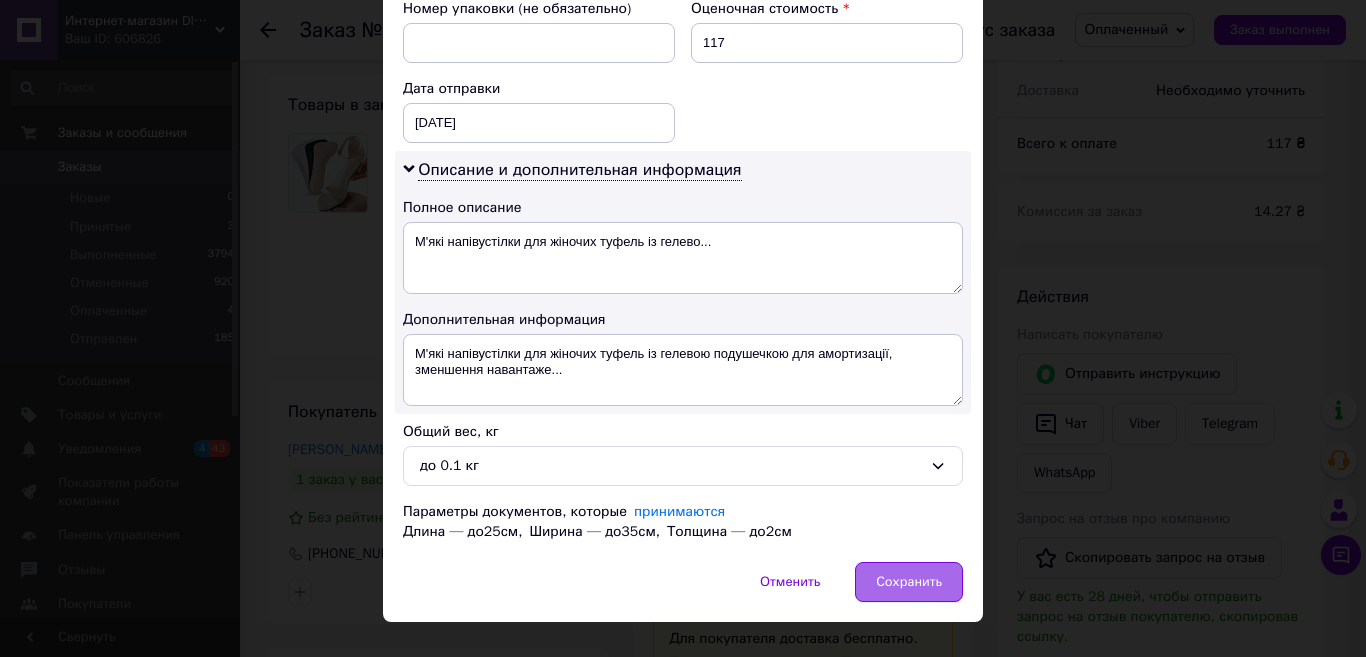 click on "Сохранить" at bounding box center (909, 582) 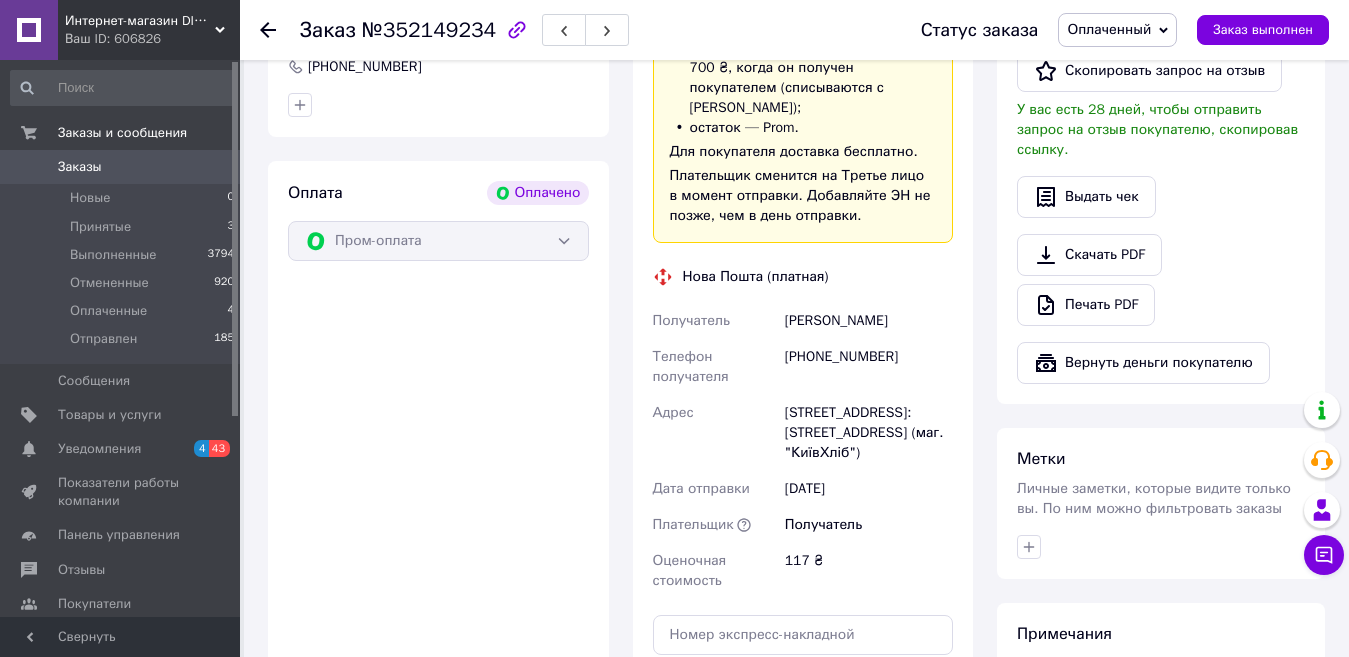 scroll, scrollTop: 1300, scrollLeft: 0, axis: vertical 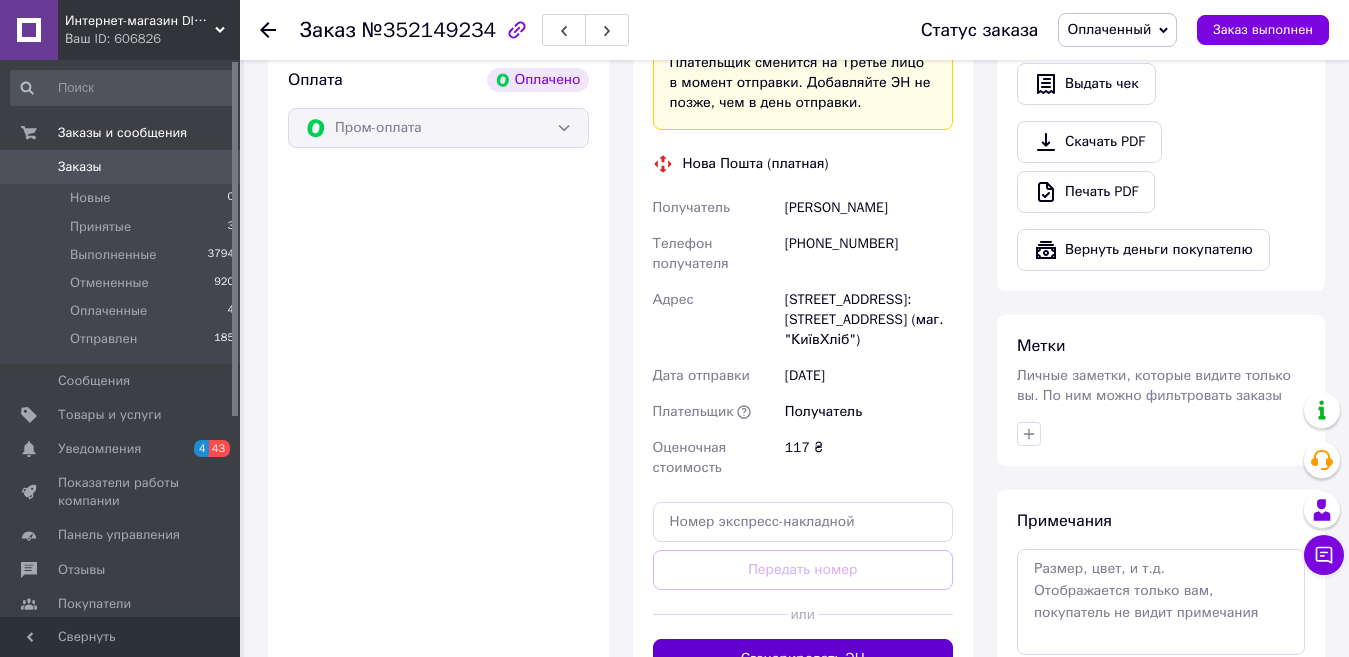 click on "Сгенерировать ЭН" at bounding box center (803, 659) 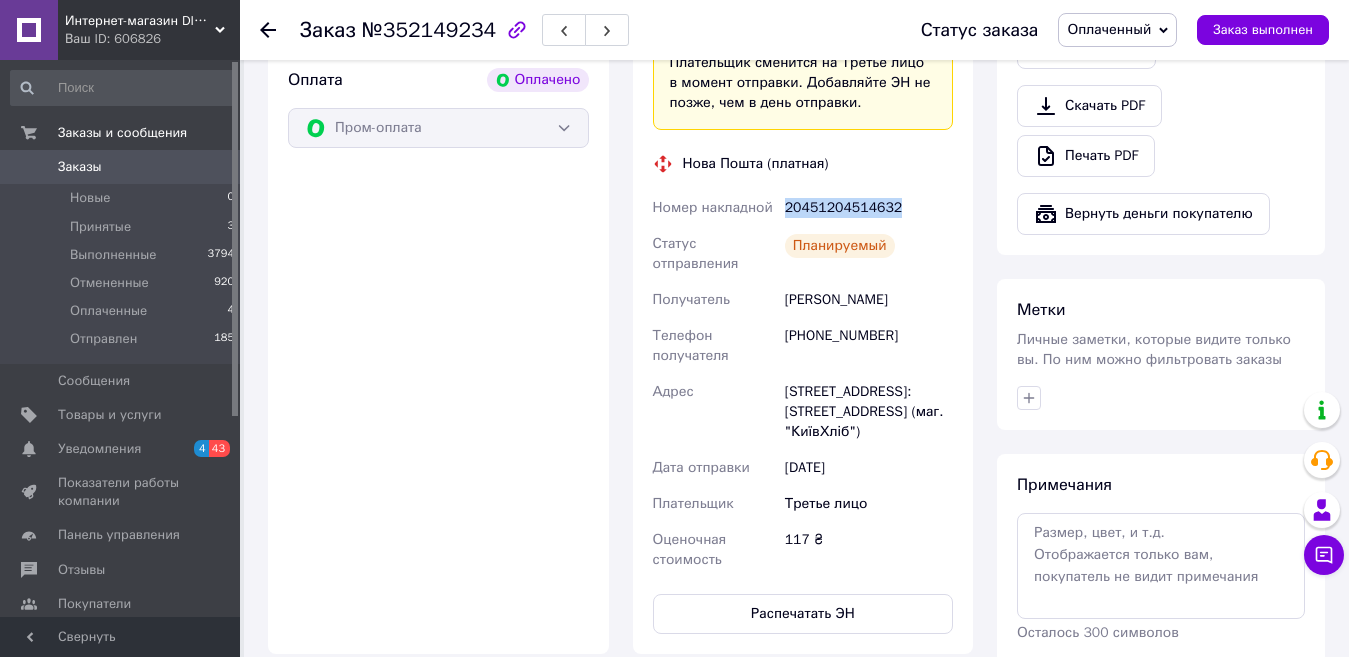 drag, startPoint x: 788, startPoint y: 166, endPoint x: 887, endPoint y: 170, distance: 99.08077 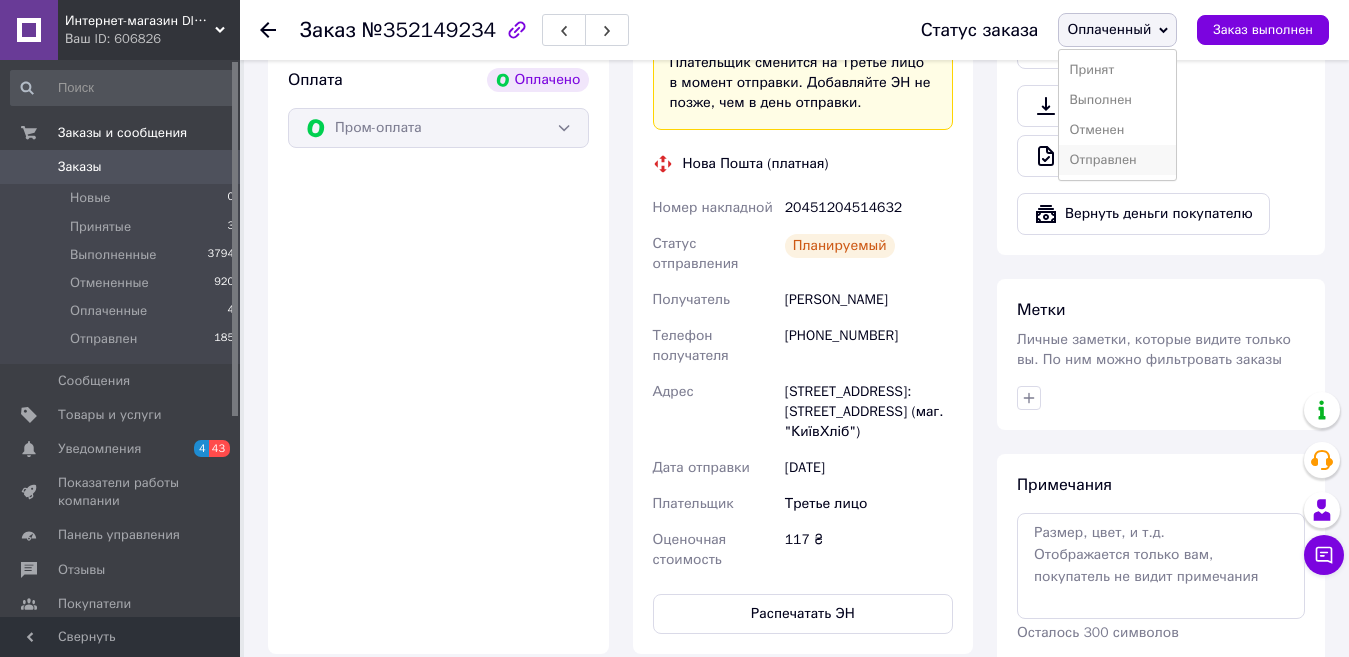 click on "Отправлен" at bounding box center (1117, 160) 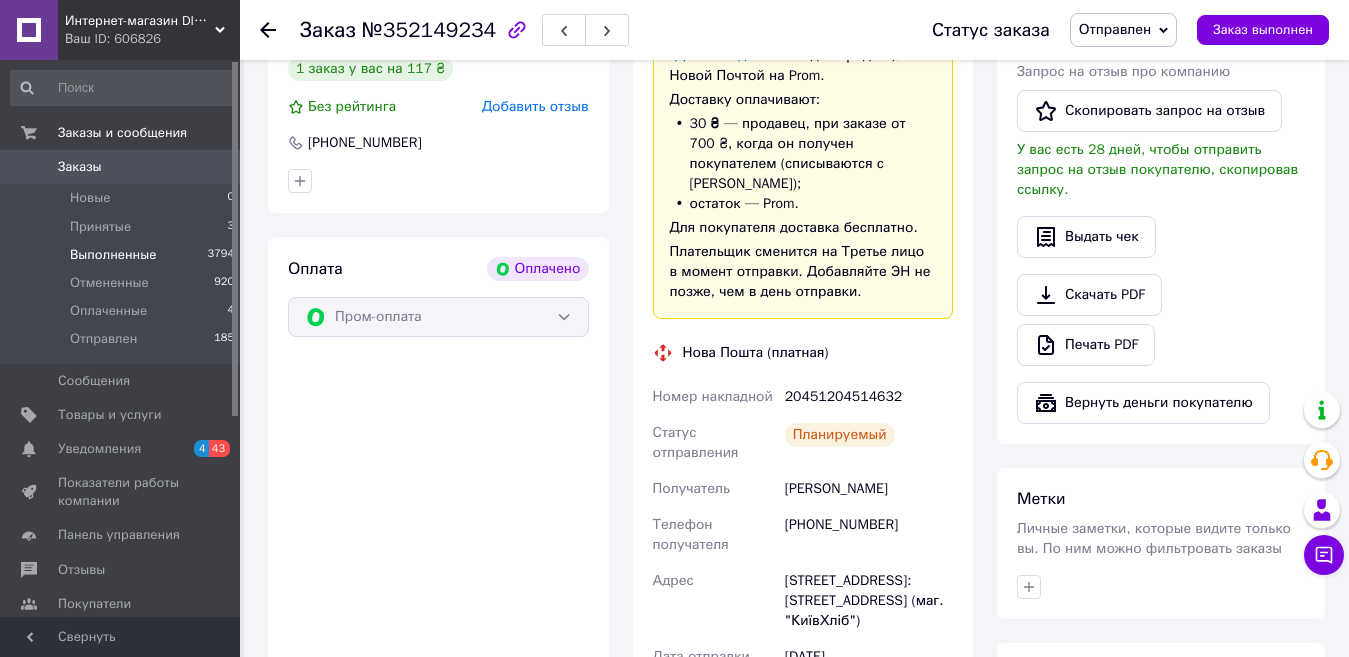scroll, scrollTop: 1100, scrollLeft: 0, axis: vertical 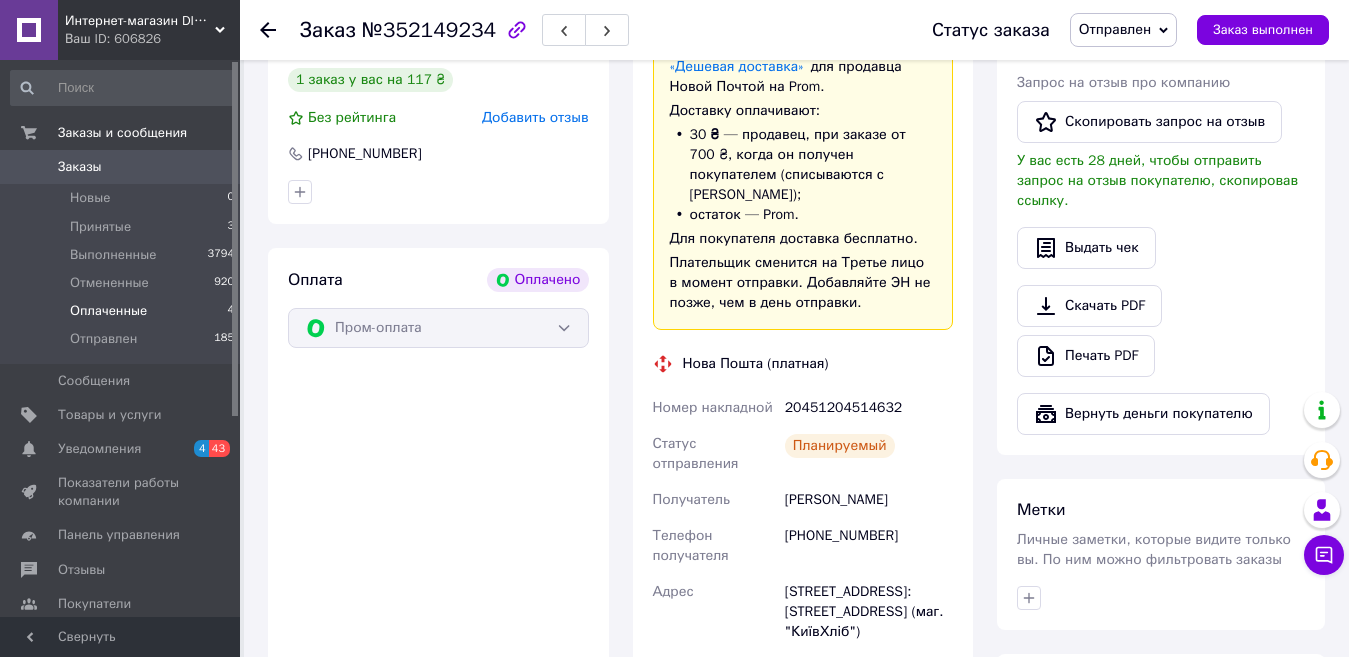 click on "Оплаченные" at bounding box center [108, 311] 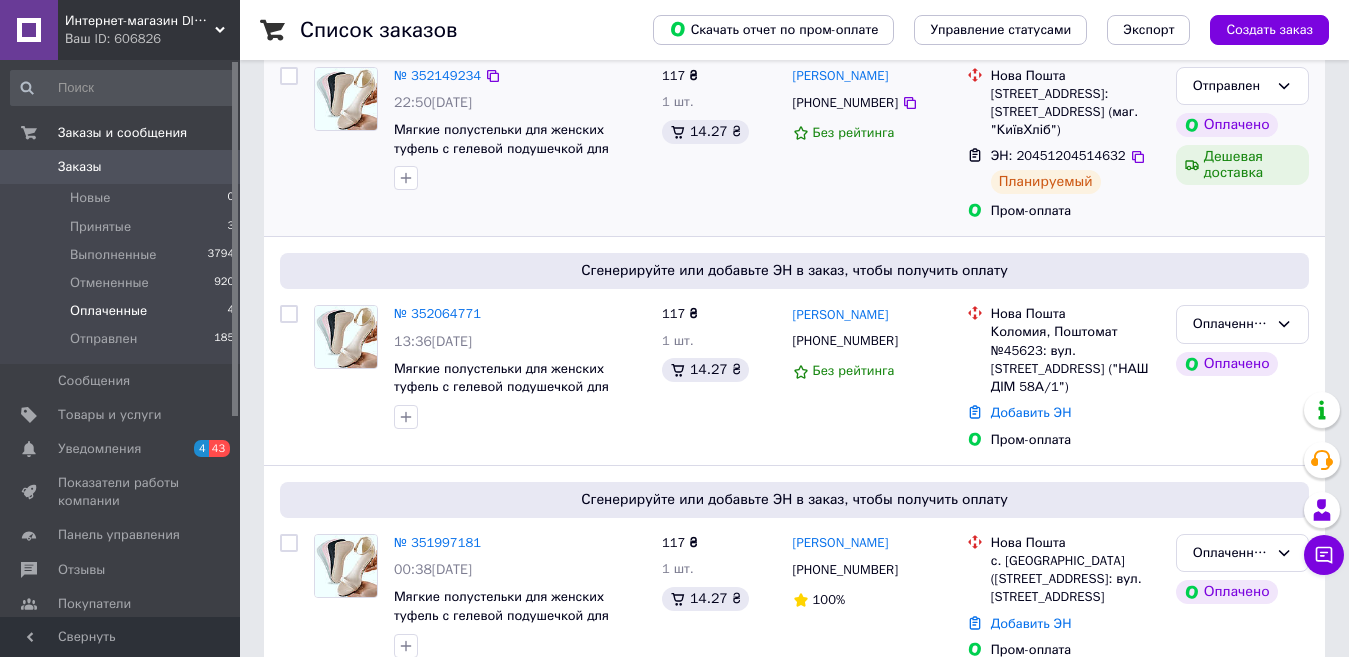 scroll, scrollTop: 500, scrollLeft: 0, axis: vertical 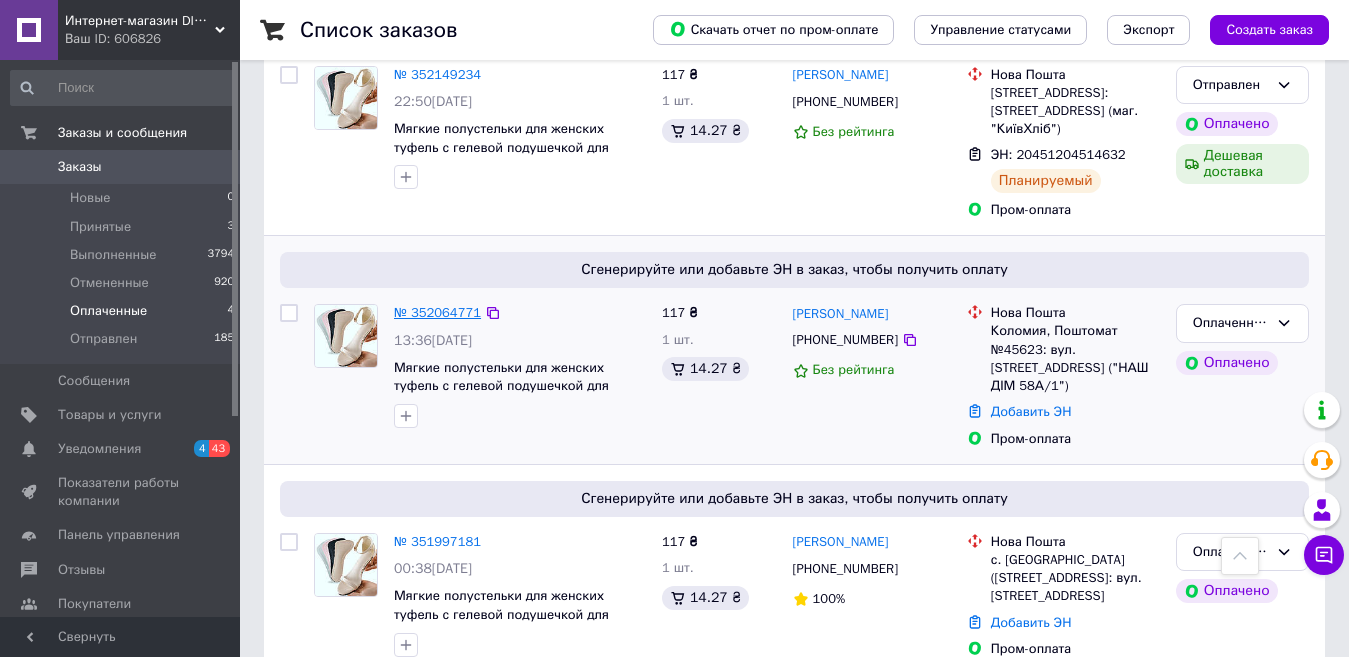 click on "№ 352064771" at bounding box center [437, 312] 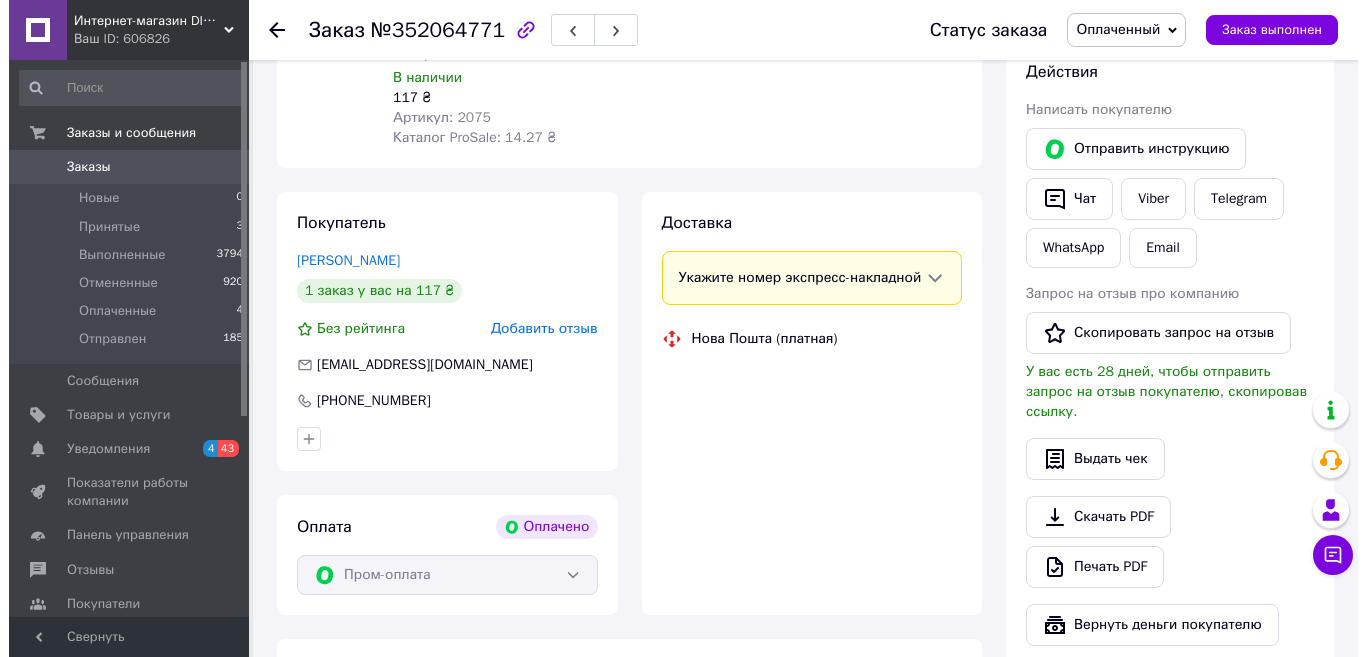 scroll, scrollTop: 900, scrollLeft: 0, axis: vertical 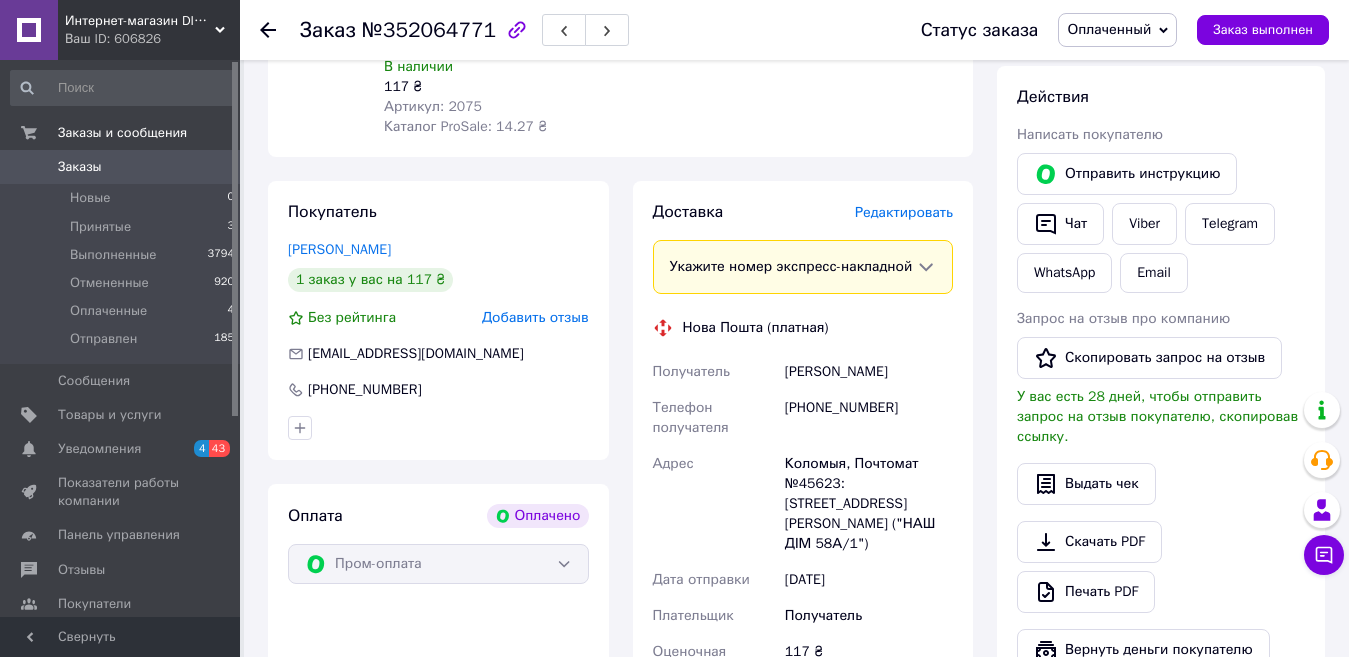 click on "Редактировать" at bounding box center (904, 212) 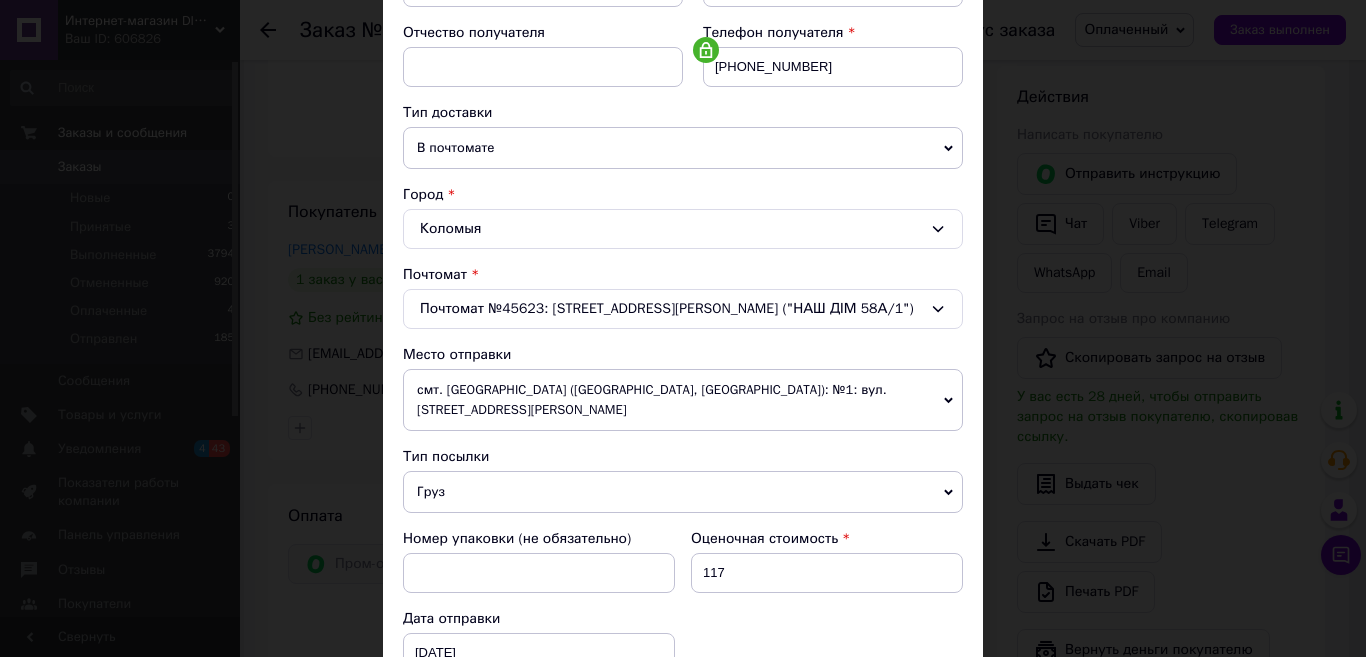 scroll, scrollTop: 400, scrollLeft: 0, axis: vertical 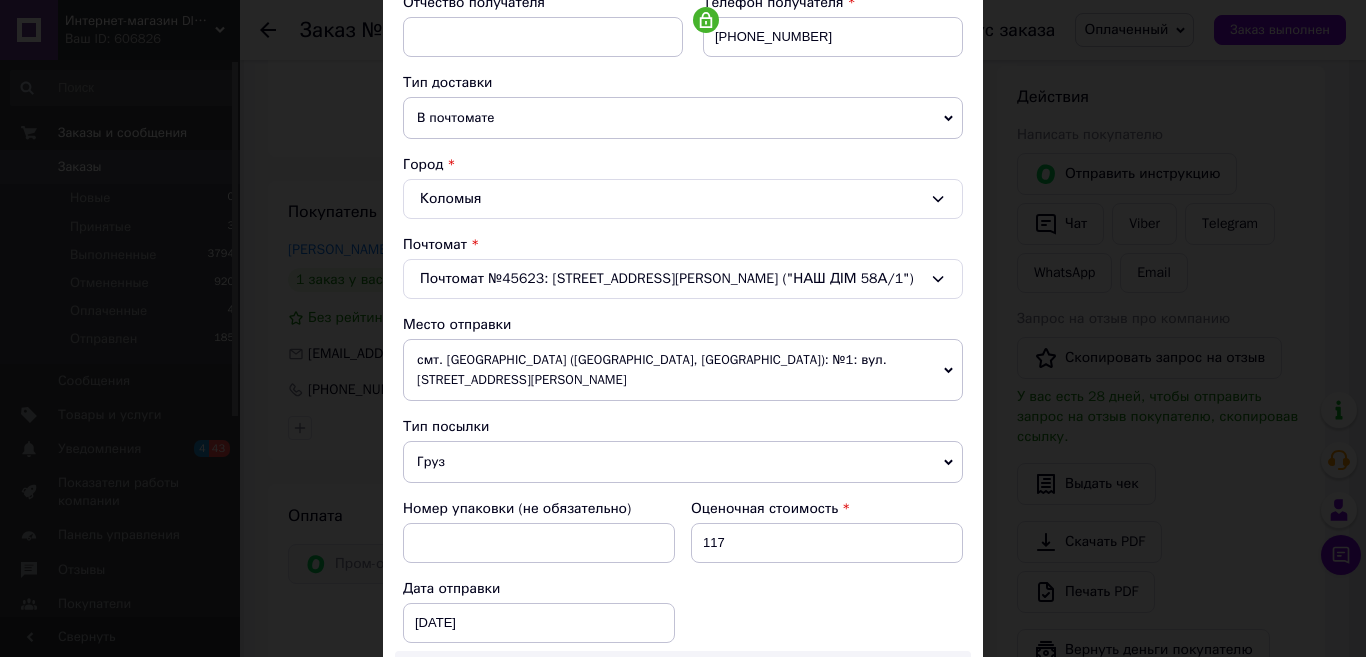 click on "Груз" at bounding box center [683, 462] 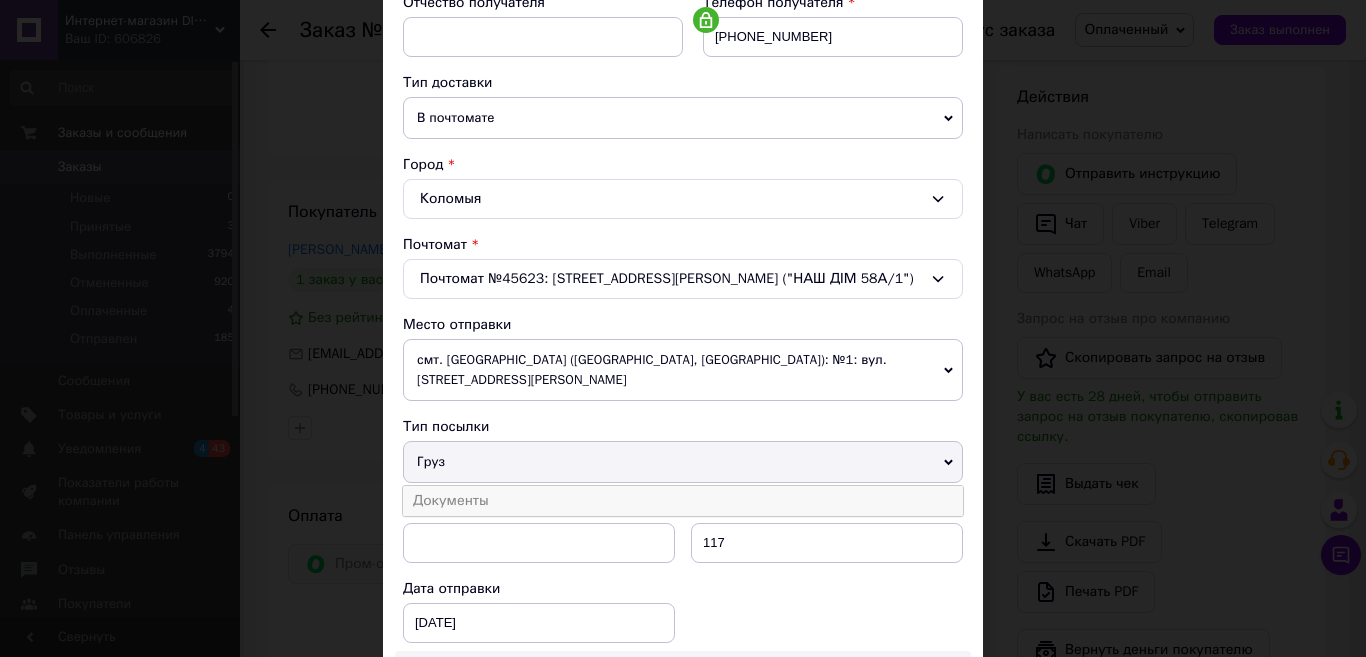 click on "Документы" at bounding box center (683, 501) 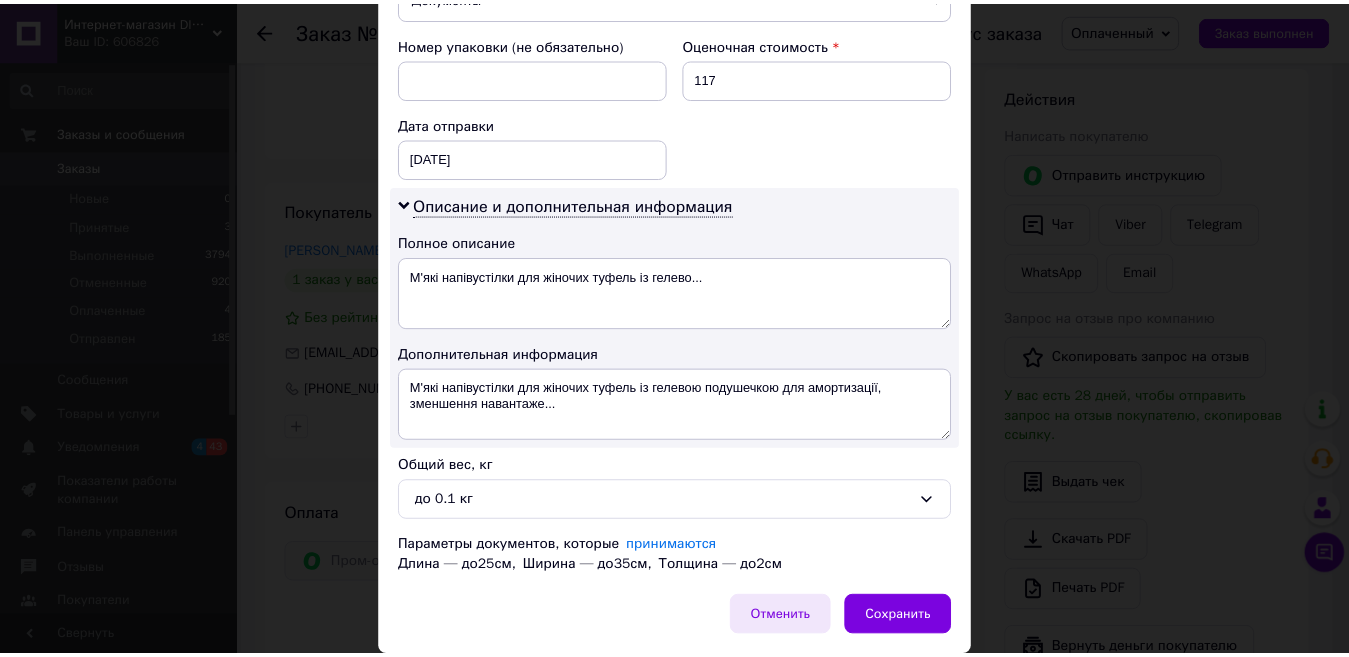 scroll, scrollTop: 935, scrollLeft: 0, axis: vertical 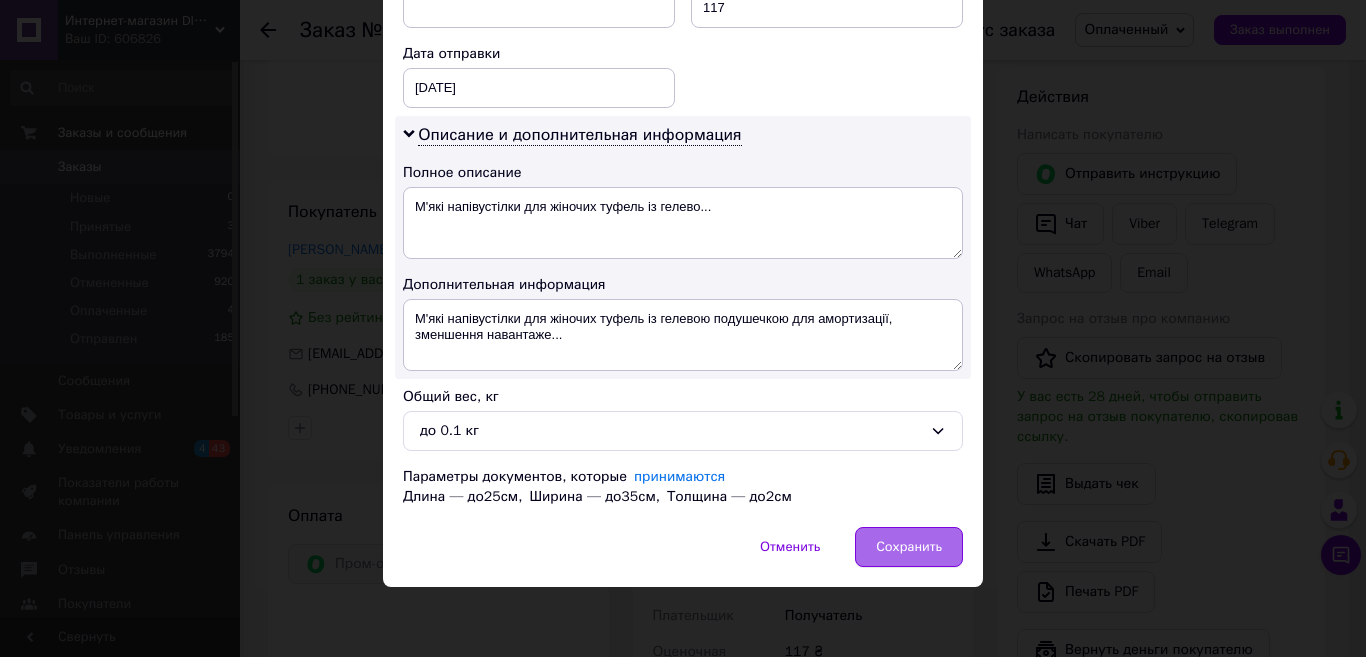 click on "Сохранить" at bounding box center (909, 547) 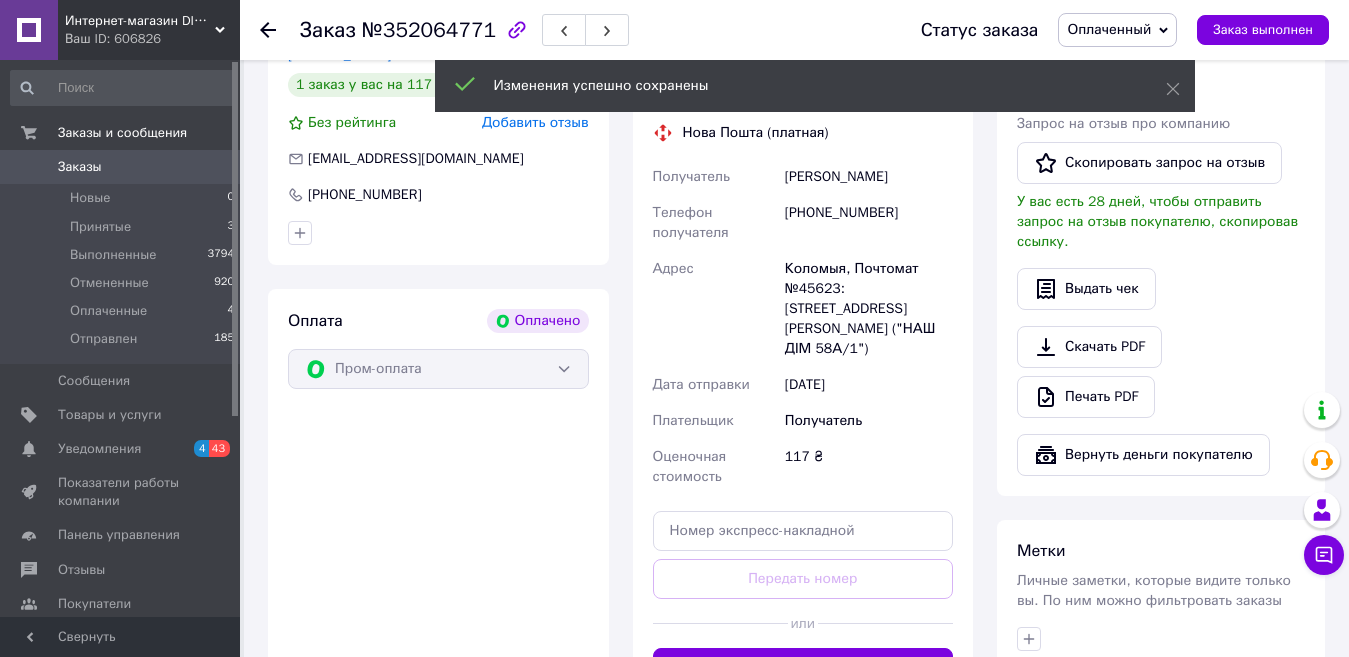 scroll, scrollTop: 1200, scrollLeft: 0, axis: vertical 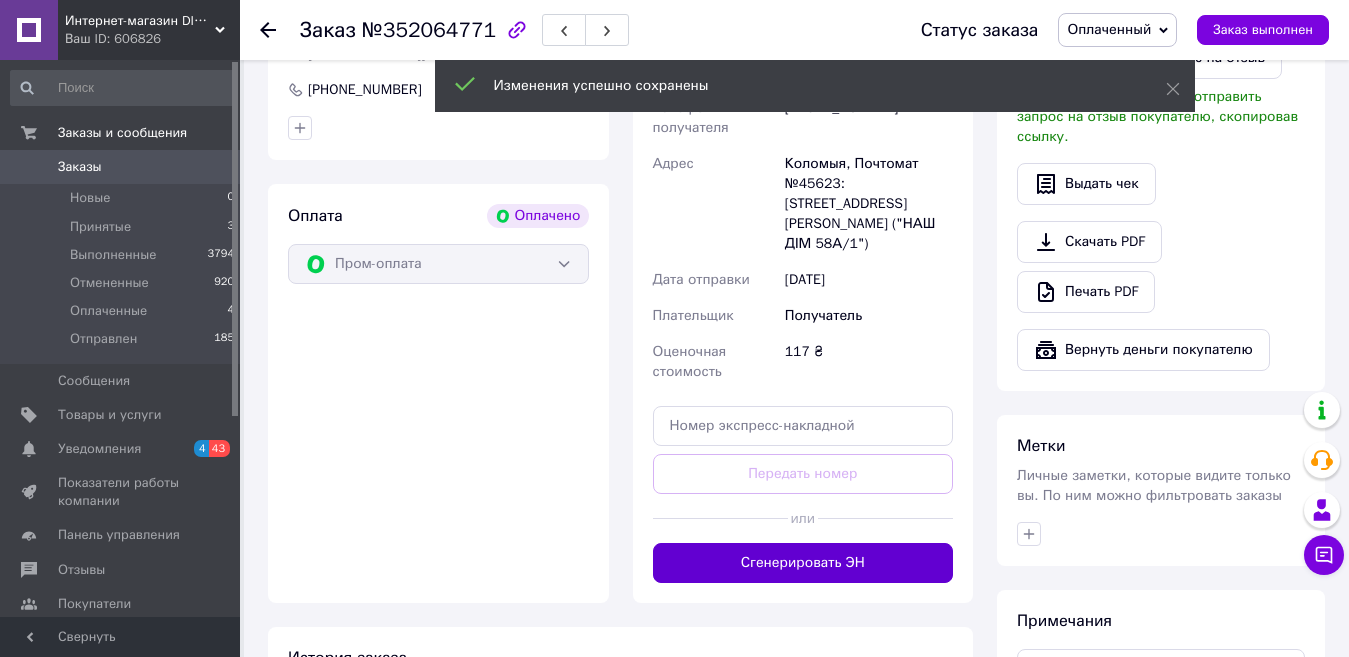 click on "Сгенерировать ЭН" at bounding box center (803, 563) 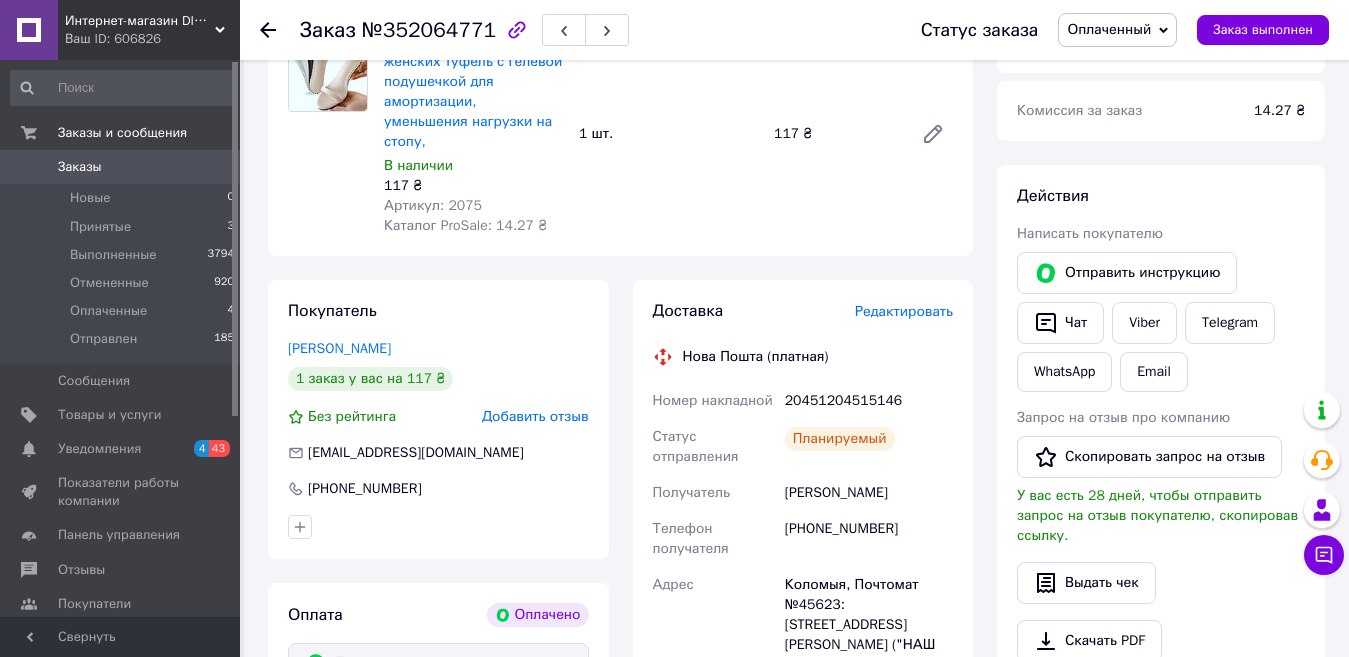 scroll, scrollTop: 800, scrollLeft: 0, axis: vertical 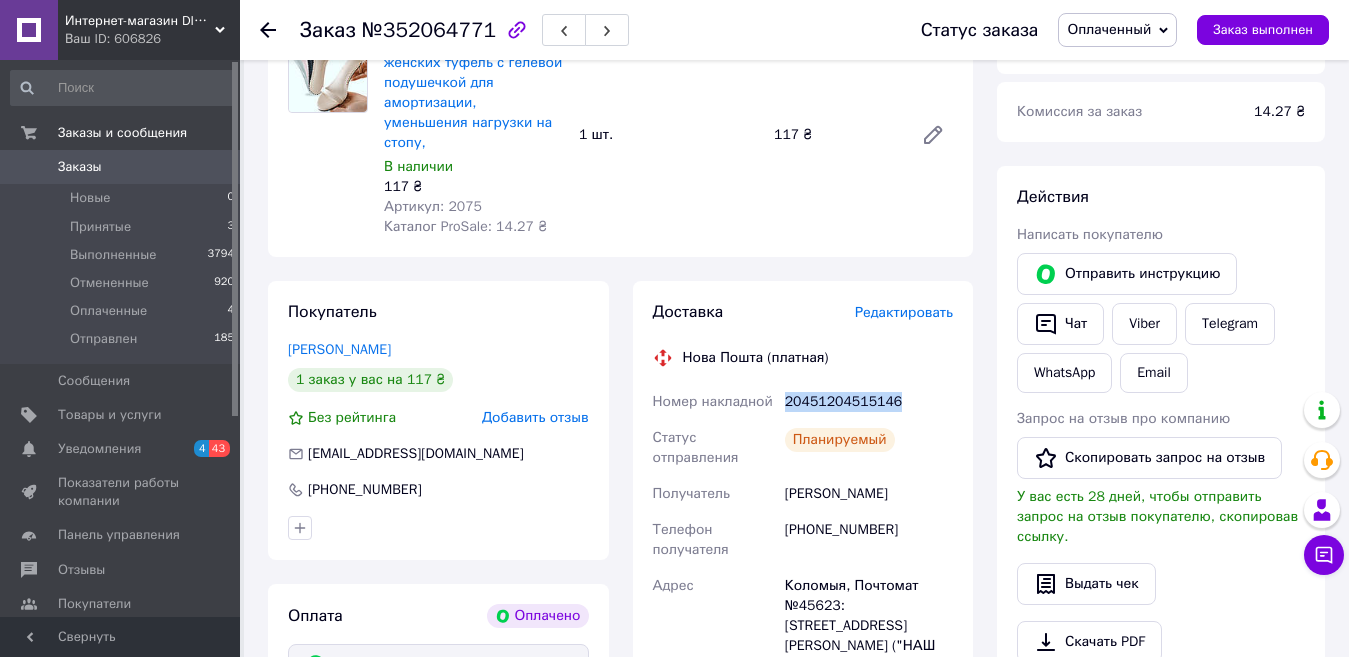 drag, startPoint x: 785, startPoint y: 380, endPoint x: 892, endPoint y: 375, distance: 107.11676 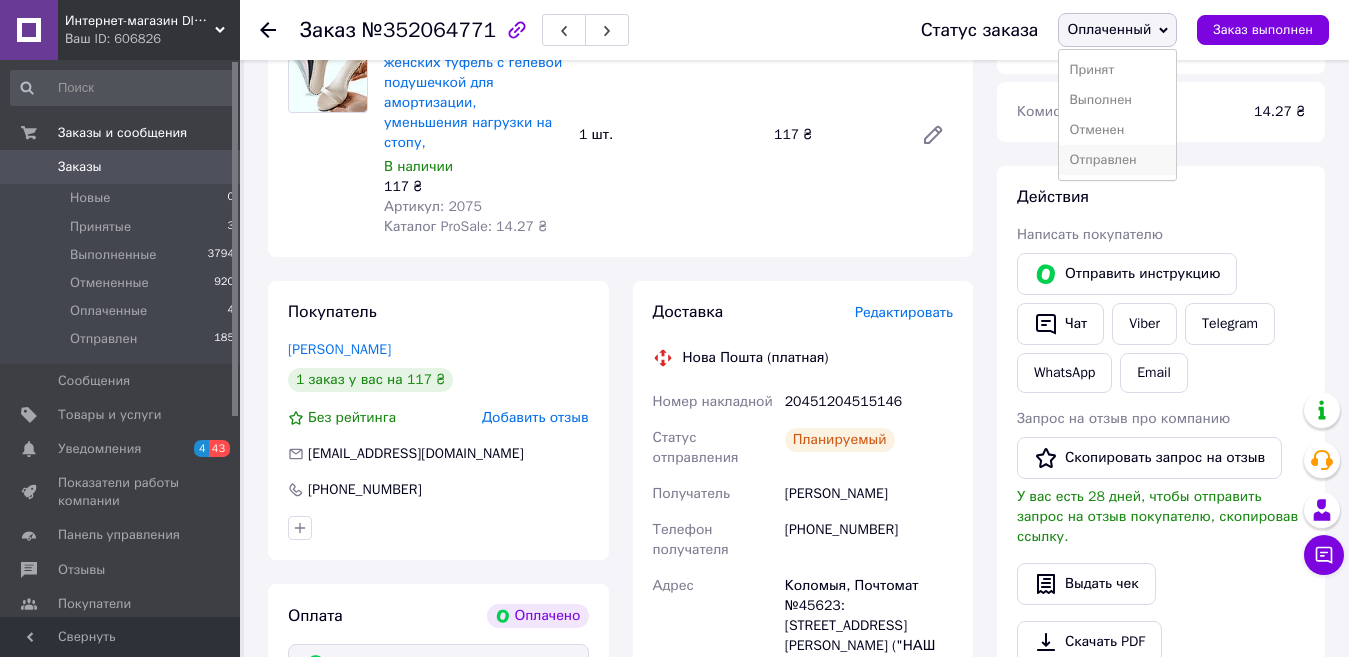 click on "Отправлен" at bounding box center (1117, 160) 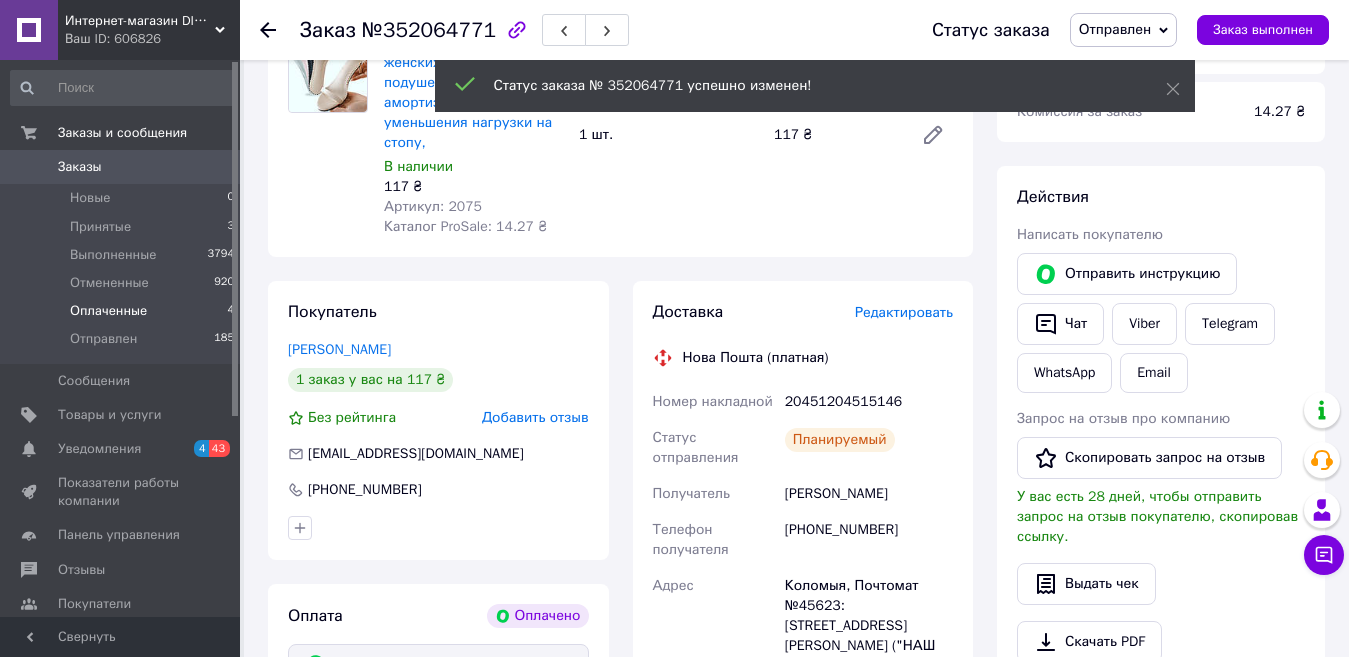 click on "Оплаченные 4" at bounding box center (123, 311) 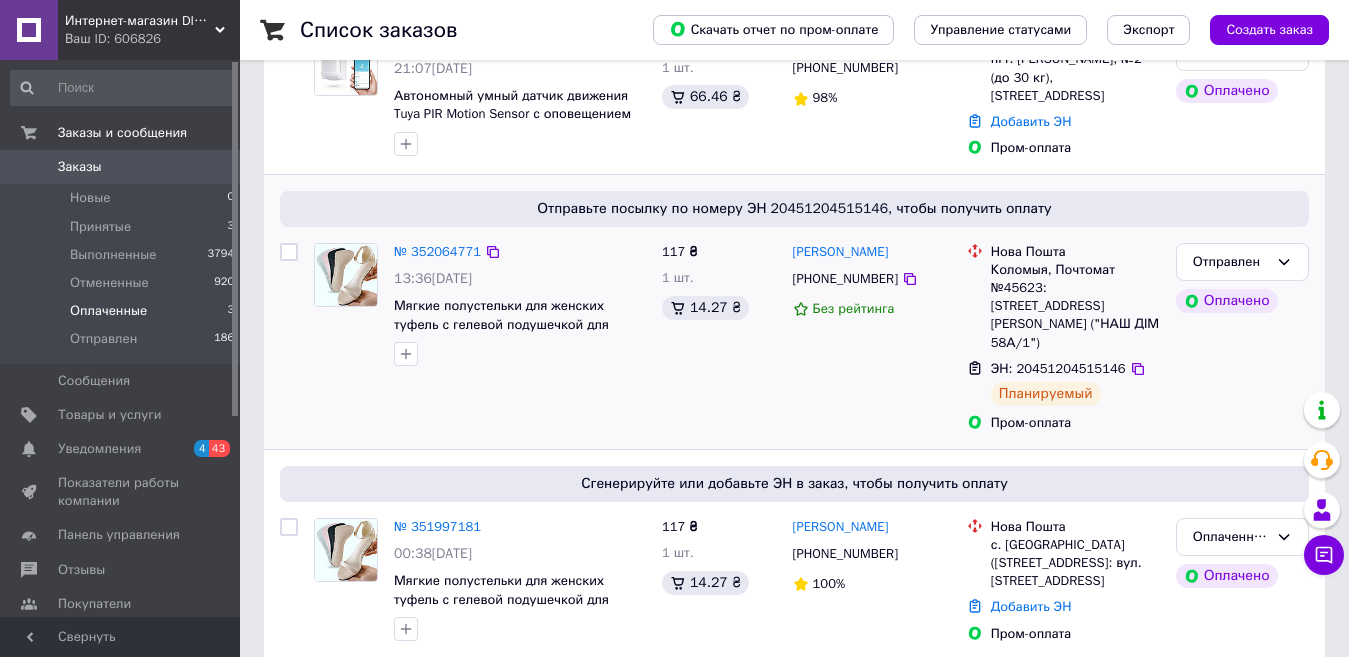 scroll, scrollTop: 329, scrollLeft: 0, axis: vertical 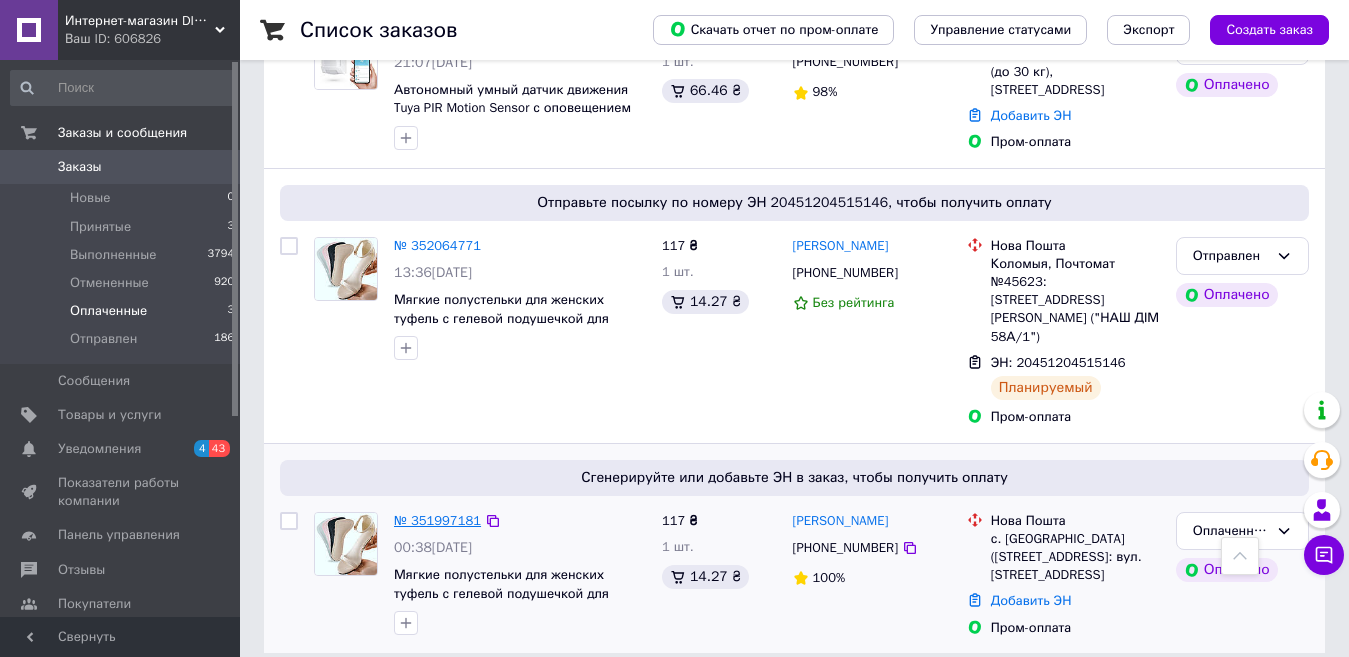 click on "№ 351997181" at bounding box center (437, 520) 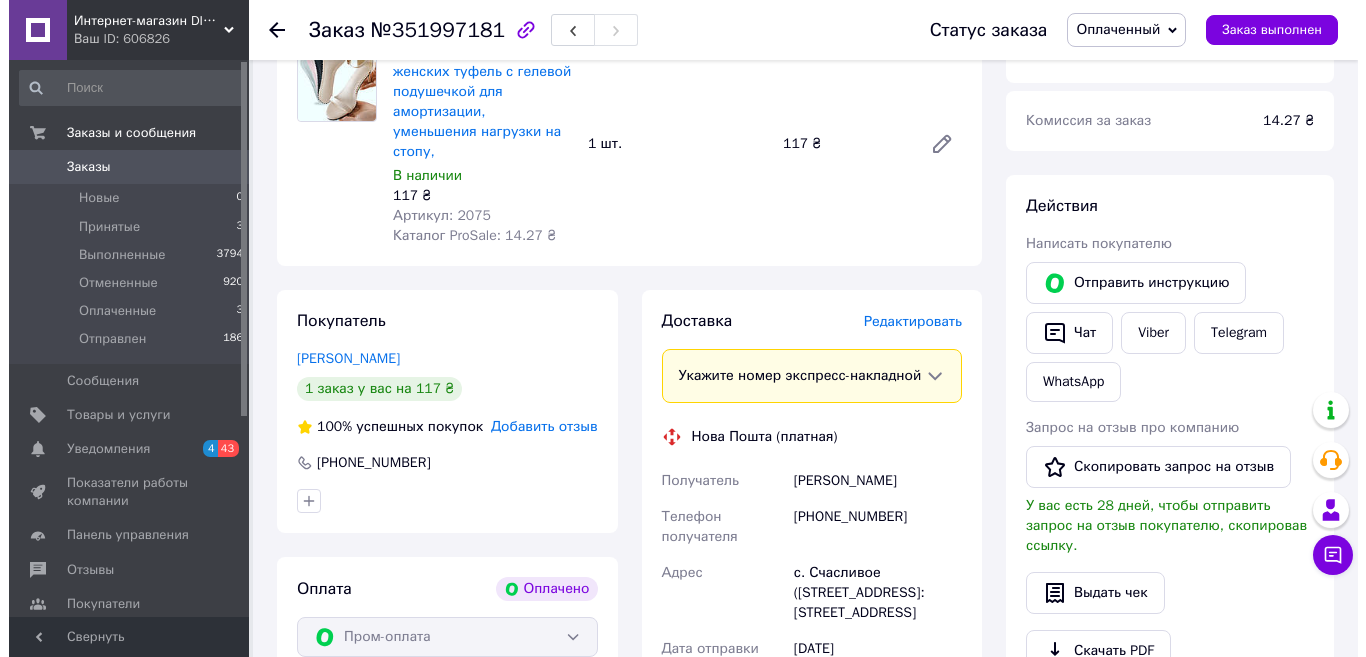 scroll, scrollTop: 829, scrollLeft: 0, axis: vertical 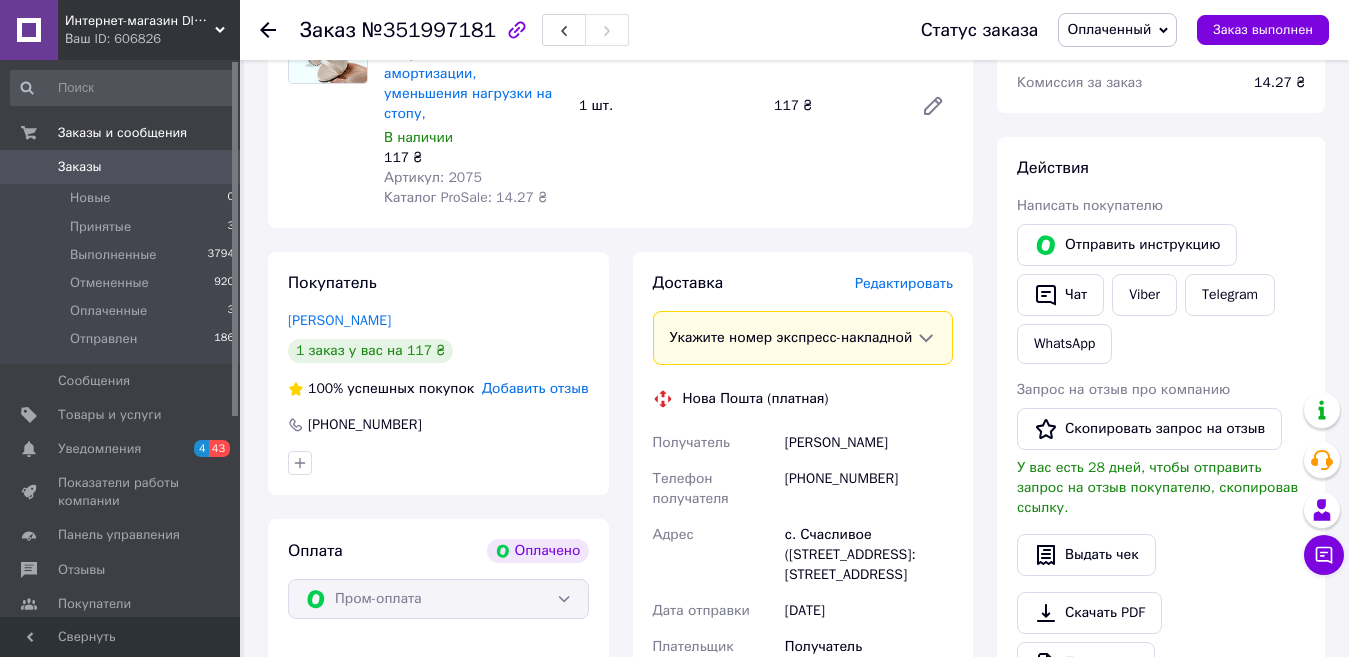 click on "Редактировать" at bounding box center [904, 283] 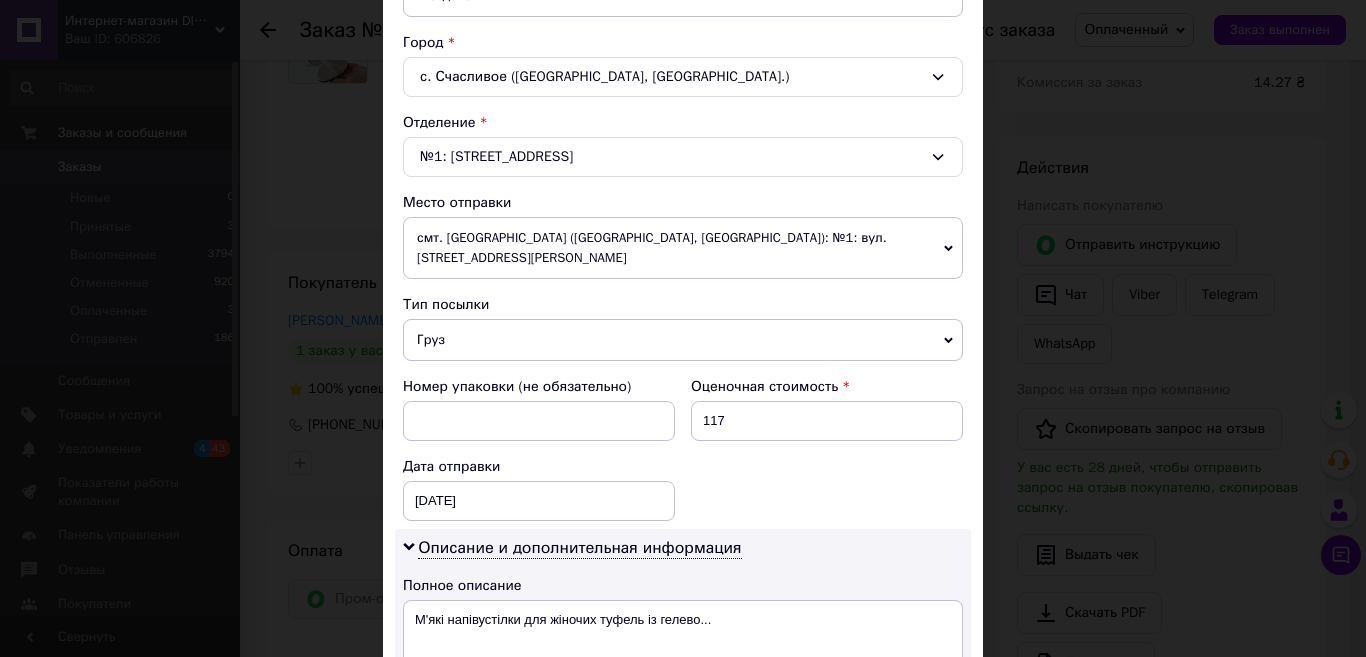 scroll, scrollTop: 600, scrollLeft: 0, axis: vertical 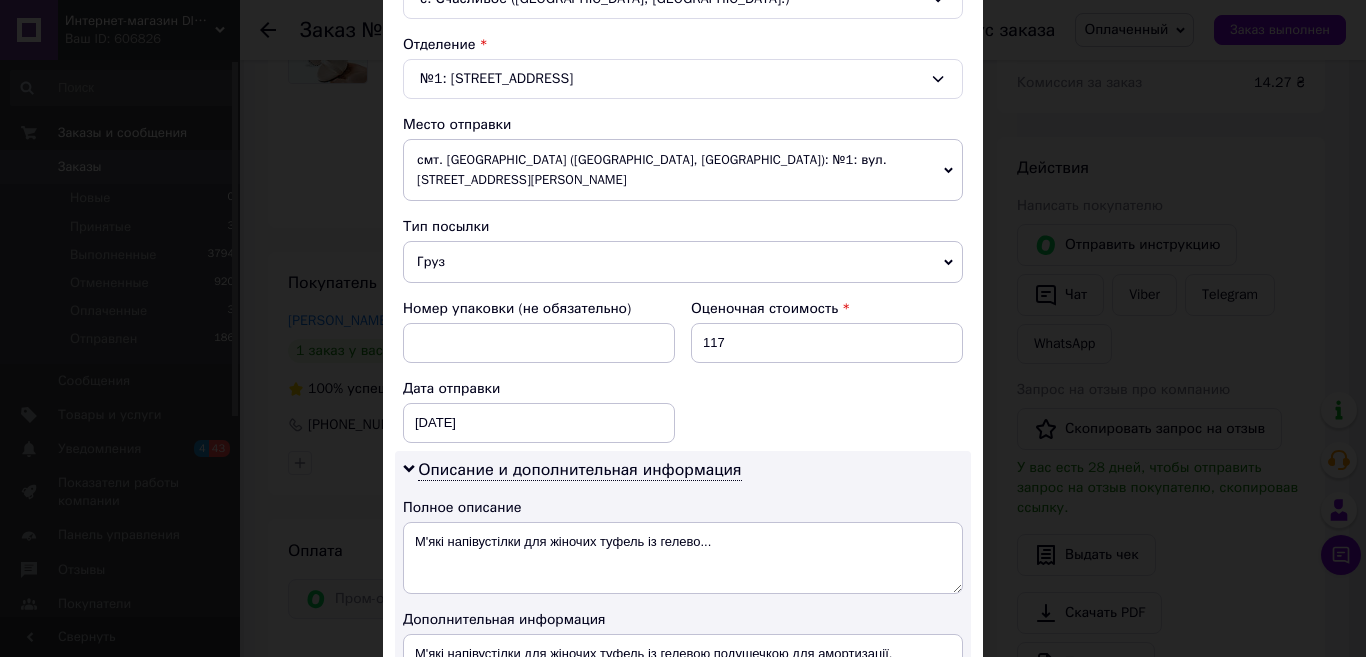 click on "Груз" at bounding box center (683, 262) 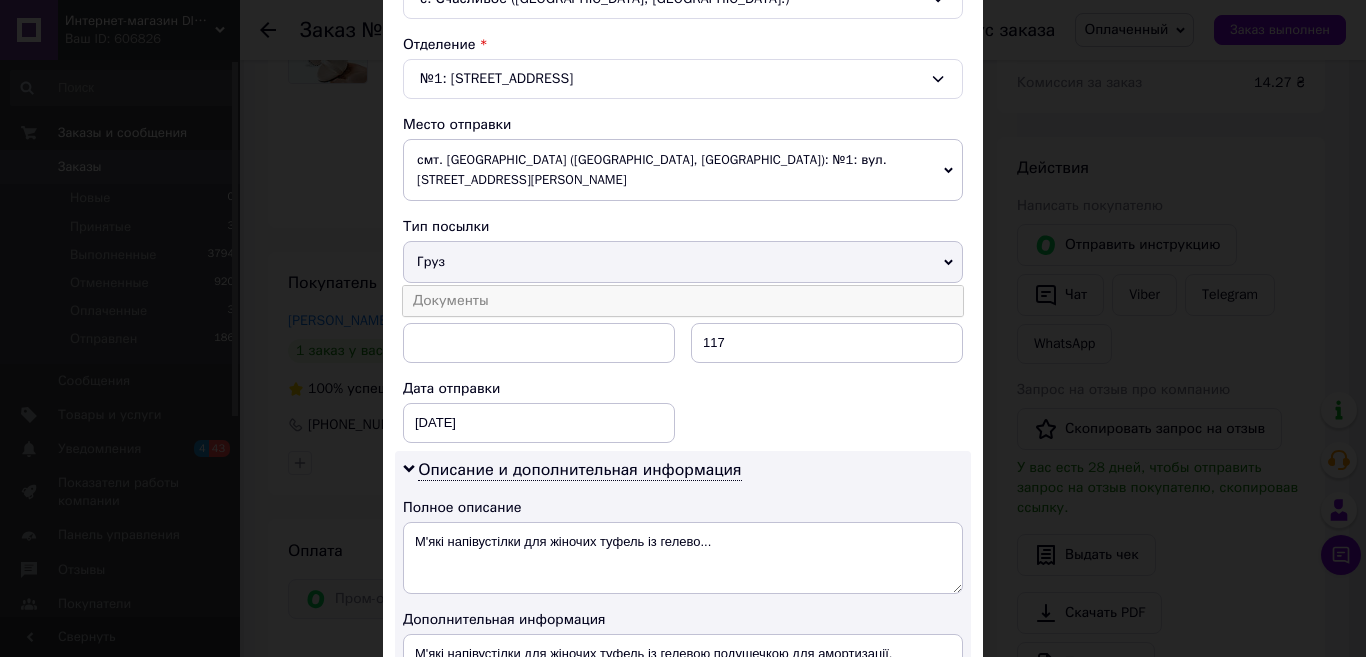 click on "Документы" at bounding box center (683, 301) 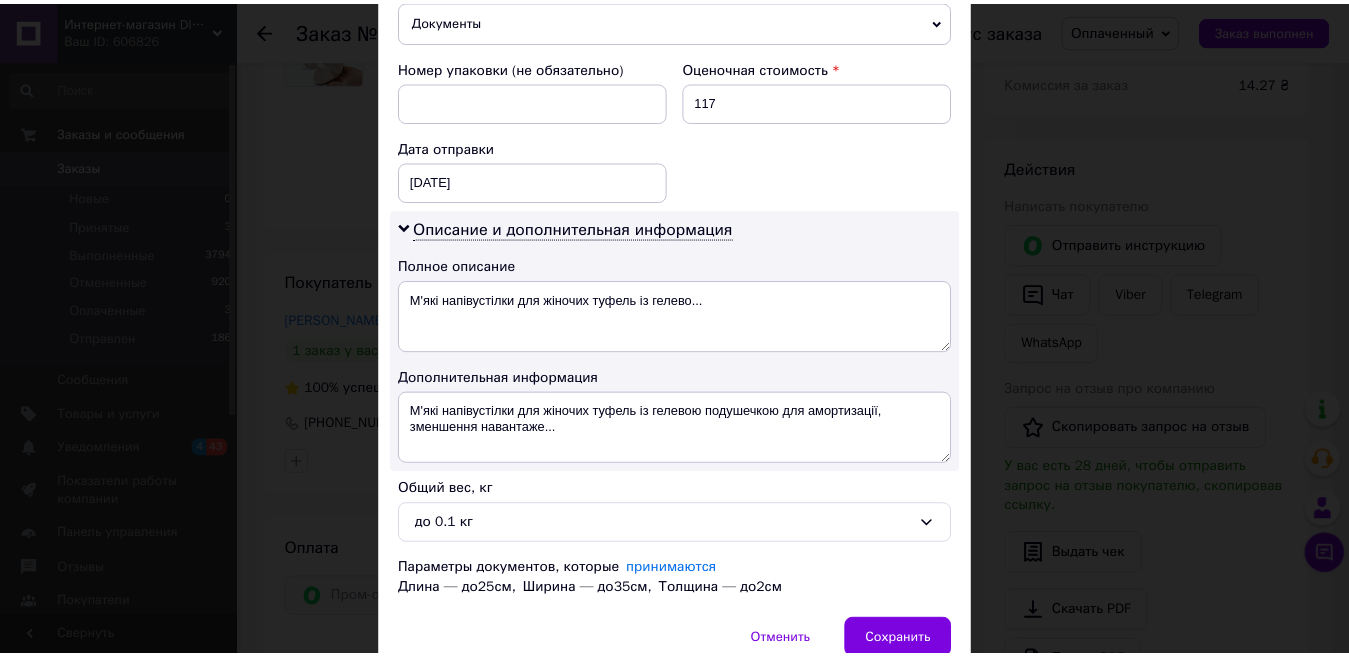 scroll, scrollTop: 900, scrollLeft: 0, axis: vertical 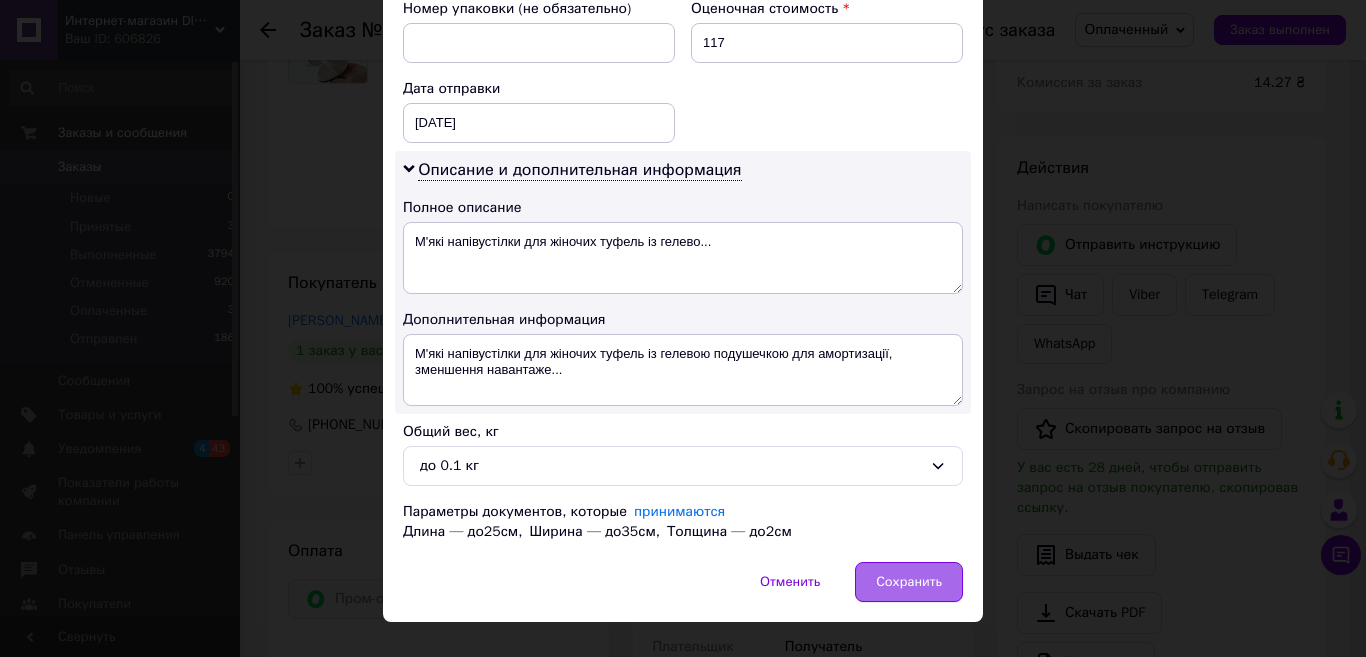click on "Сохранить" at bounding box center [909, 582] 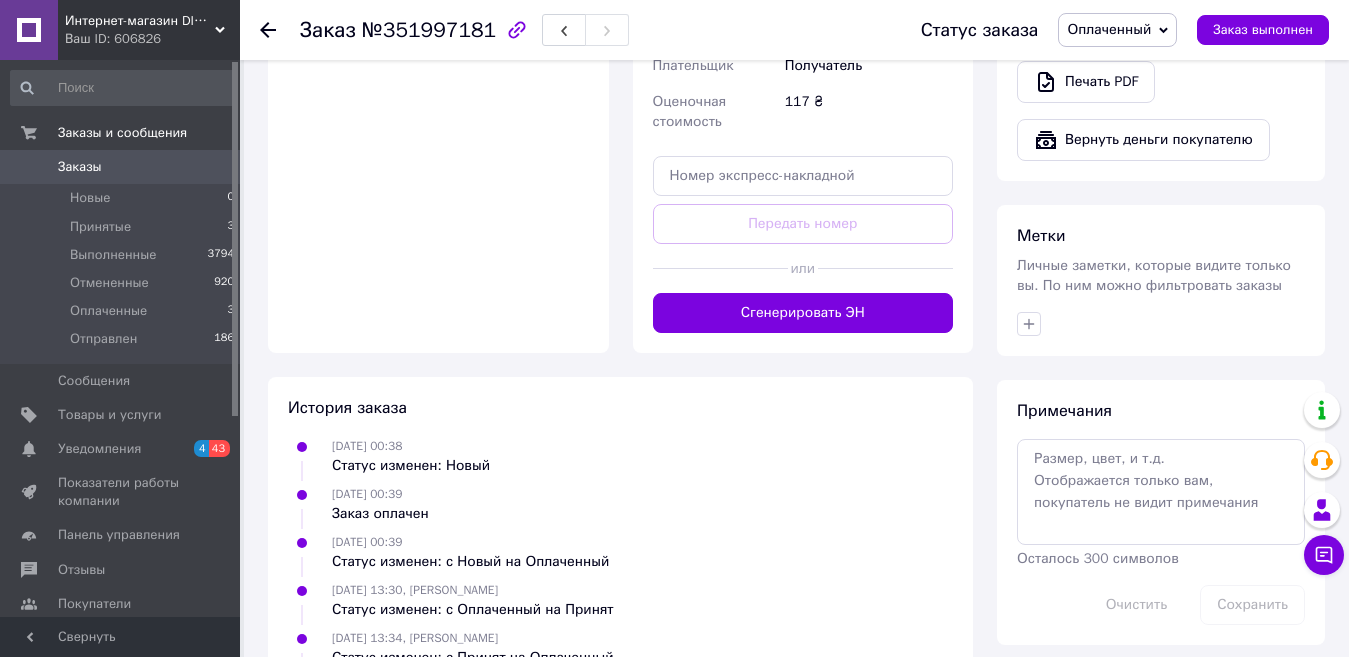 scroll, scrollTop: 1429, scrollLeft: 0, axis: vertical 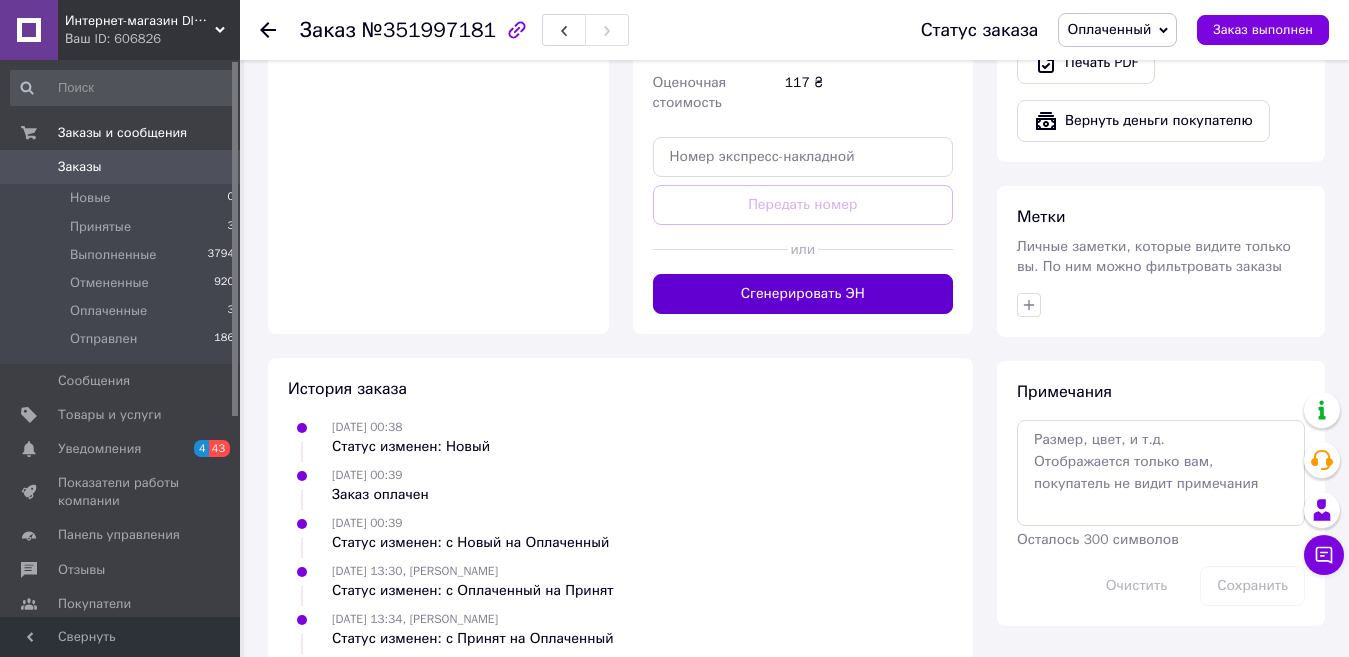 click on "Сгенерировать ЭН" at bounding box center [803, 294] 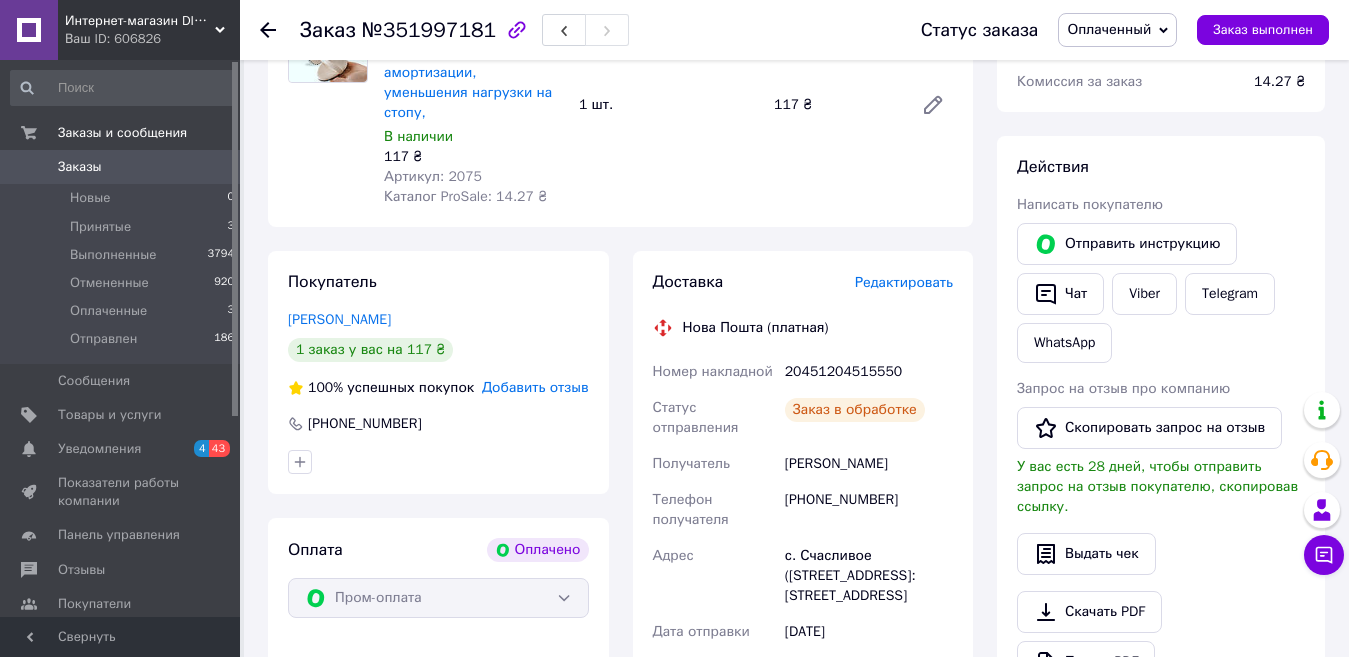 scroll, scrollTop: 829, scrollLeft: 0, axis: vertical 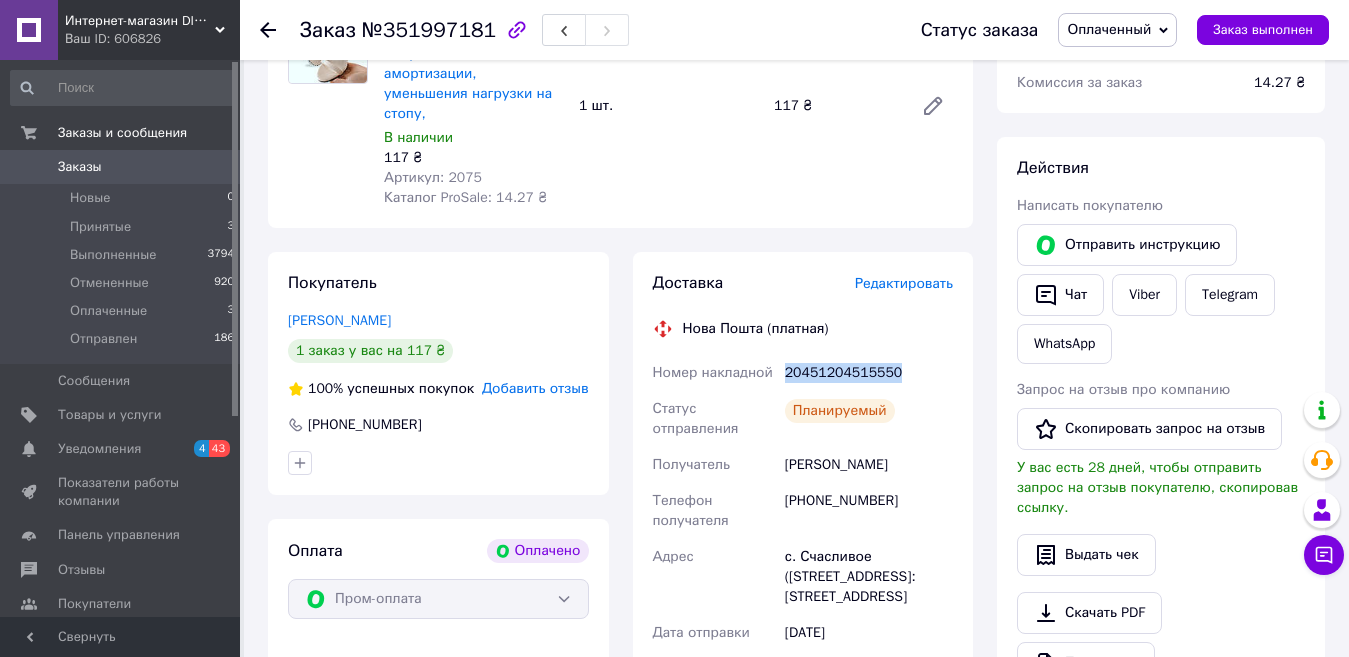 drag, startPoint x: 786, startPoint y: 351, endPoint x: 888, endPoint y: 346, distance: 102.122475 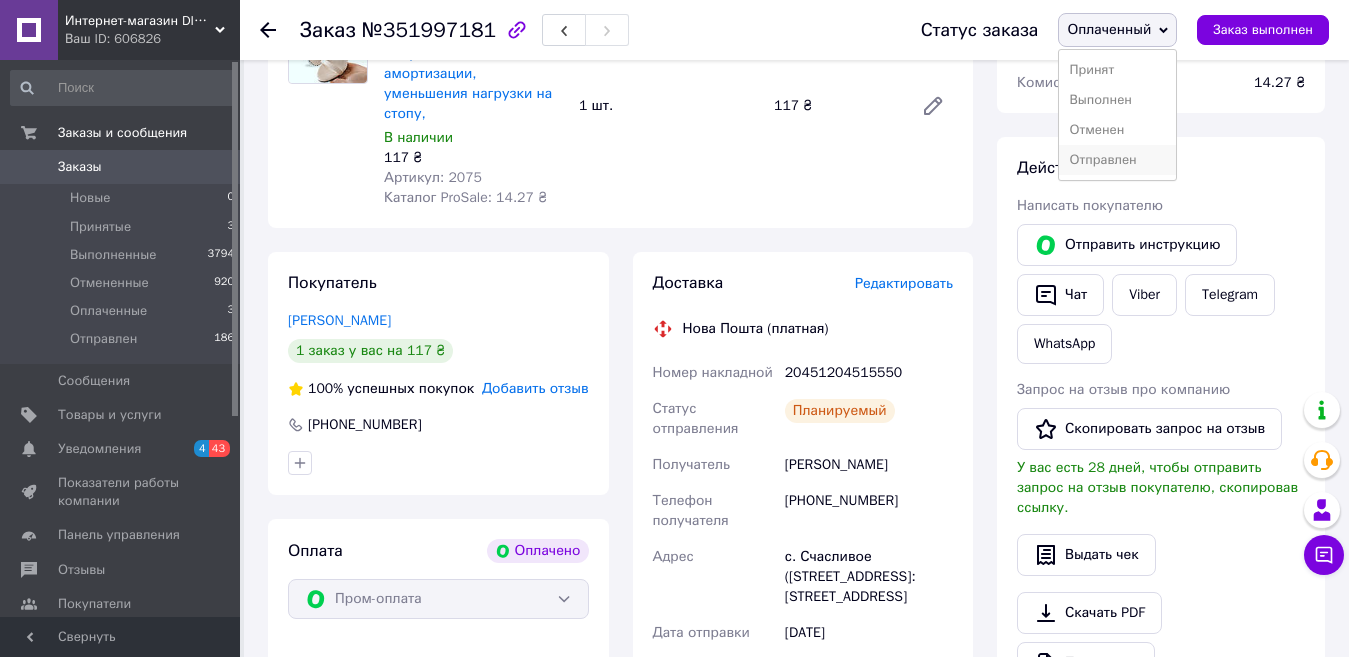 click on "Отправлен" at bounding box center (1117, 160) 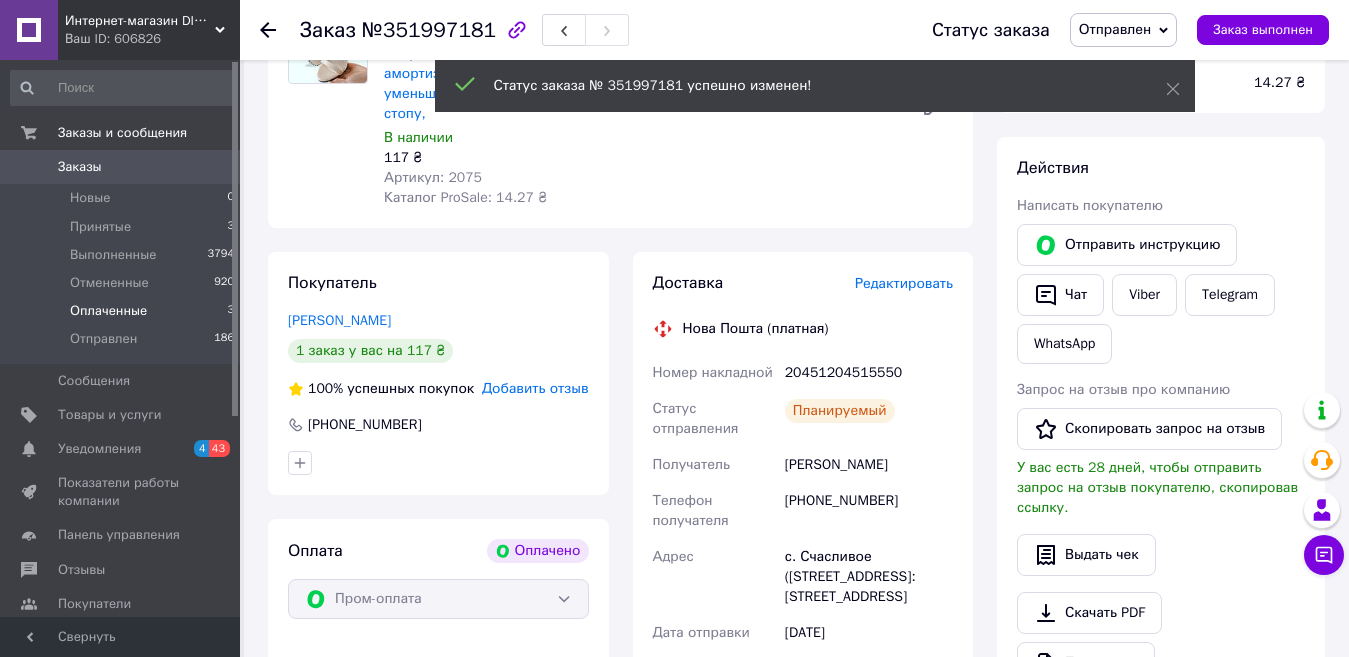click on "Оплаченные 3" at bounding box center [123, 311] 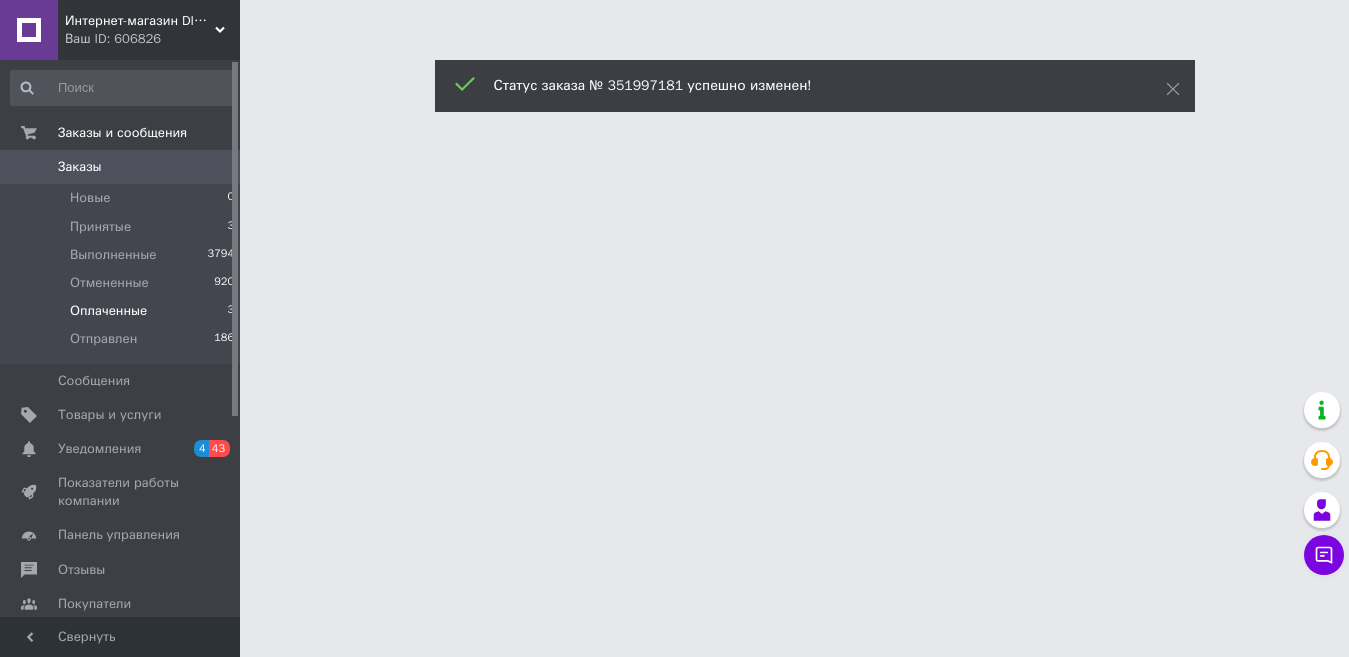 scroll, scrollTop: 0, scrollLeft: 0, axis: both 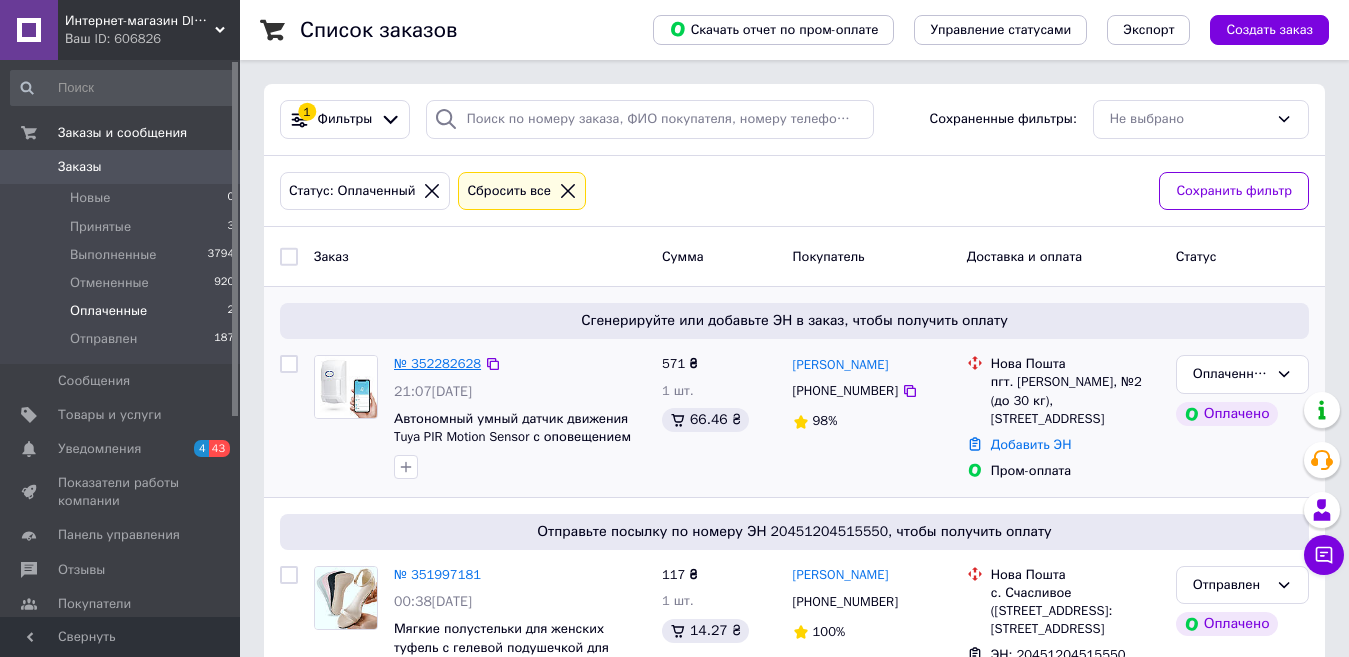 click on "№ 352282628" at bounding box center (437, 363) 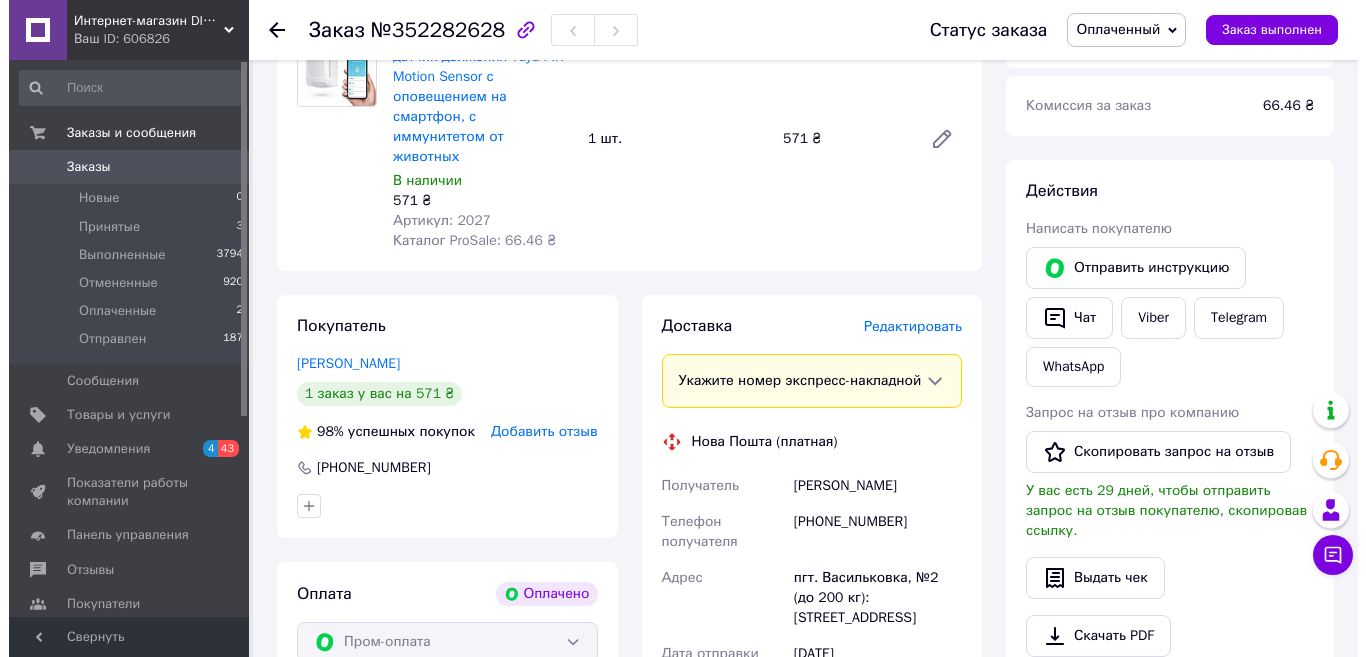 scroll, scrollTop: 800, scrollLeft: 0, axis: vertical 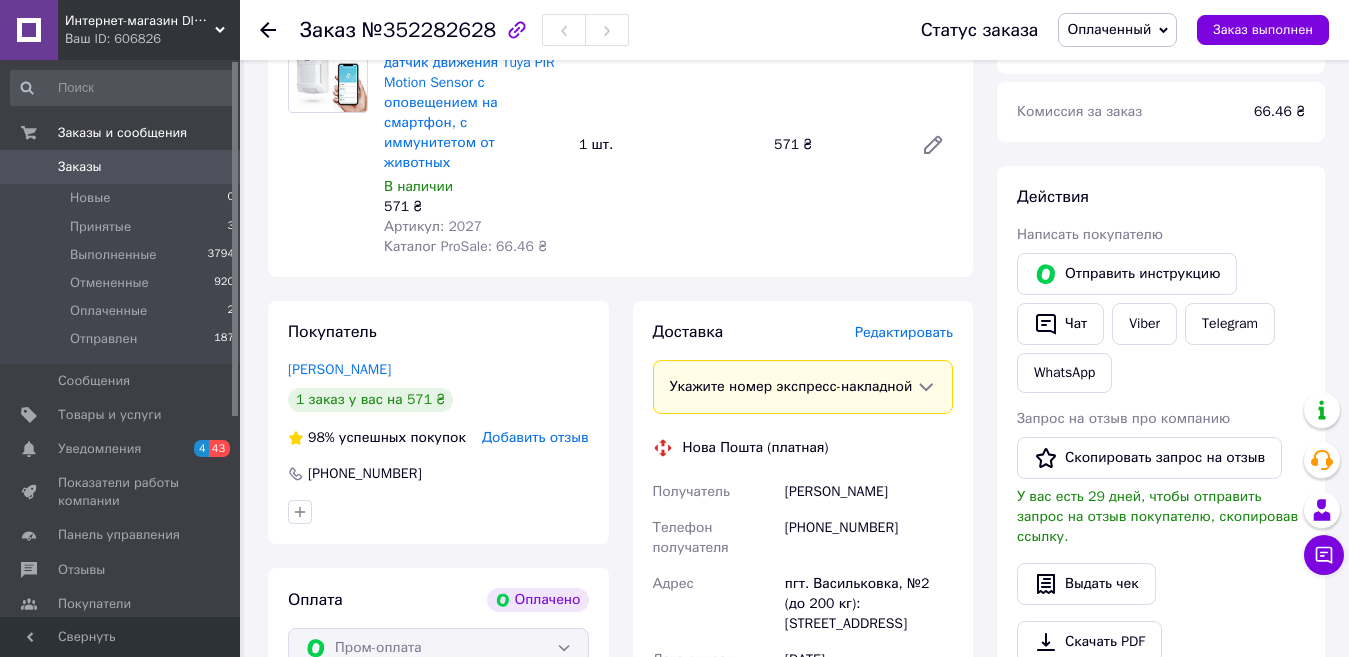 click on "Редактировать" at bounding box center [904, 332] 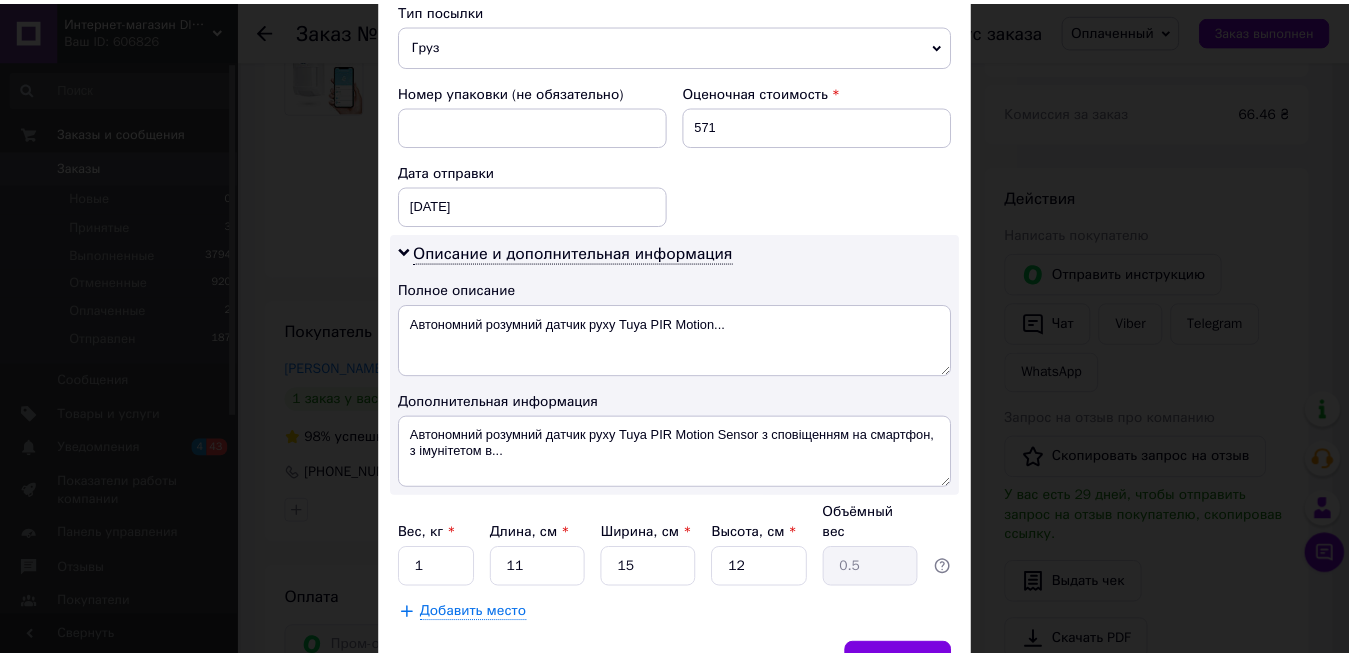 scroll, scrollTop: 915, scrollLeft: 0, axis: vertical 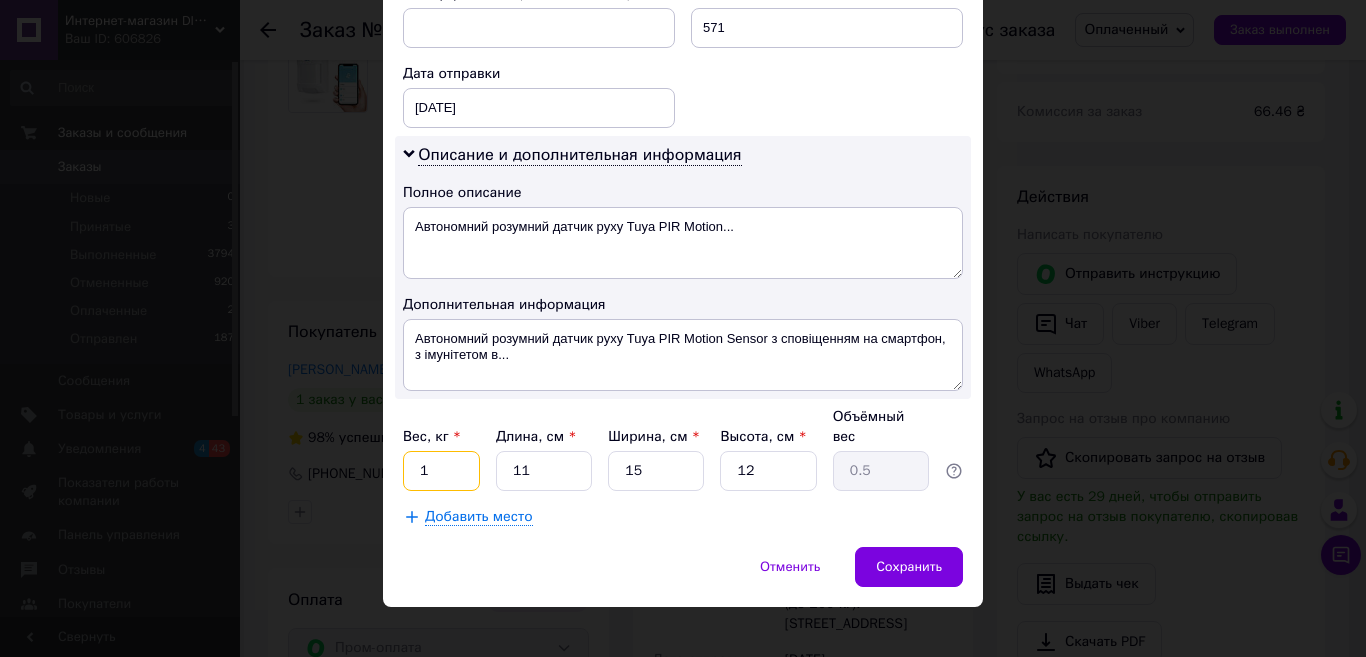 click on "1" at bounding box center [441, 471] 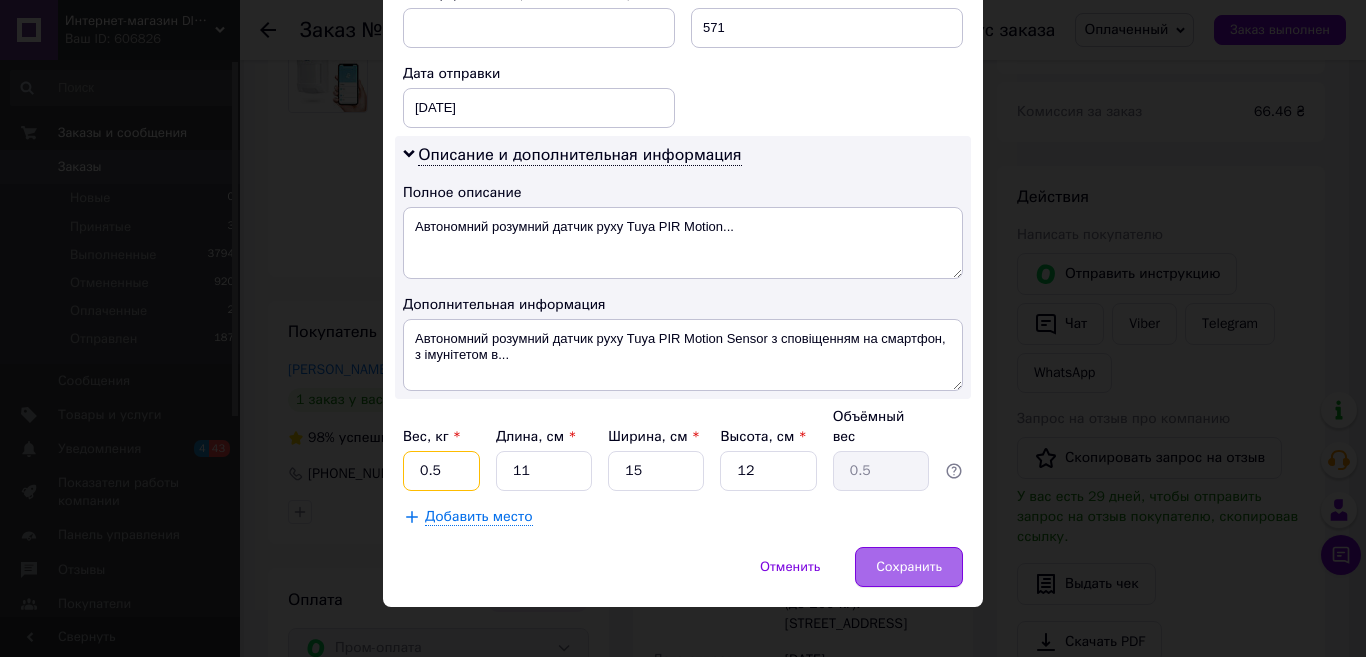 type on "0.5" 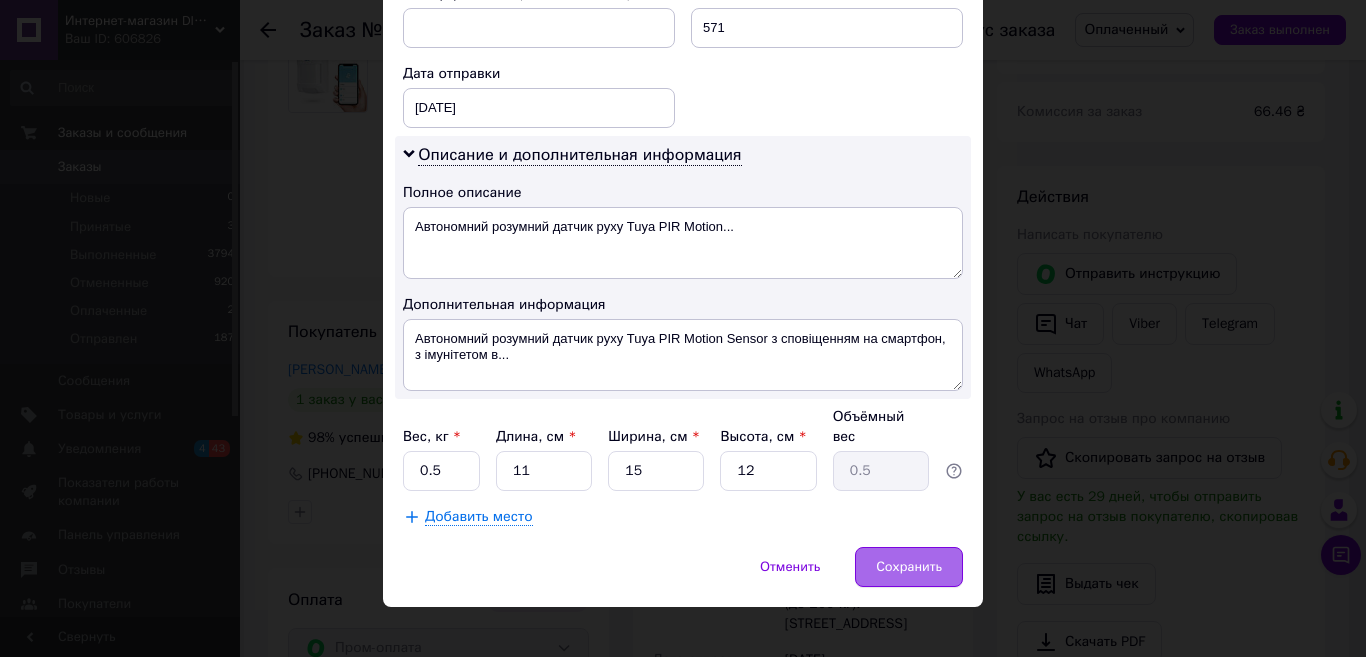 click on "Сохранить" at bounding box center [909, 567] 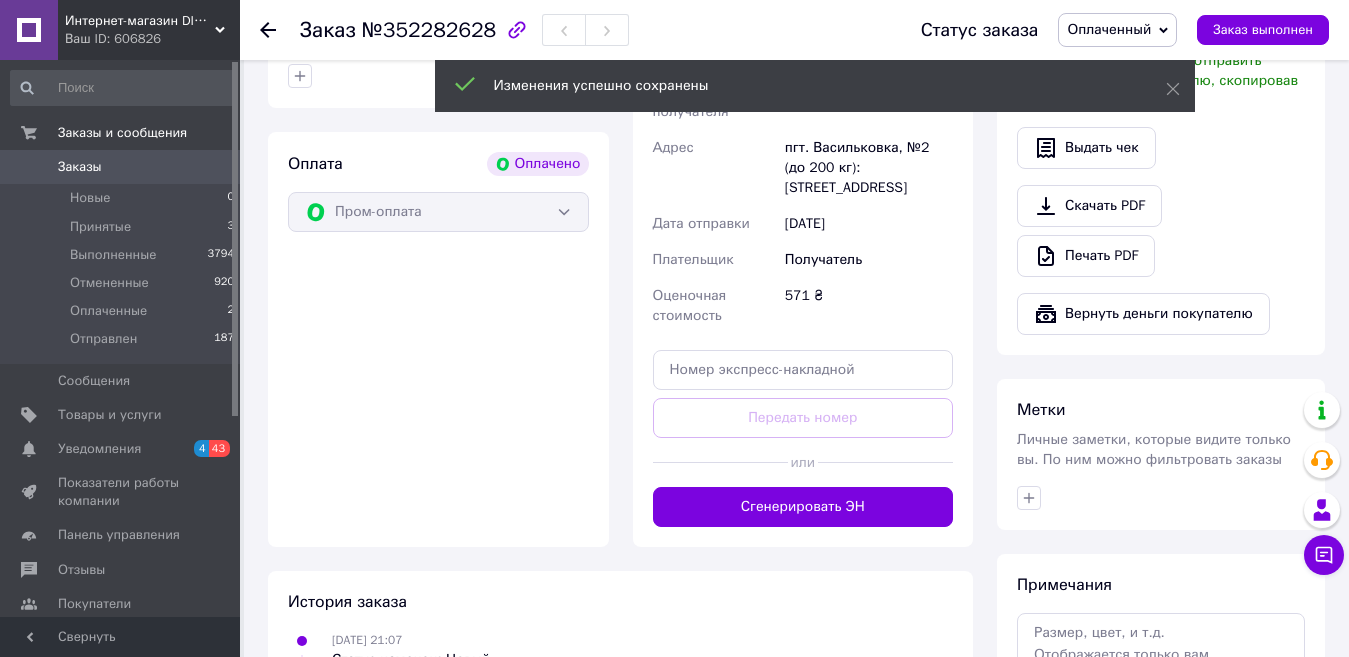 scroll, scrollTop: 1300, scrollLeft: 0, axis: vertical 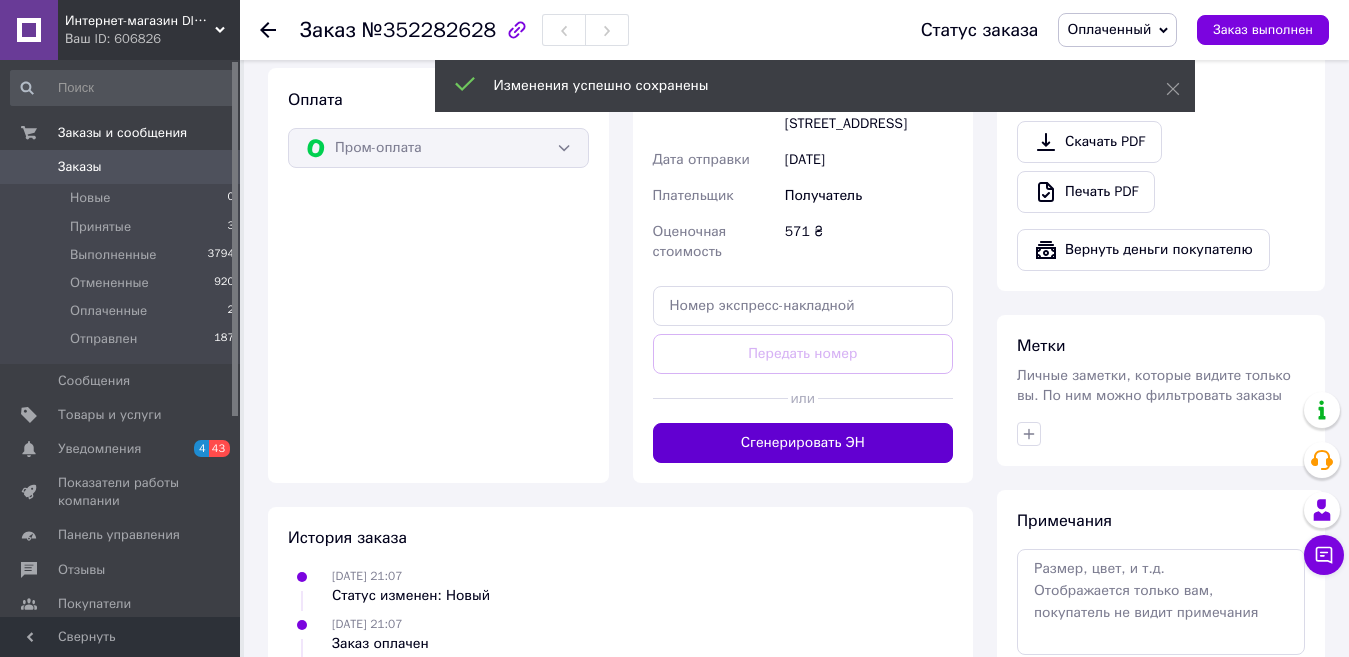 click on "Сгенерировать ЭН" at bounding box center (803, 443) 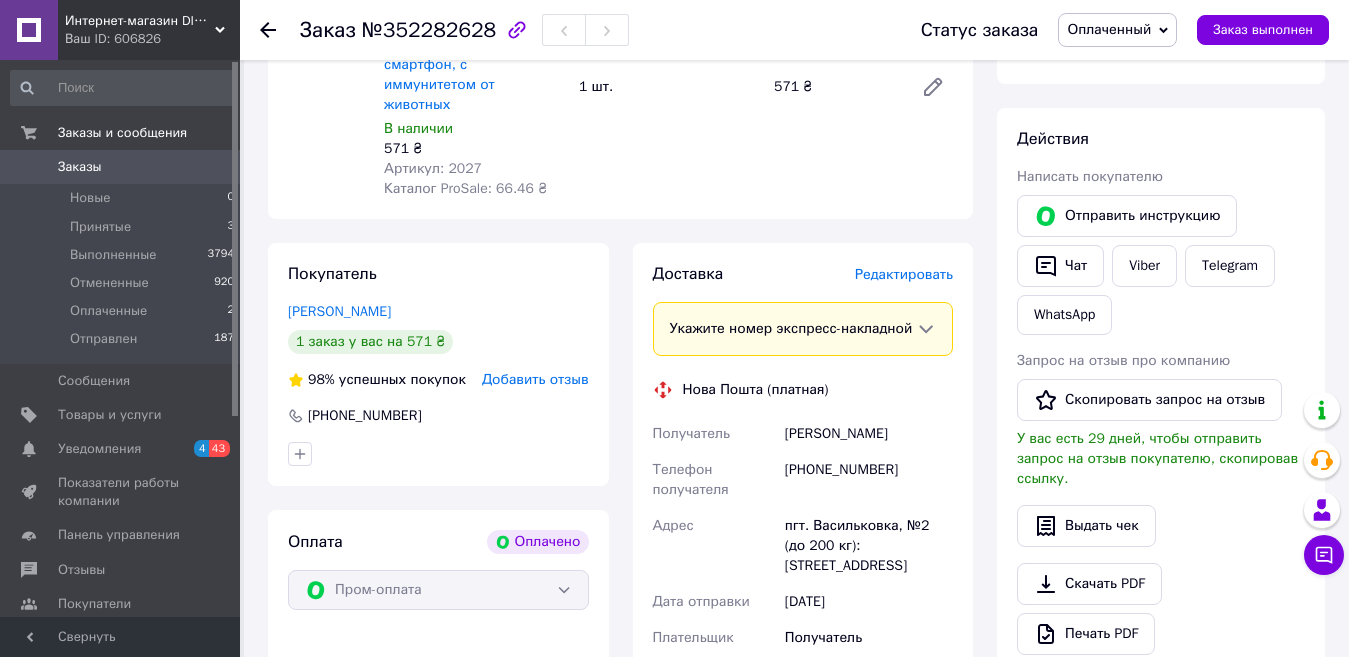 scroll, scrollTop: 800, scrollLeft: 0, axis: vertical 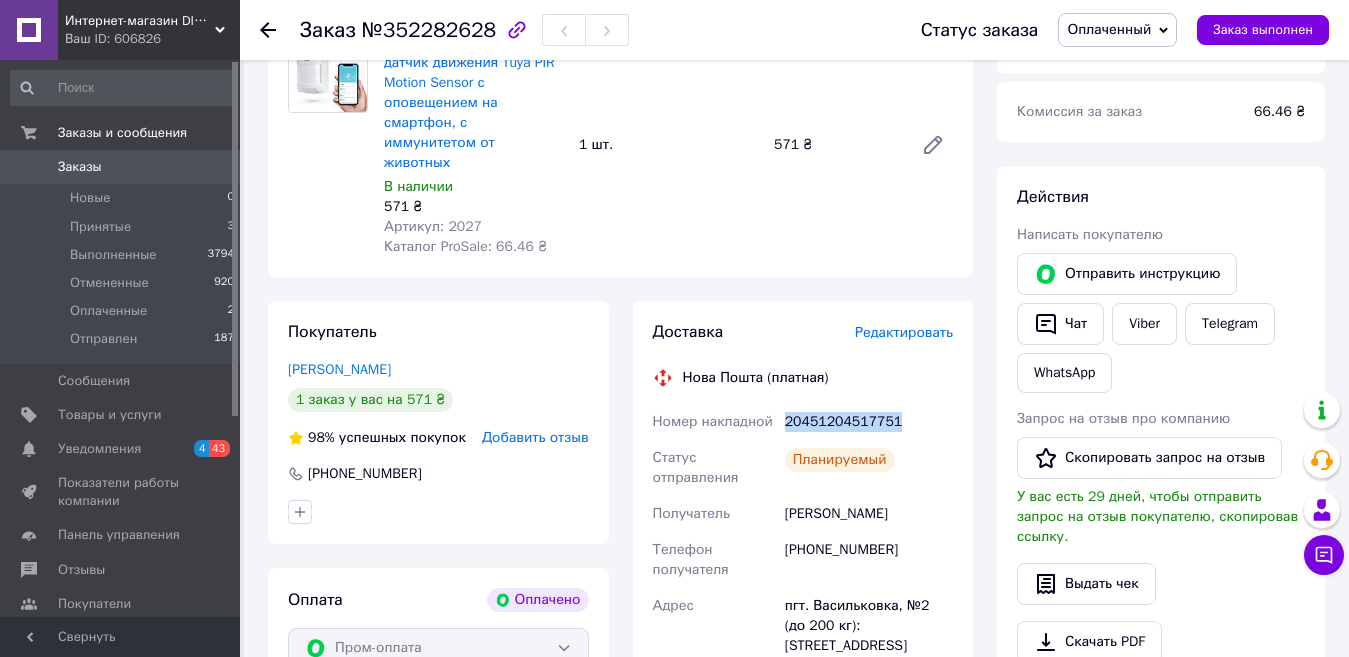 drag, startPoint x: 788, startPoint y: 378, endPoint x: 888, endPoint y: 379, distance: 100.005 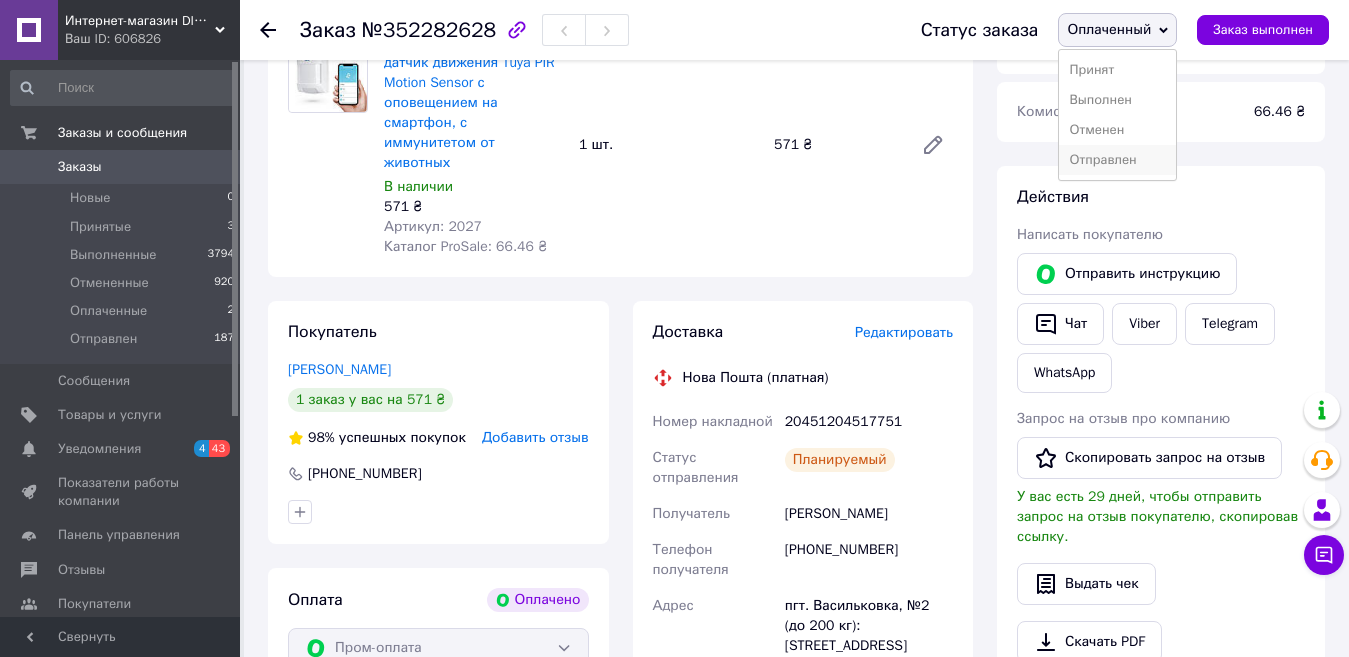 click on "Отправлен" at bounding box center [1117, 160] 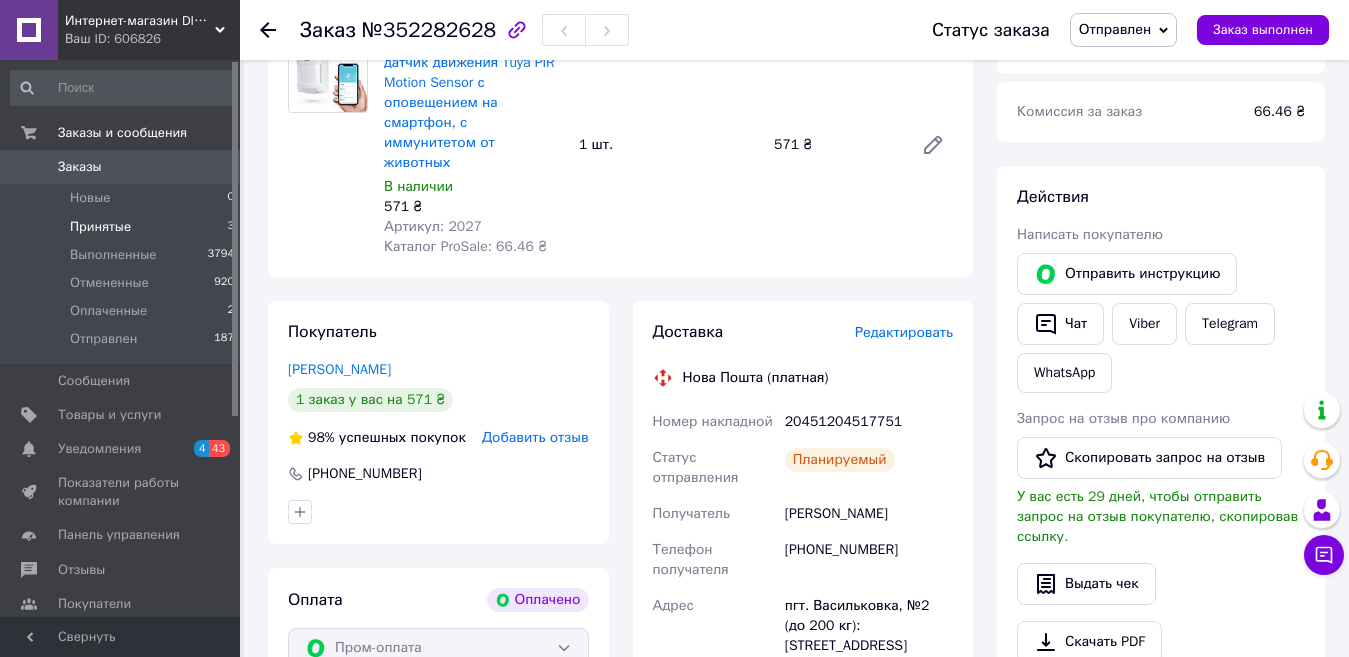click on "Принятые" at bounding box center [100, 227] 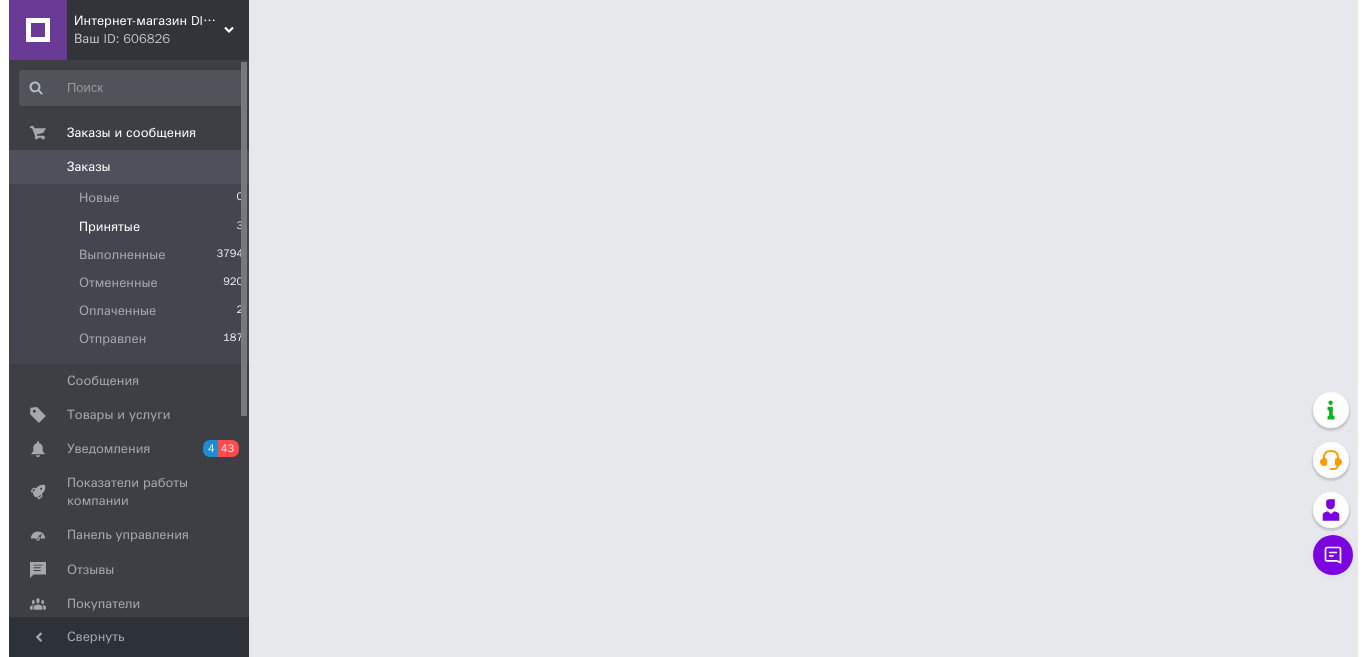 scroll, scrollTop: 0, scrollLeft: 0, axis: both 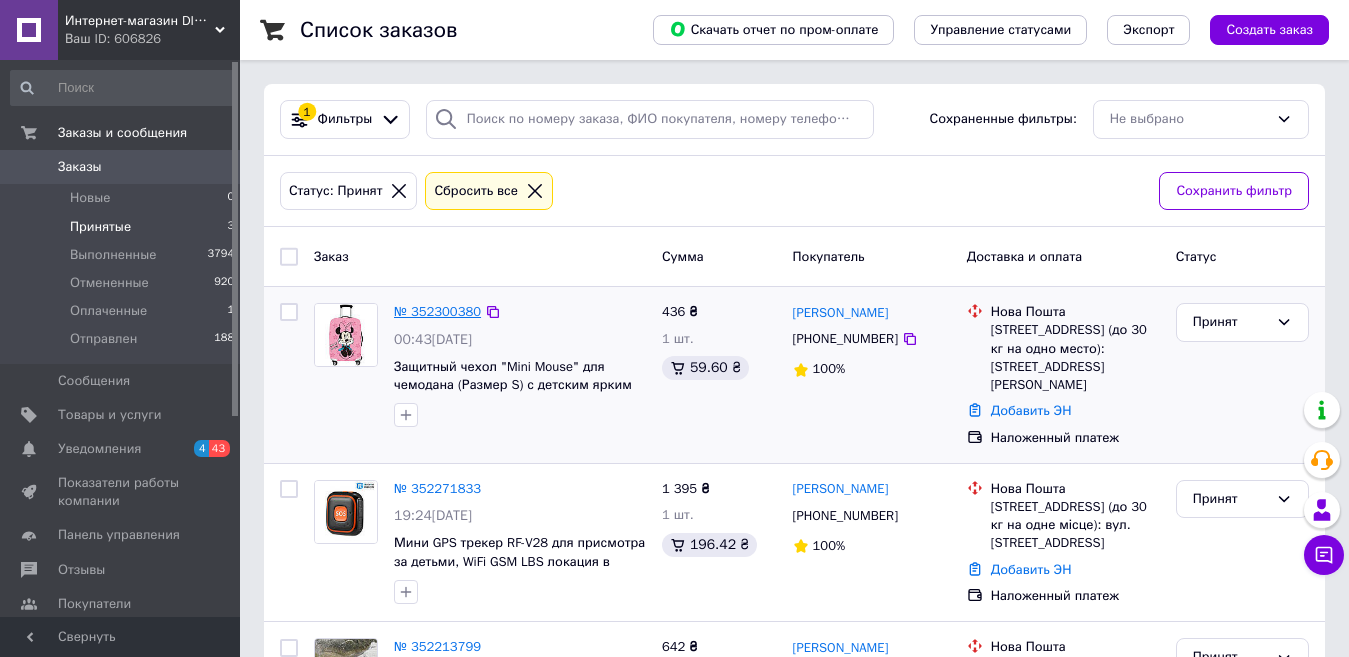 click on "№ 352300380" at bounding box center [437, 311] 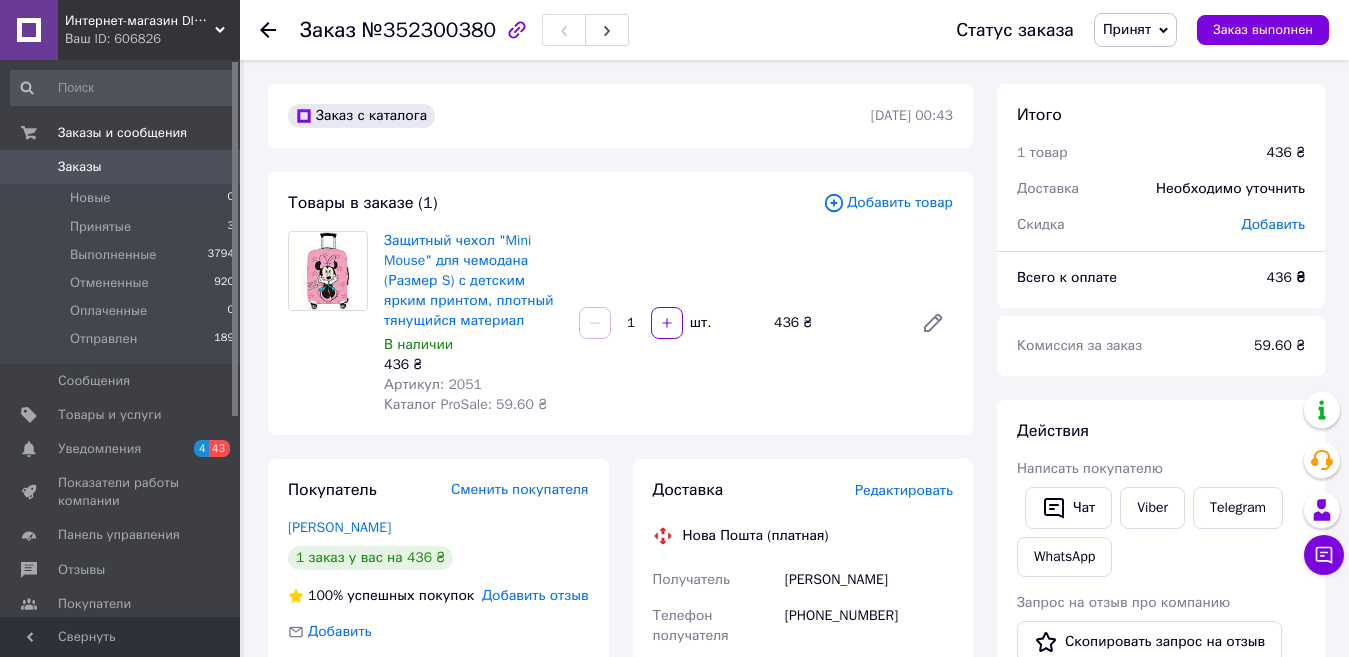 click on "Редактировать" at bounding box center (904, 490) 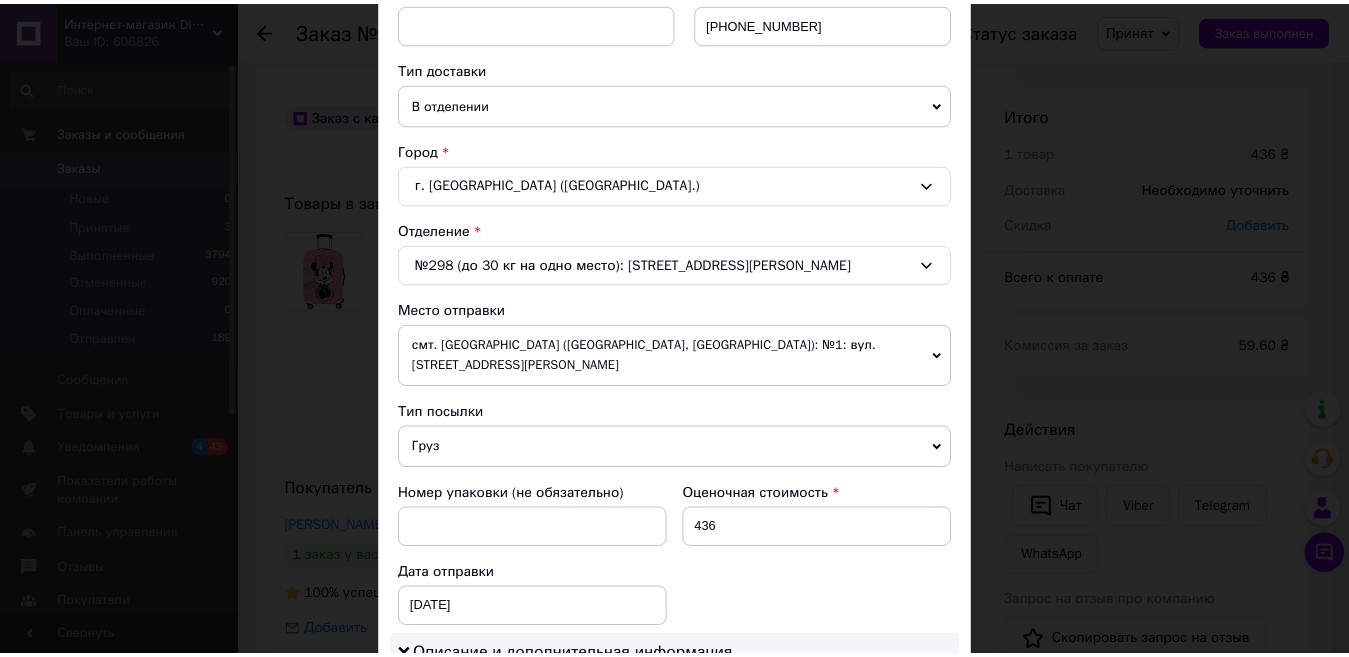 scroll, scrollTop: 0, scrollLeft: 0, axis: both 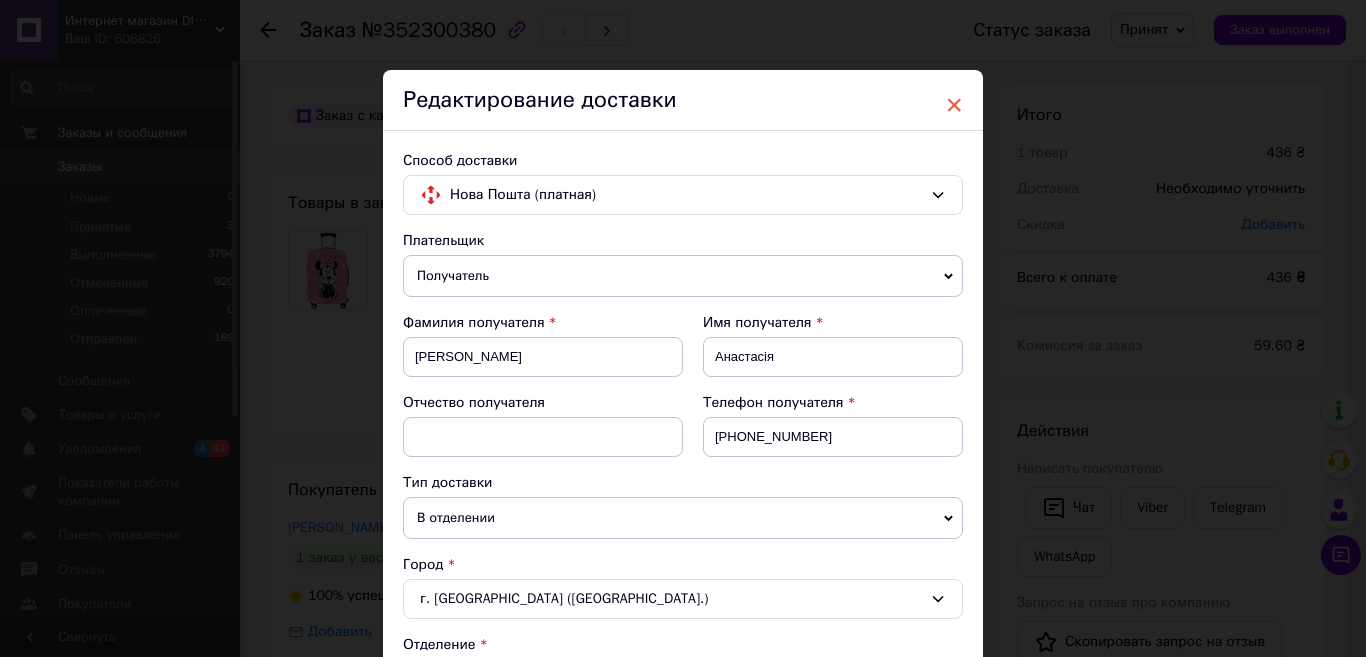 click on "×" at bounding box center [954, 105] 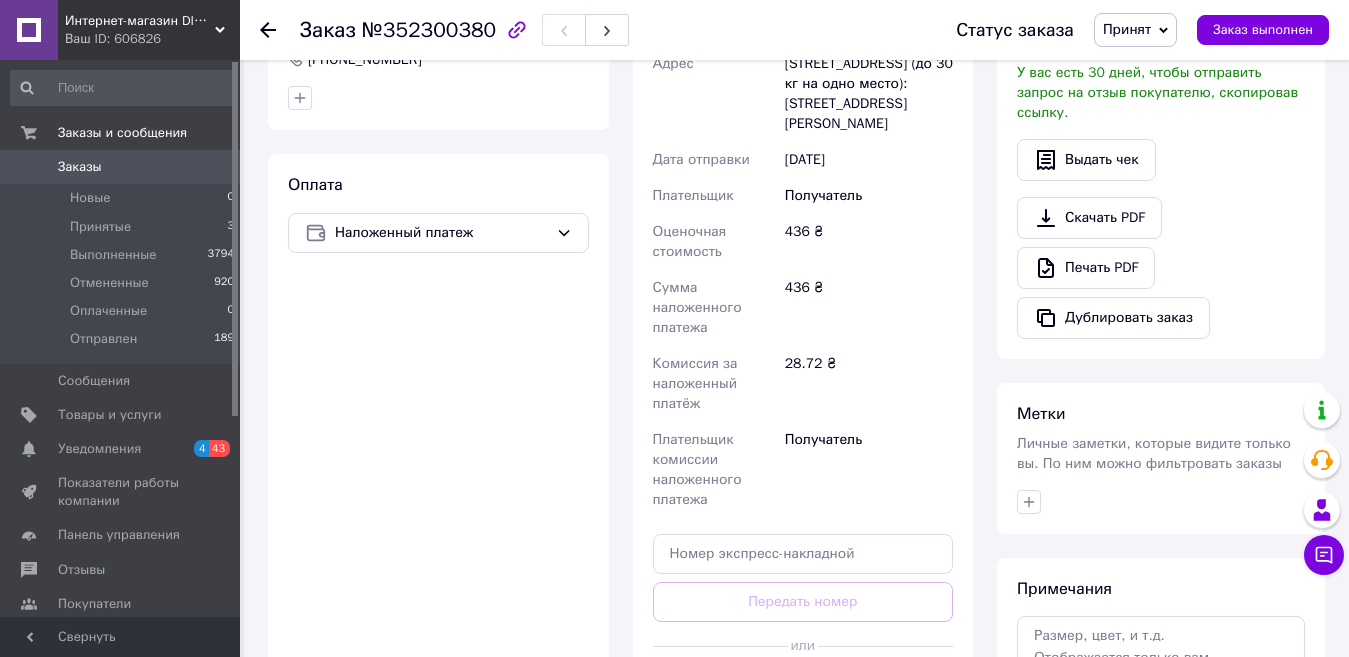 scroll, scrollTop: 800, scrollLeft: 0, axis: vertical 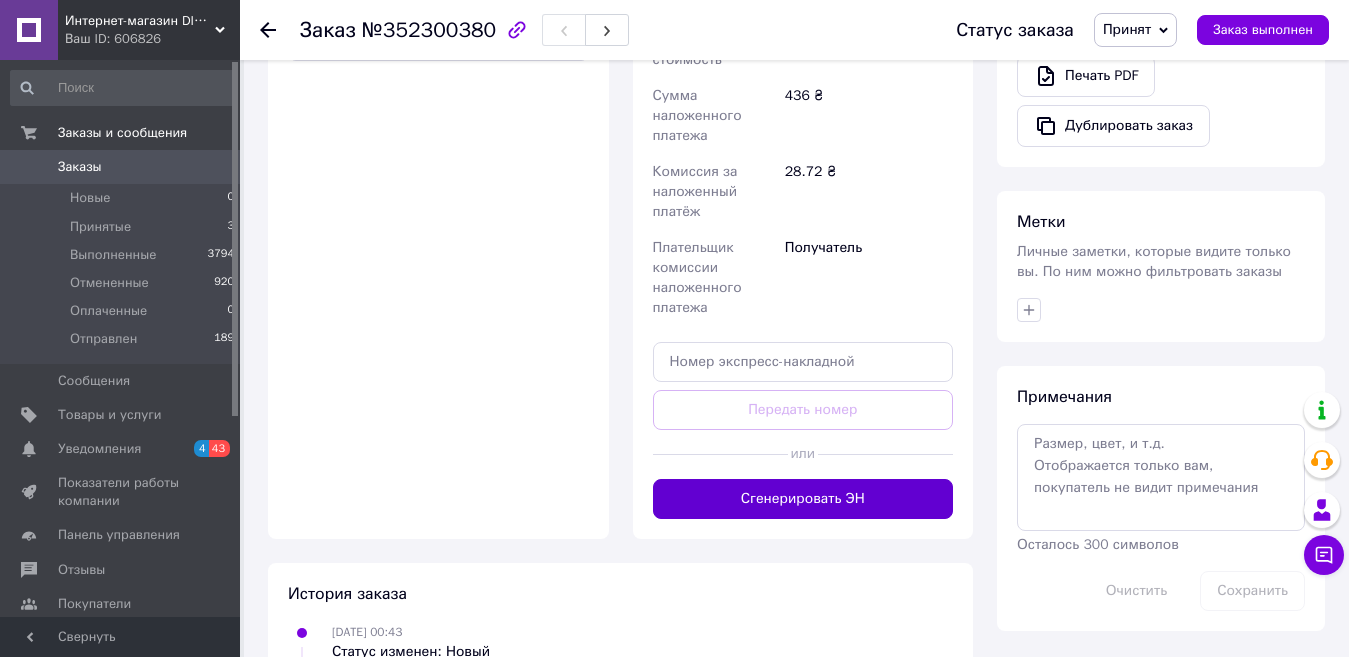 click on "Сгенерировать ЭН" at bounding box center [803, 499] 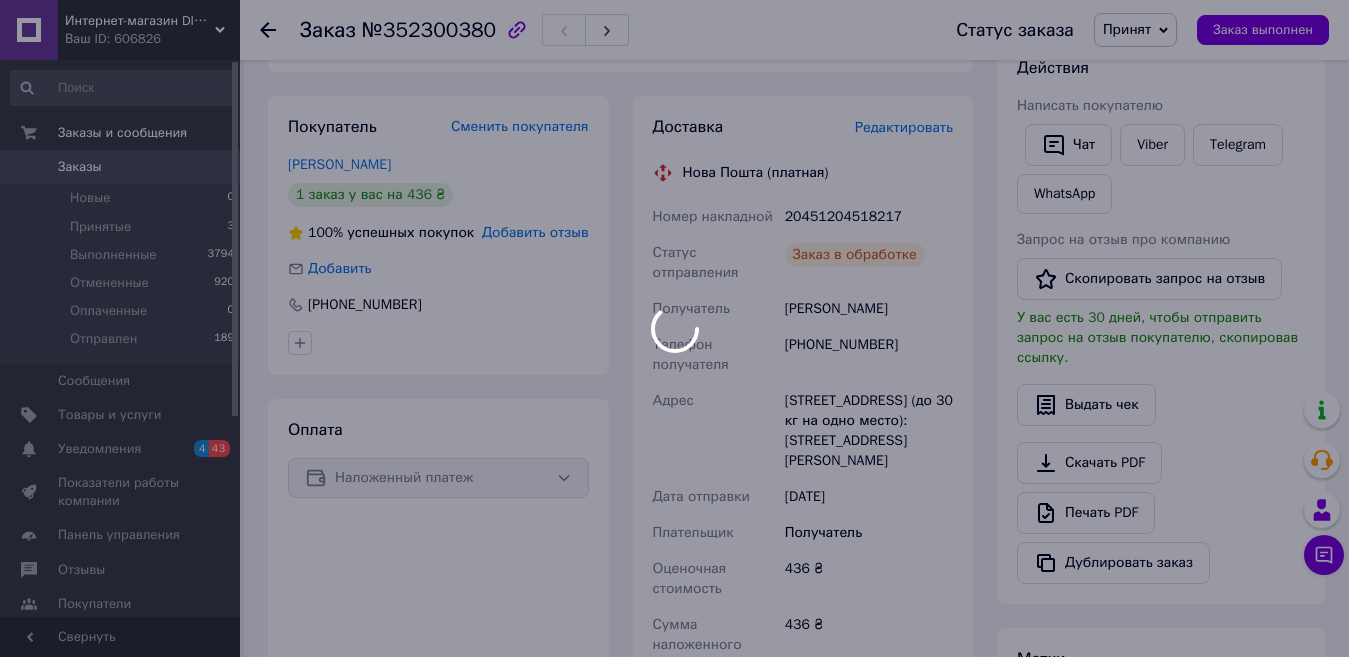 scroll, scrollTop: 300, scrollLeft: 0, axis: vertical 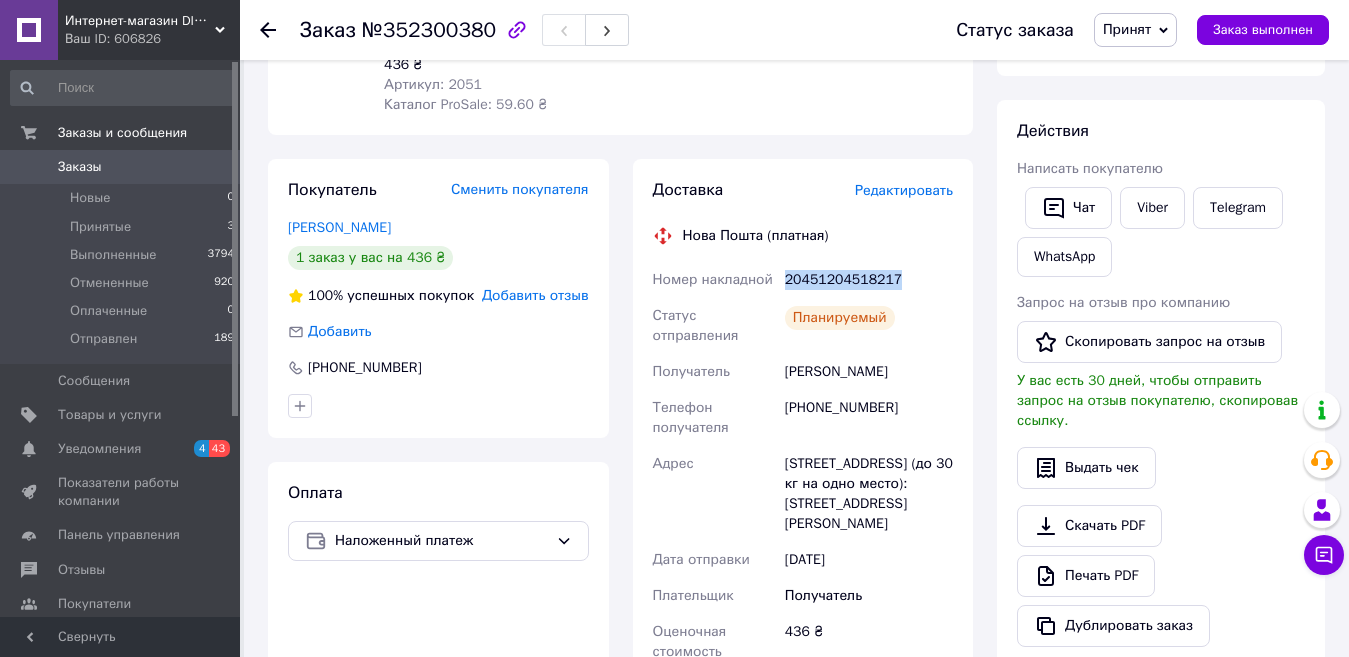 drag, startPoint x: 787, startPoint y: 277, endPoint x: 890, endPoint y: 274, distance: 103.04368 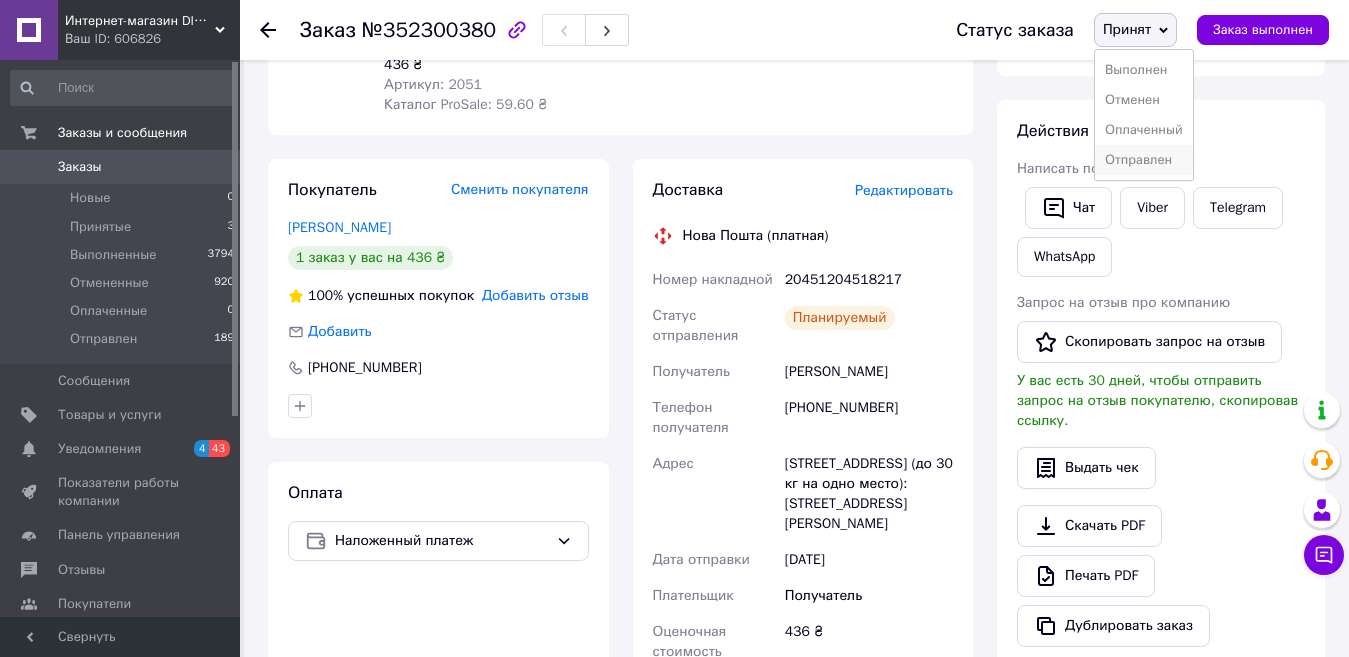 click on "Отправлен" at bounding box center (1144, 160) 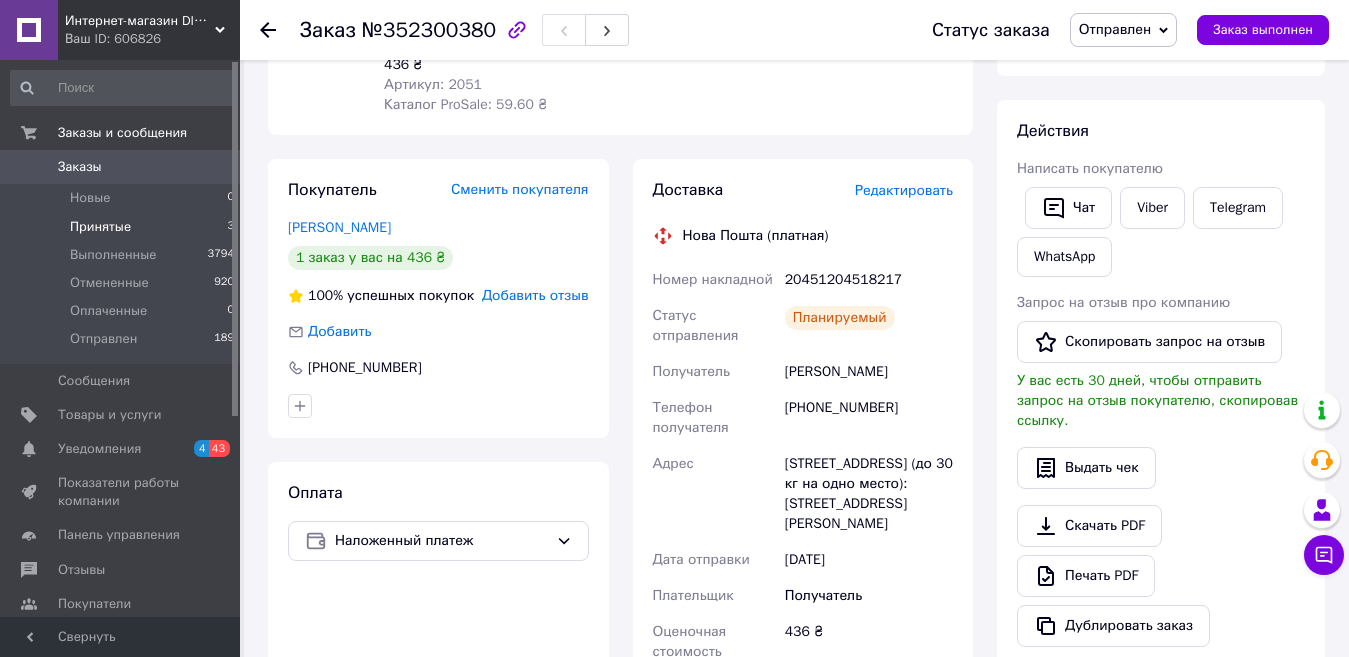 click on "Принятые 3" at bounding box center [123, 227] 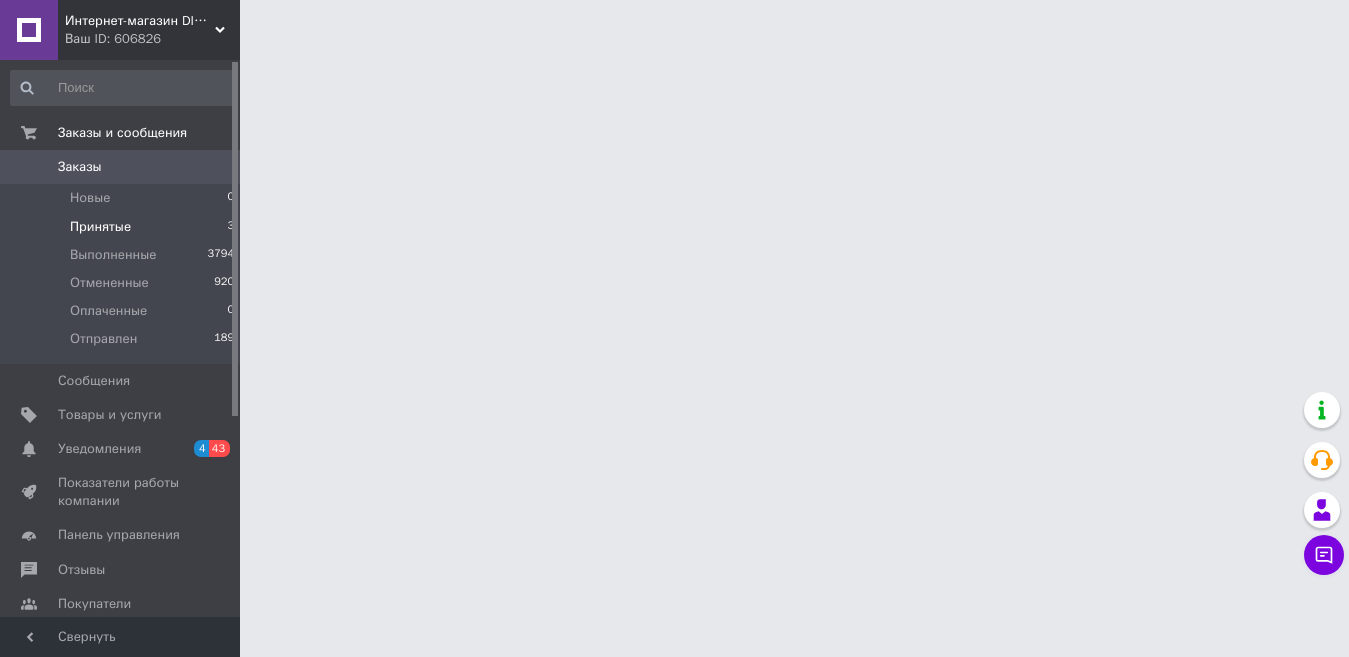 scroll, scrollTop: 0, scrollLeft: 0, axis: both 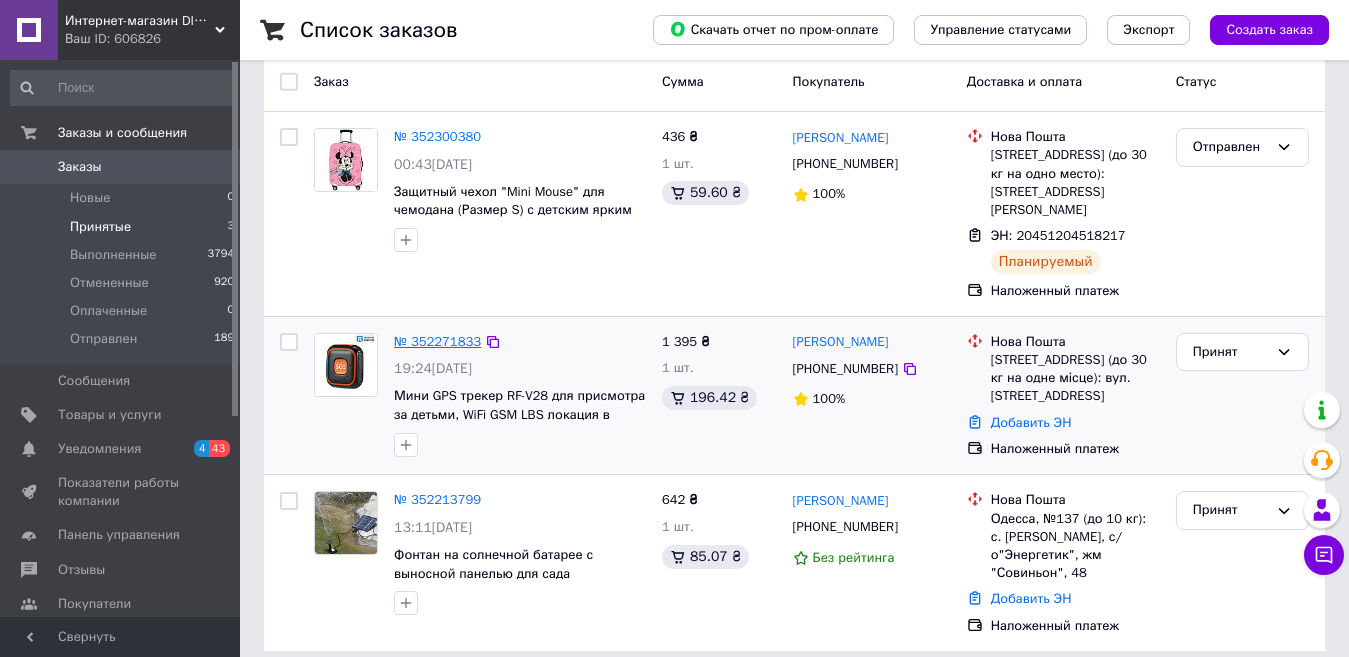 click on "№ 352271833" at bounding box center [437, 341] 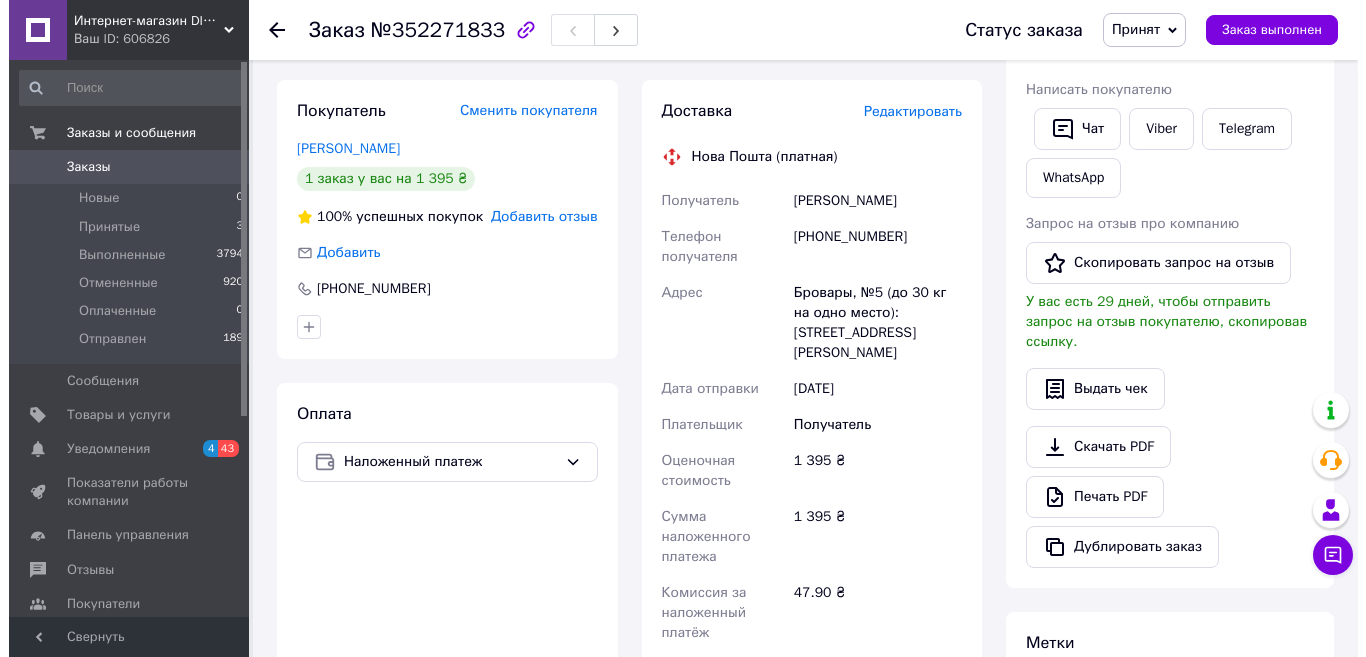 scroll, scrollTop: 375, scrollLeft: 0, axis: vertical 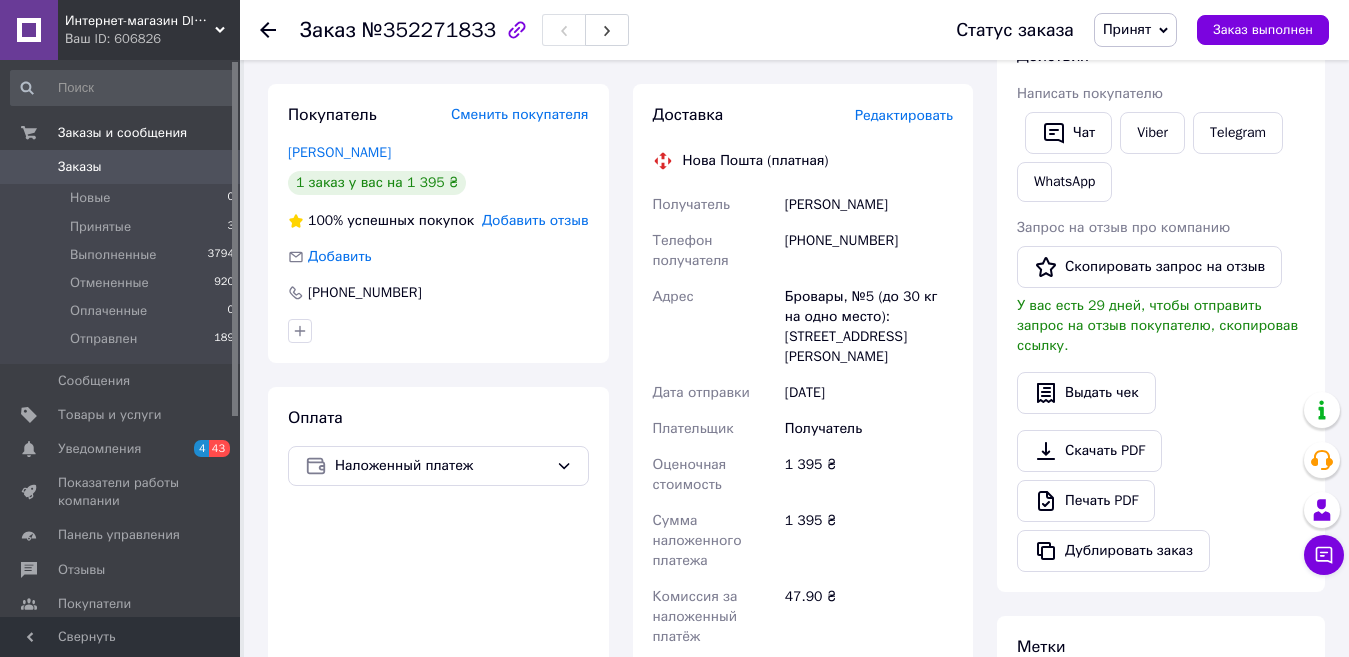 click on "Редактировать" at bounding box center (904, 115) 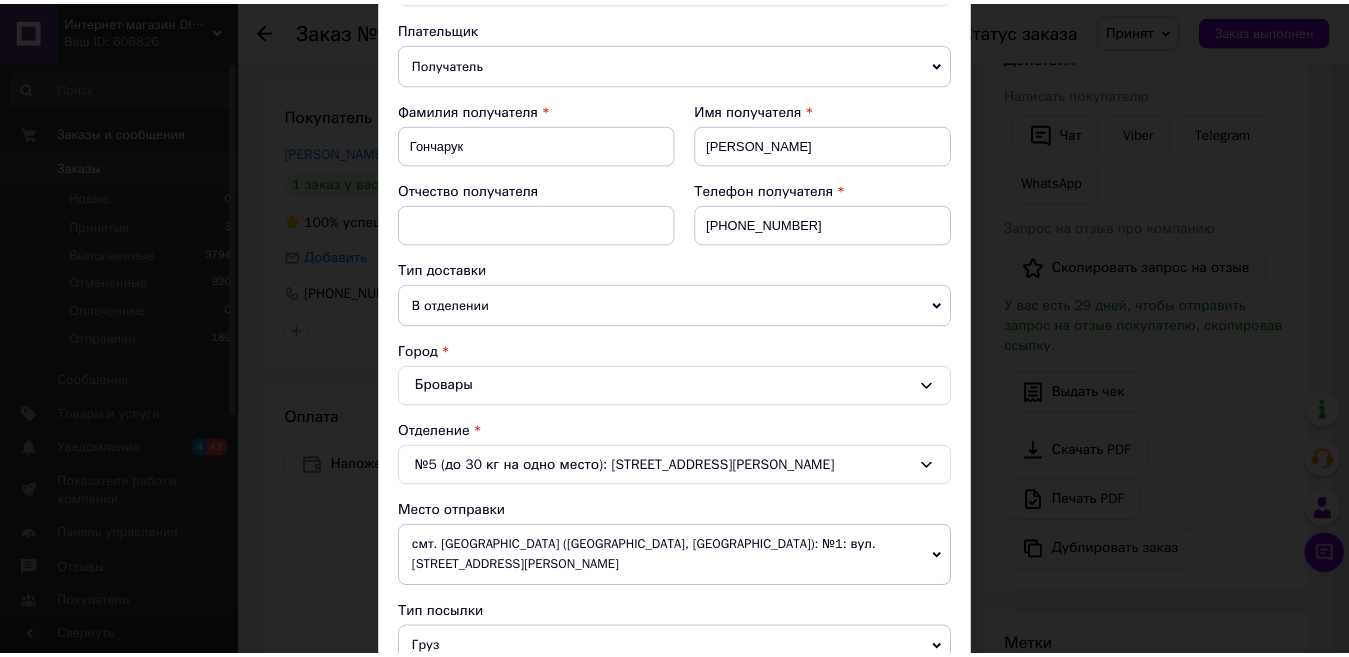 scroll, scrollTop: 0, scrollLeft: 0, axis: both 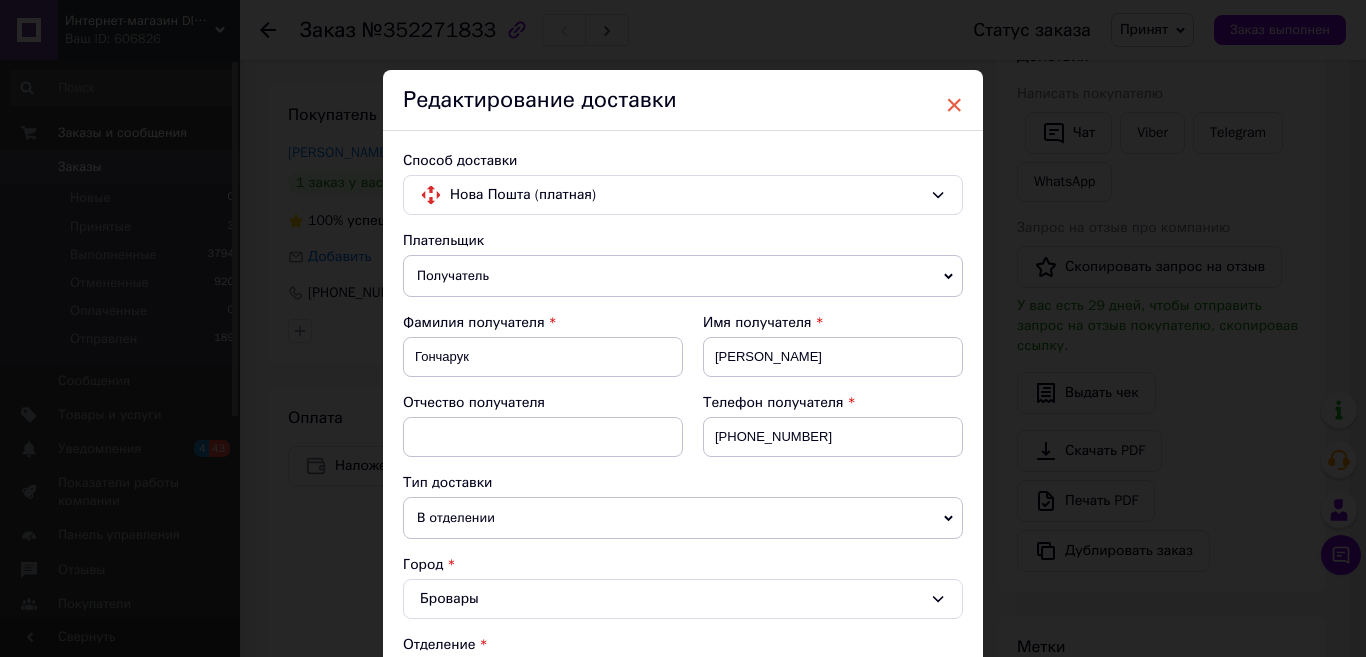 click on "×" at bounding box center (954, 105) 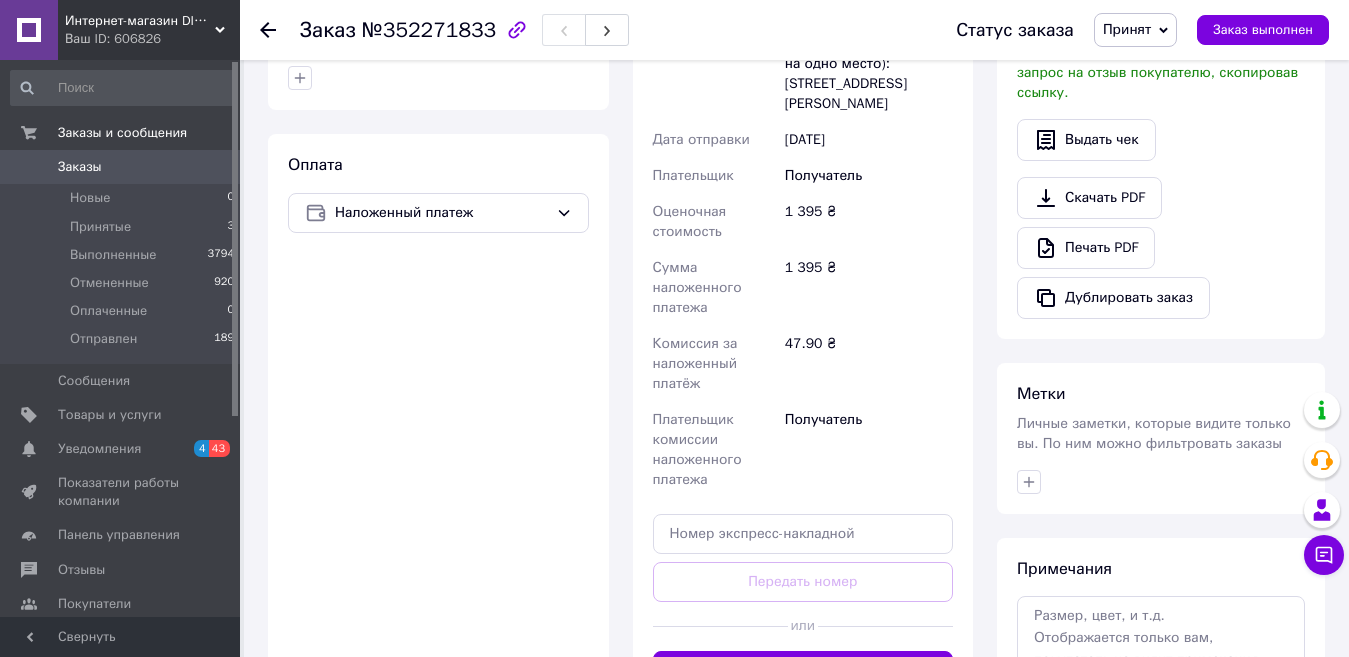 scroll, scrollTop: 875, scrollLeft: 0, axis: vertical 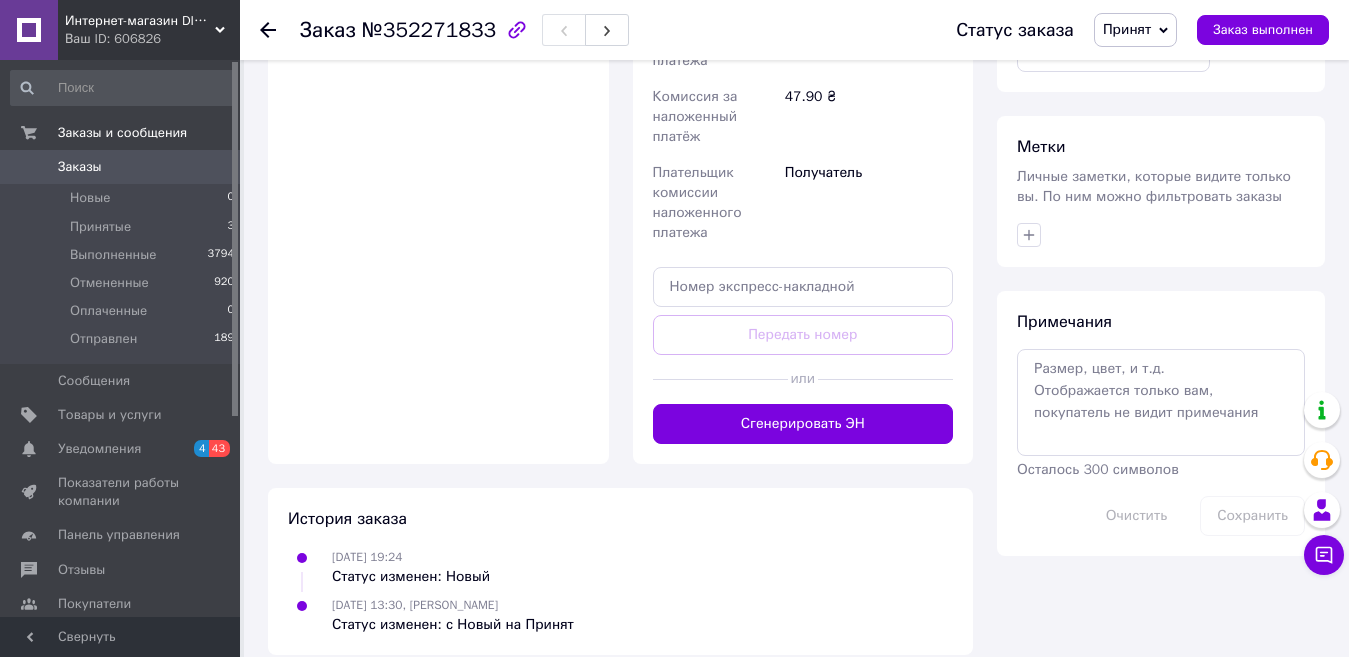 click on "Сгенерировать ЭН" at bounding box center [803, 424] 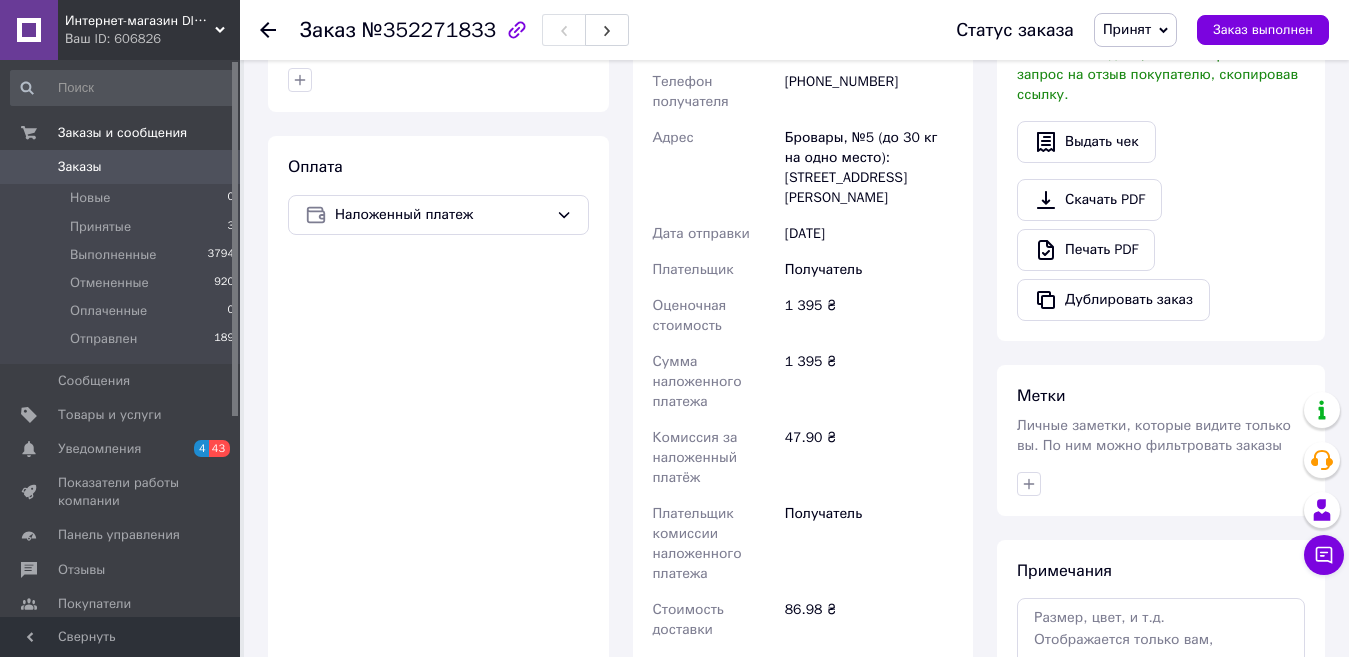 scroll, scrollTop: 375, scrollLeft: 0, axis: vertical 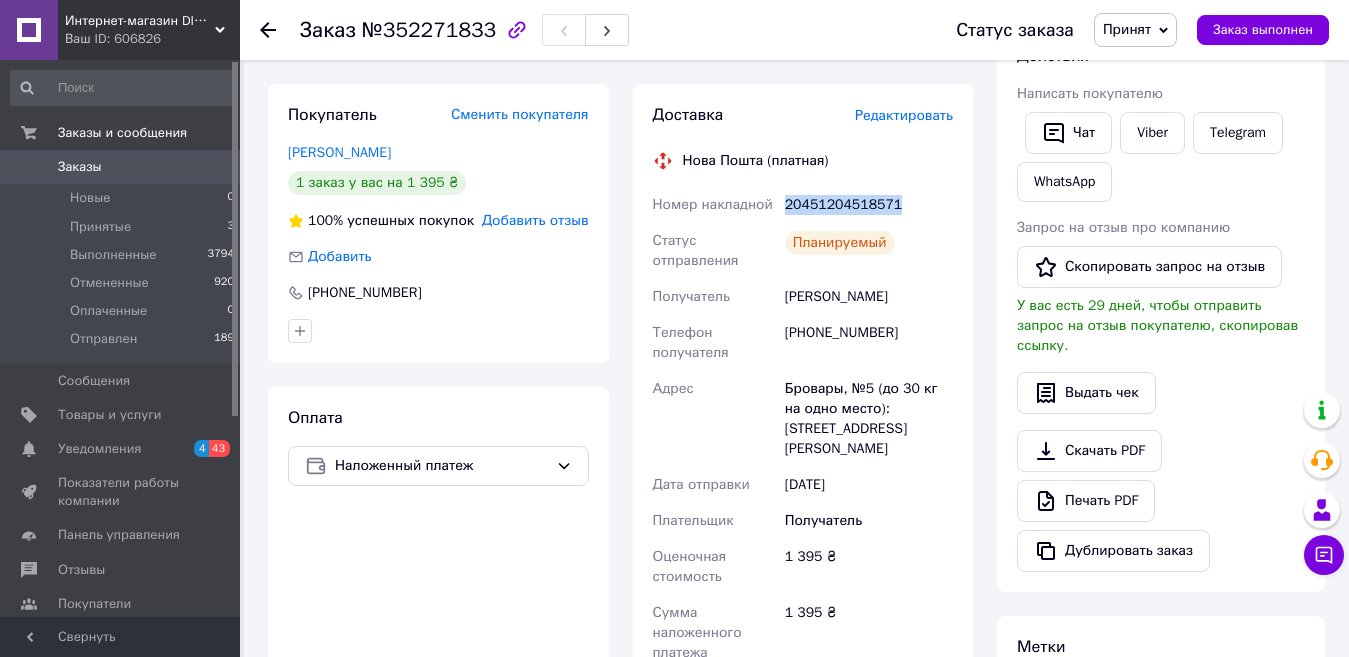 drag, startPoint x: 785, startPoint y: 198, endPoint x: 888, endPoint y: 202, distance: 103.077644 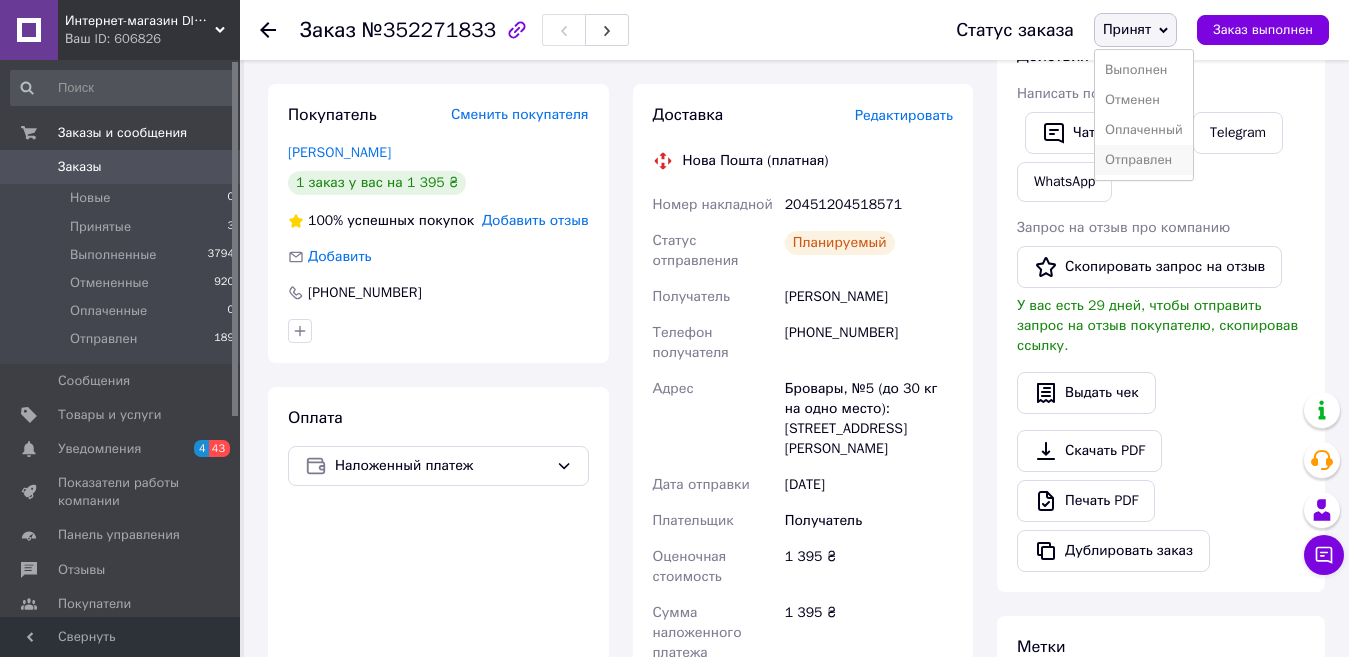 click on "Отправлен" at bounding box center (1144, 160) 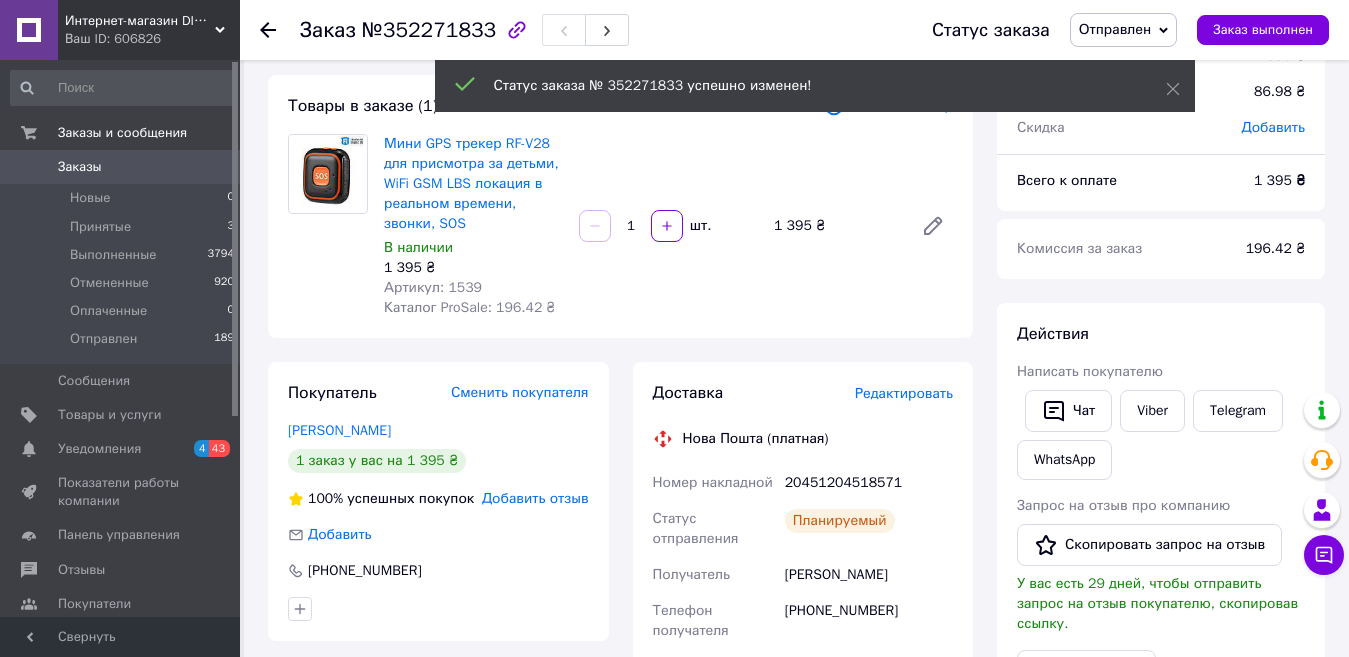 scroll, scrollTop: 200, scrollLeft: 0, axis: vertical 